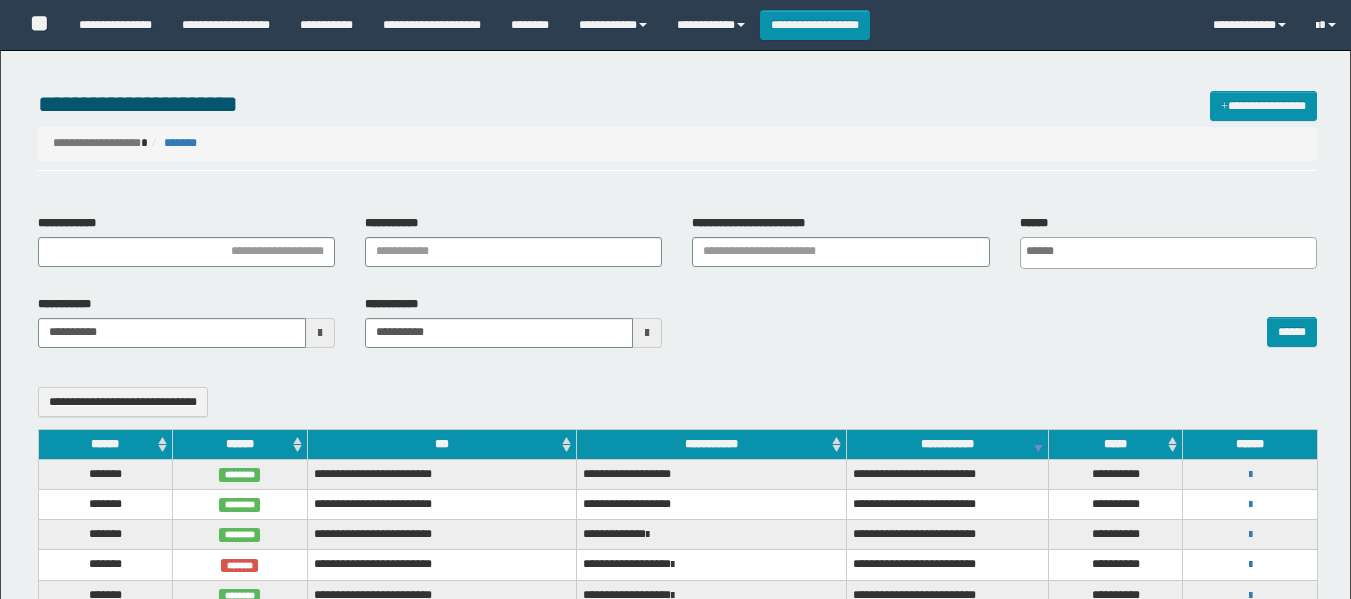 select 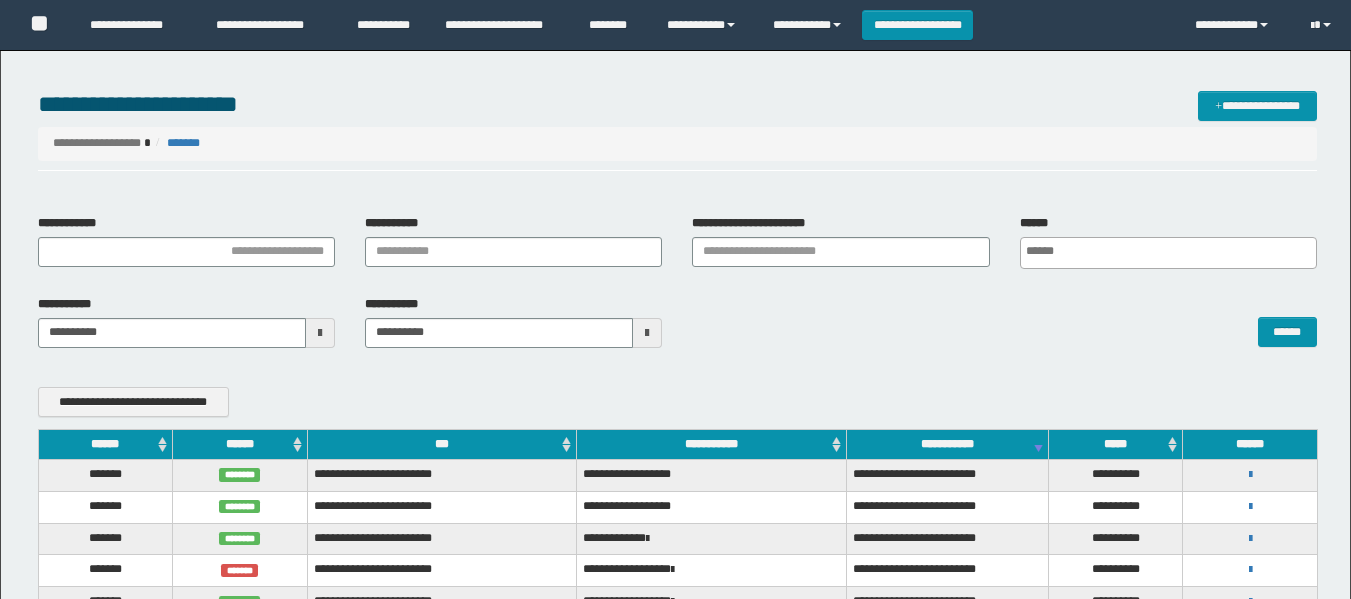 scroll, scrollTop: 0, scrollLeft: 0, axis: both 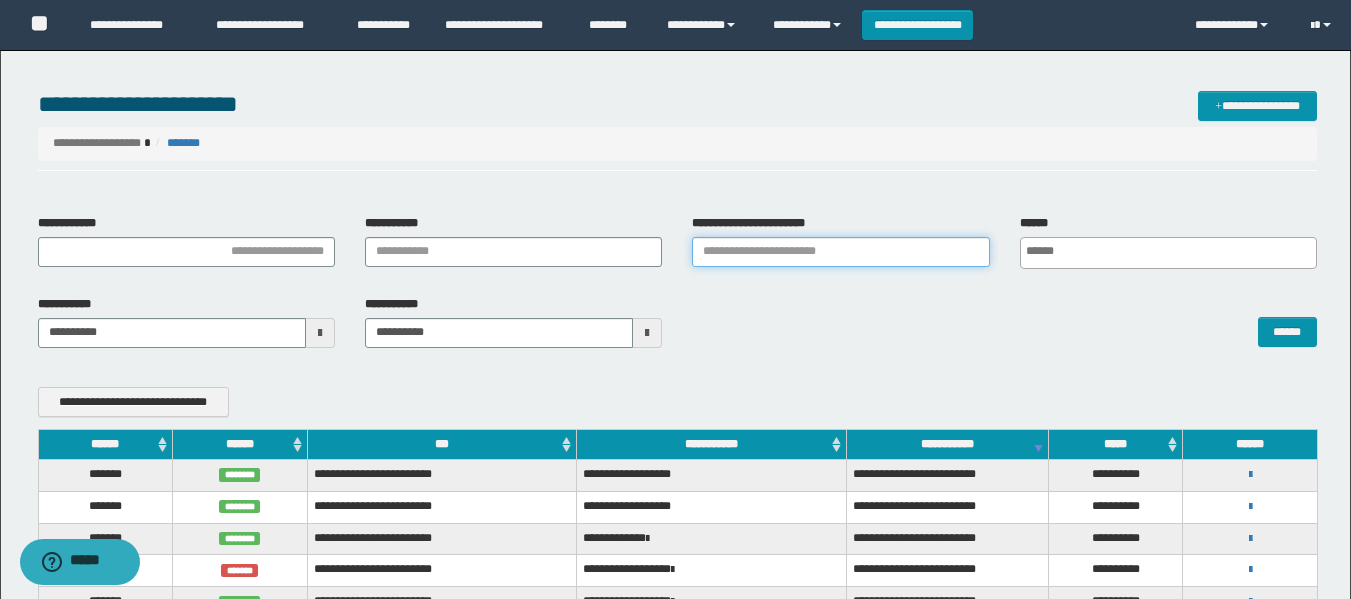 click on "**********" at bounding box center [840, 252] 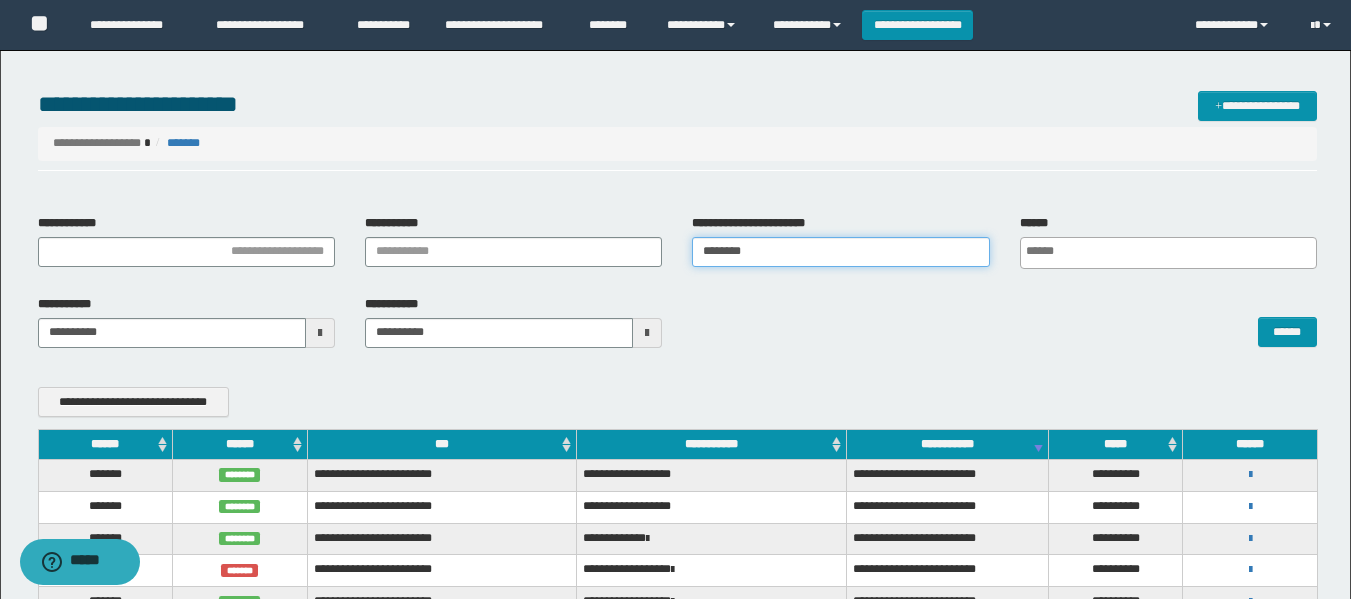 type on "********" 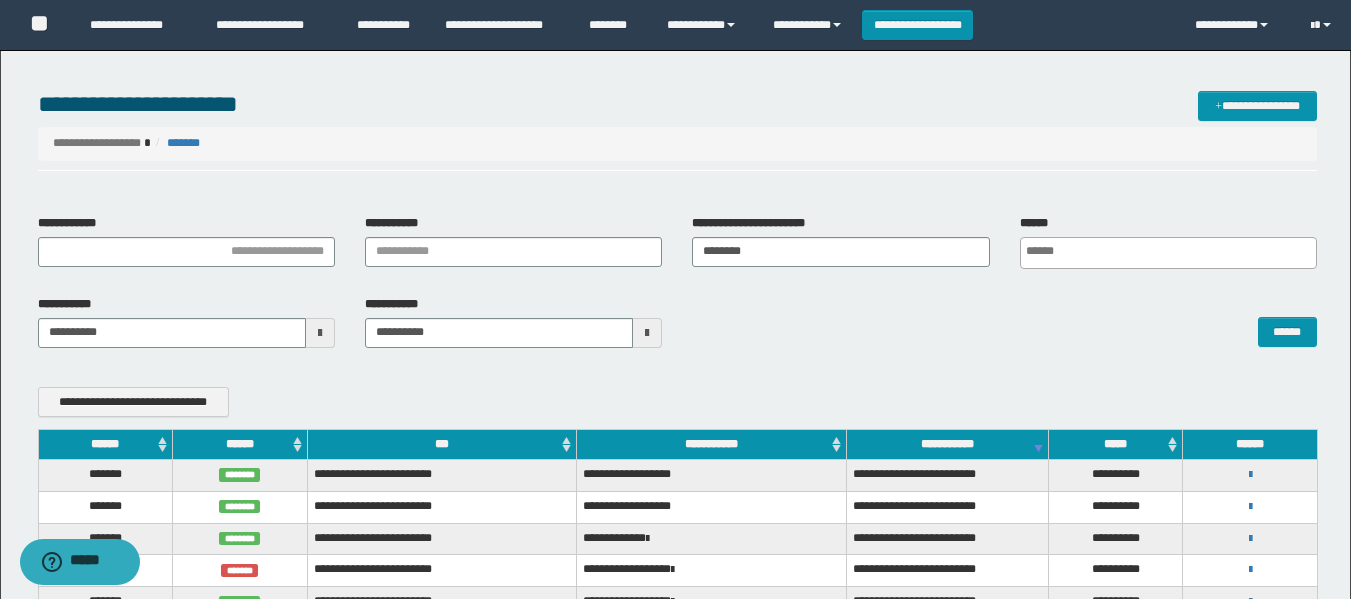 click on "**********" at bounding box center [677, 329] 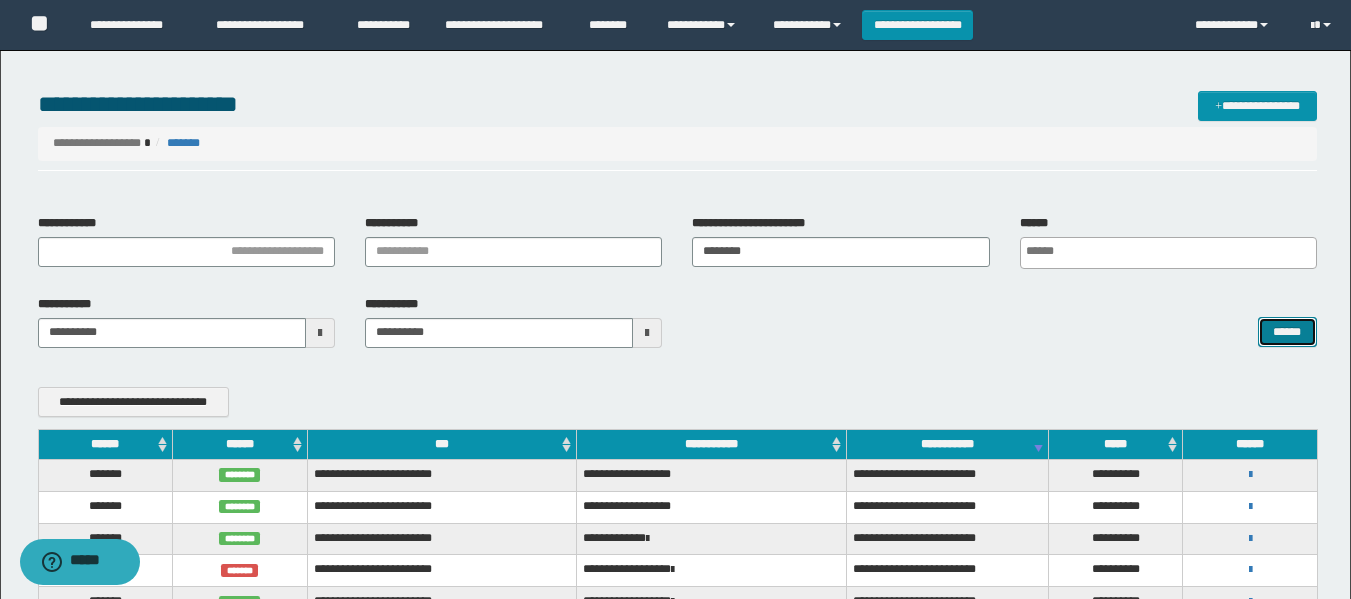 click on "******" at bounding box center [1287, 332] 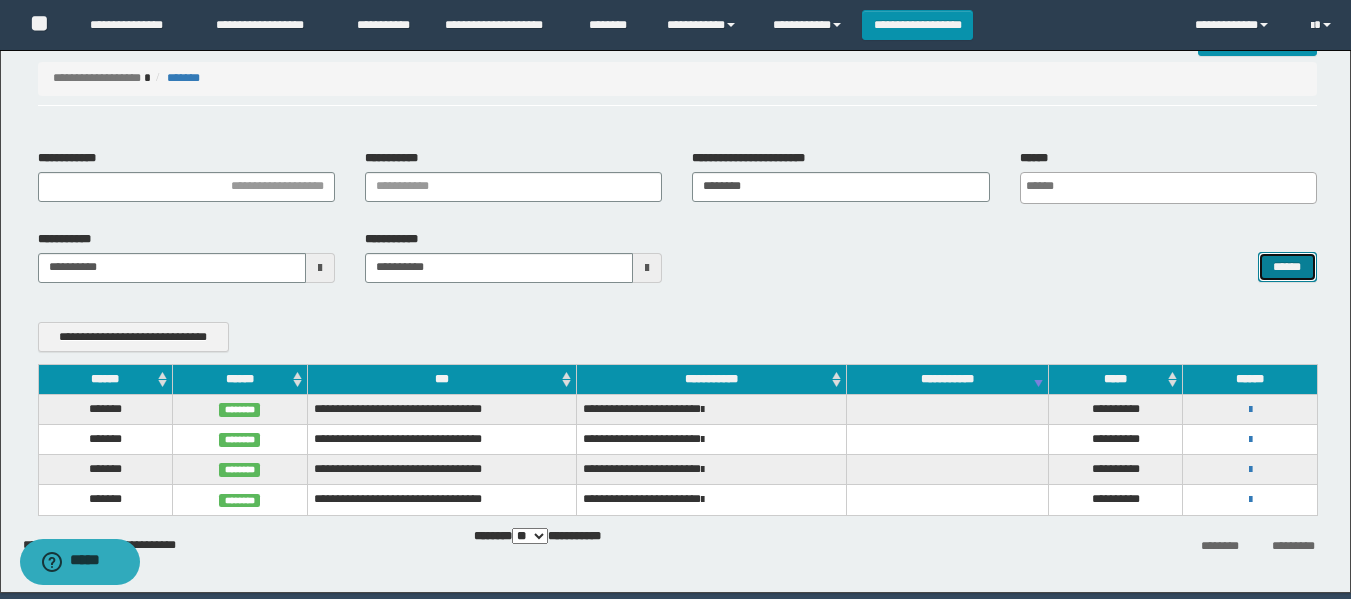 scroll, scrollTop: 100, scrollLeft: 0, axis: vertical 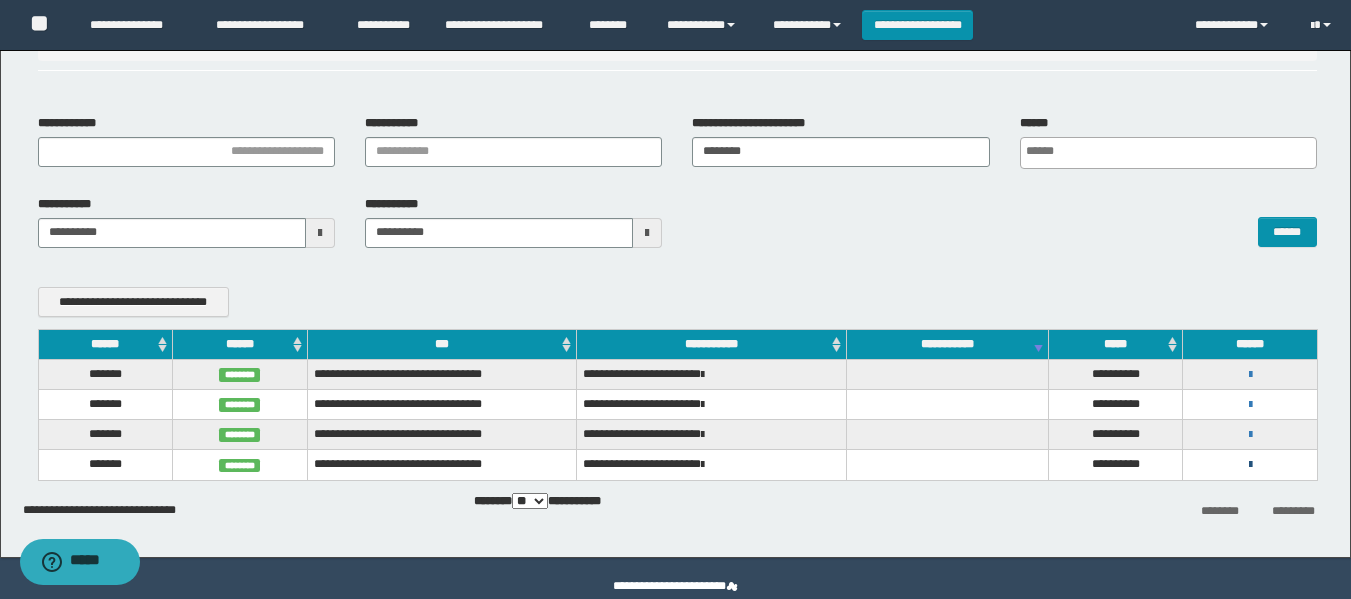 click at bounding box center [1250, 465] 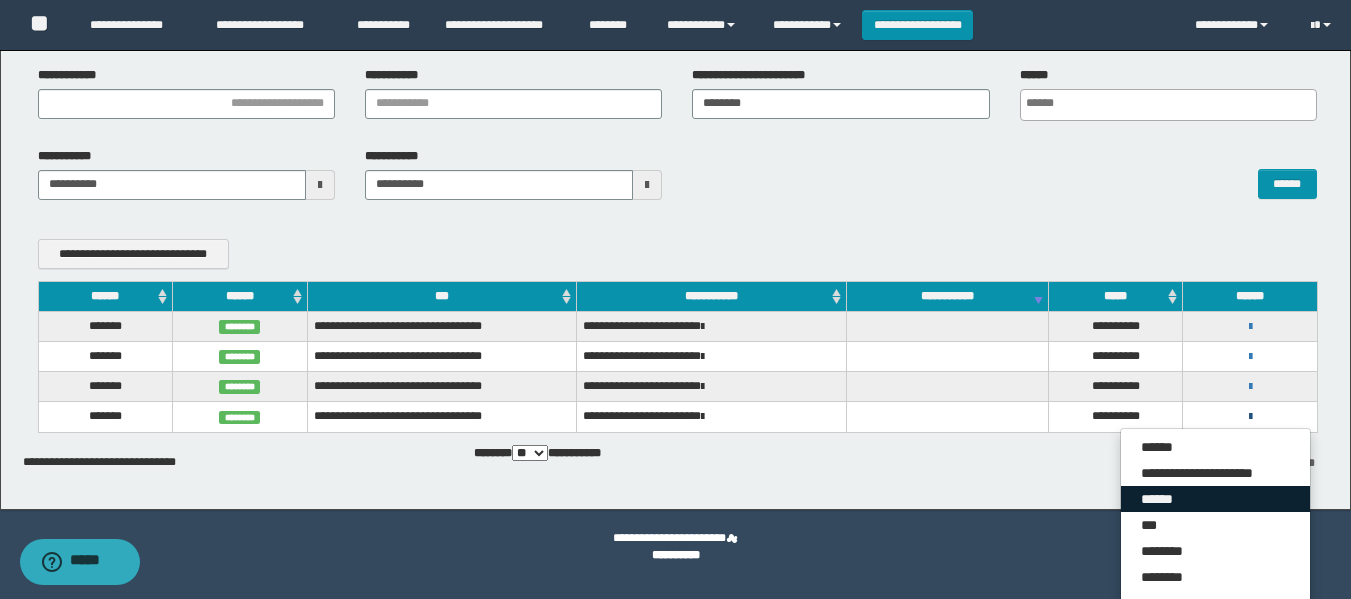 scroll, scrollTop: 171, scrollLeft: 0, axis: vertical 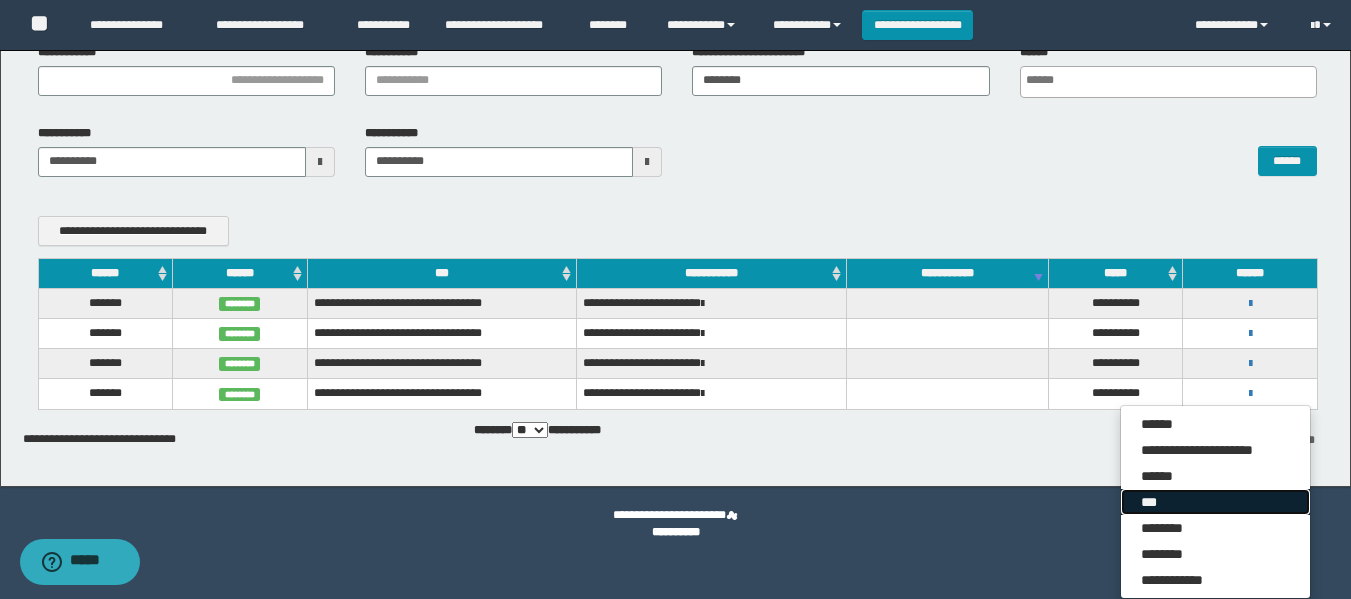 click on "***" at bounding box center [1215, 502] 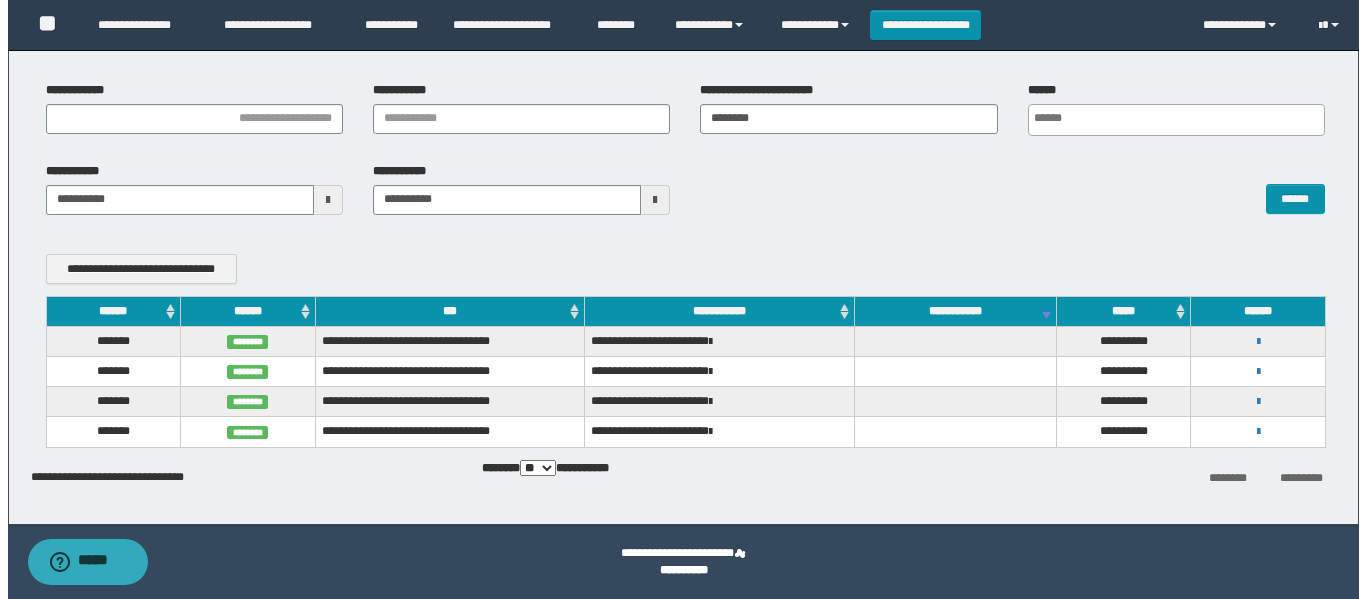 scroll, scrollTop: 133, scrollLeft: 0, axis: vertical 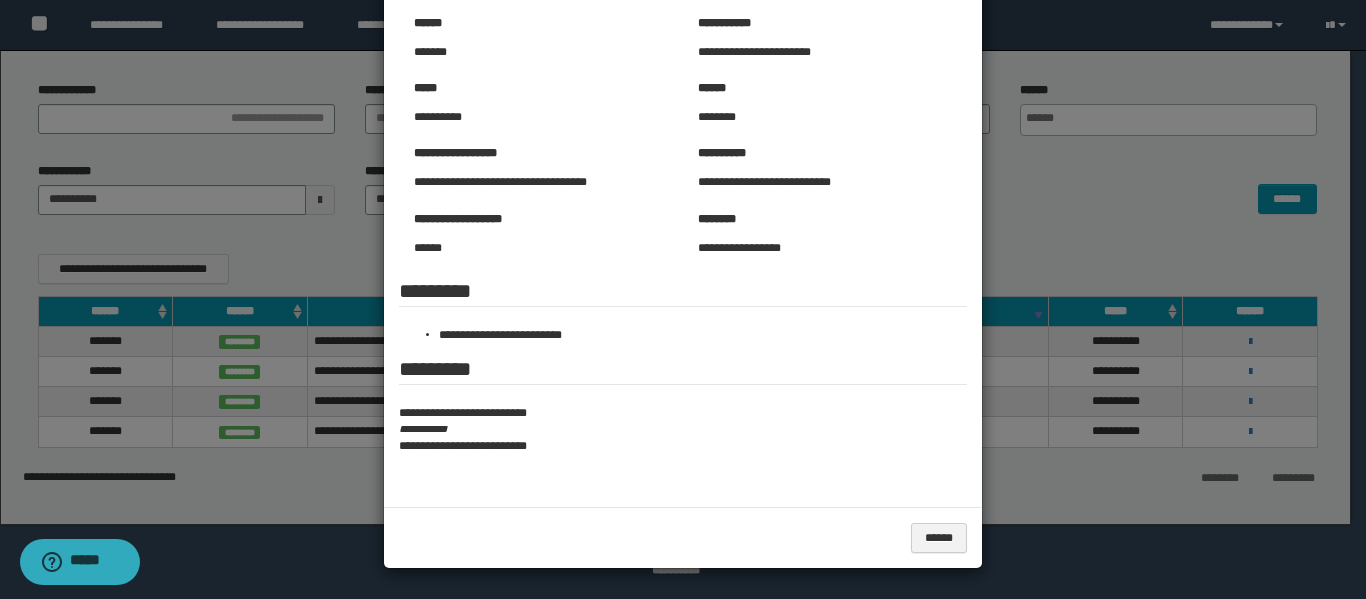 click at bounding box center [683, 249] 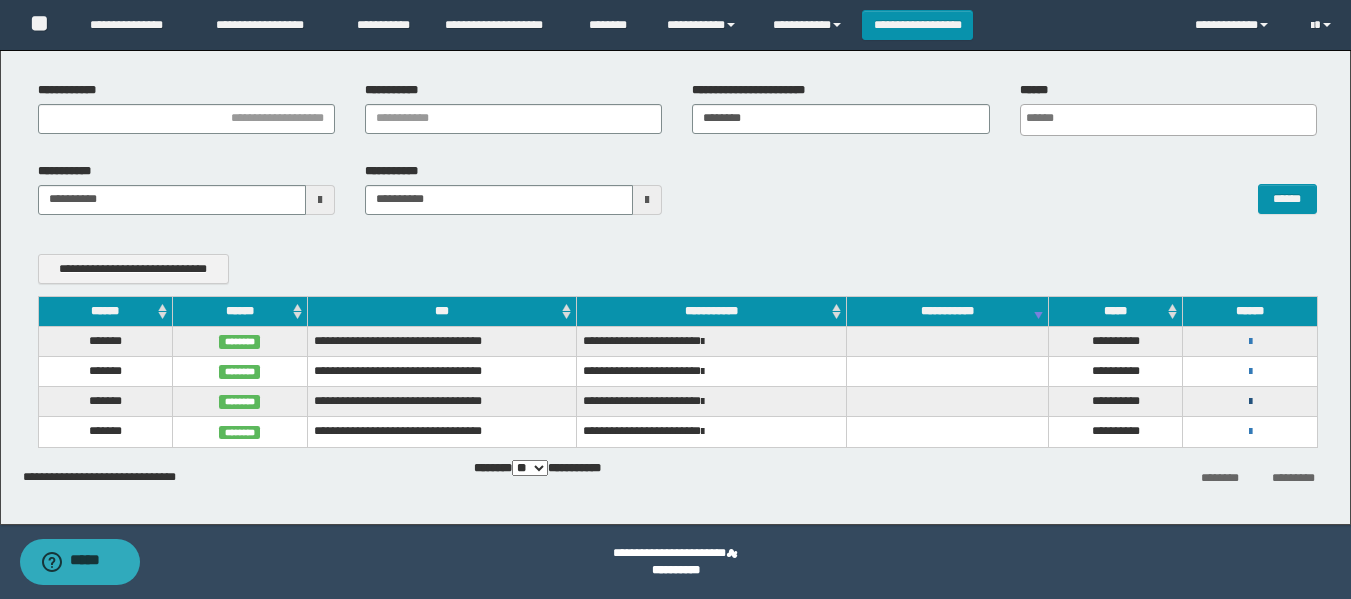 click at bounding box center [1250, 402] 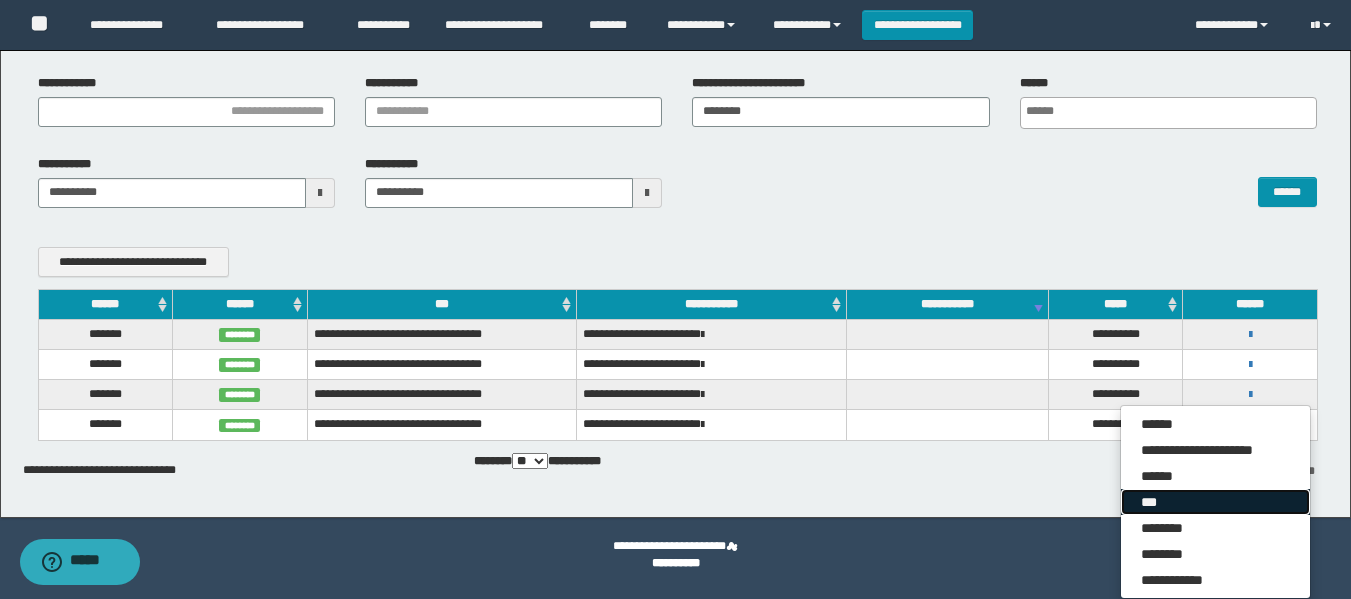 click on "***" at bounding box center [1215, 502] 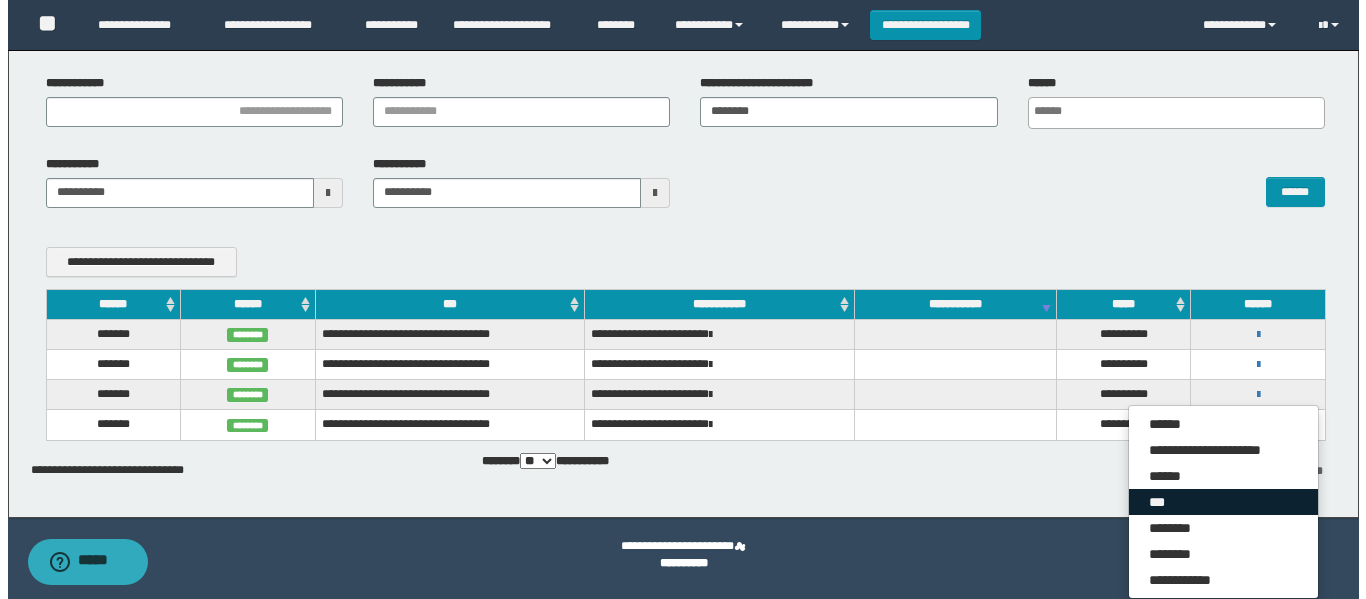 scroll, scrollTop: 133, scrollLeft: 0, axis: vertical 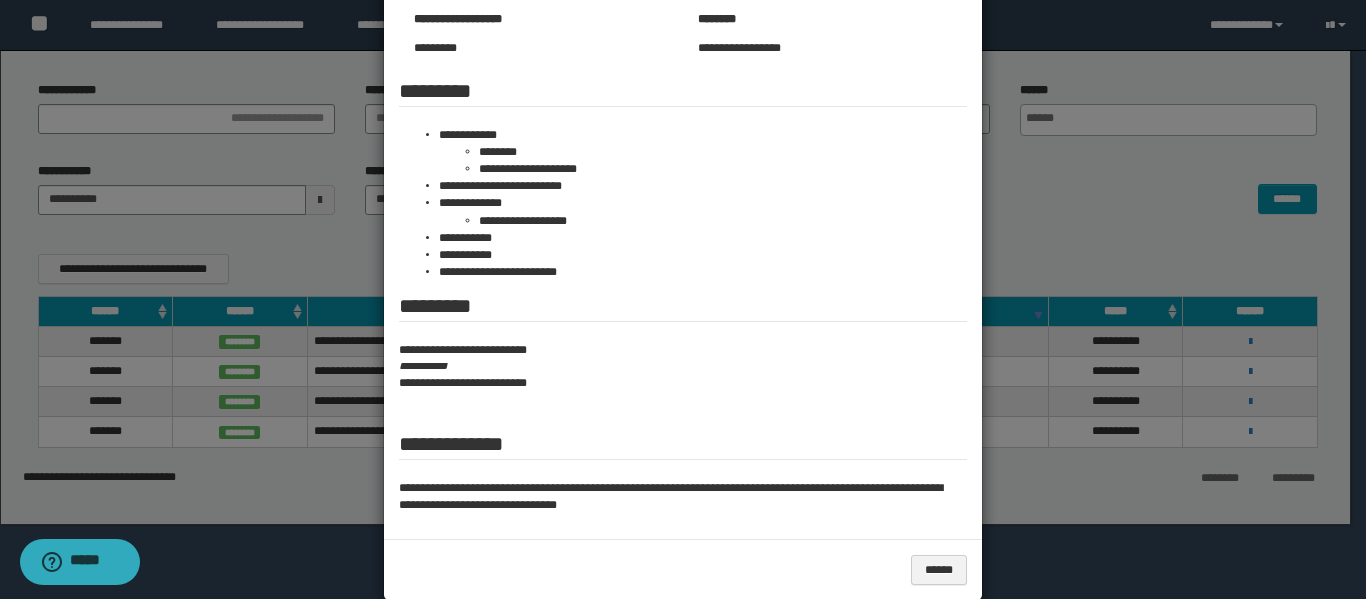 click at bounding box center (683, 165) 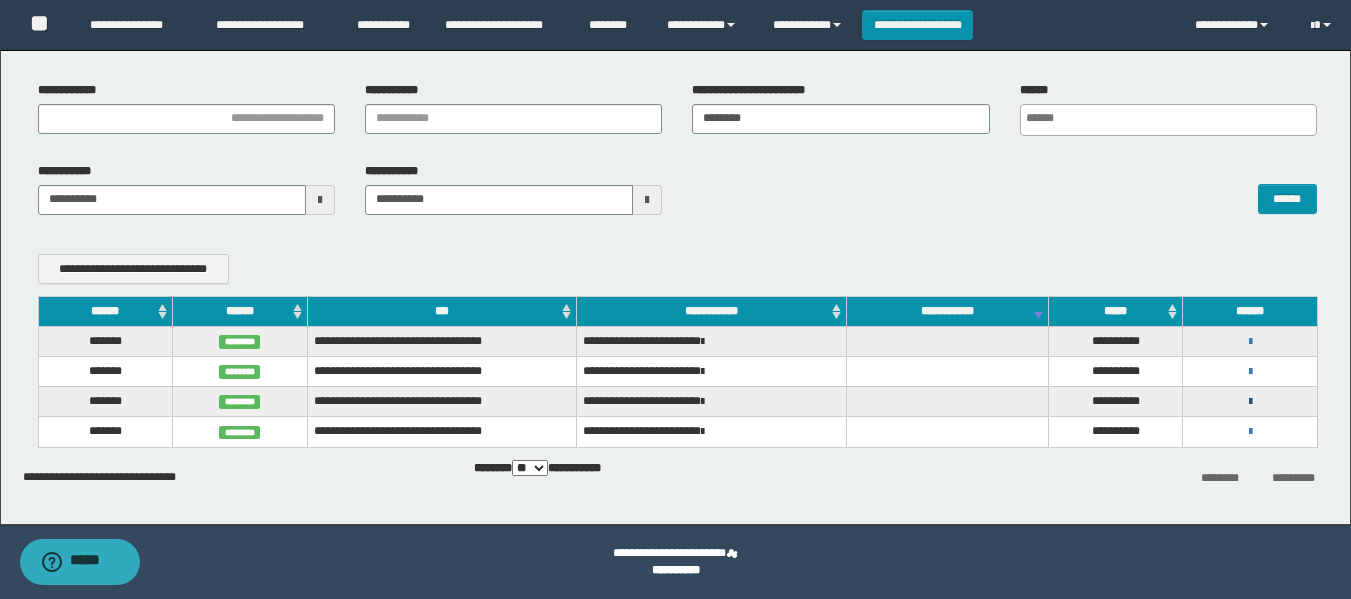 click at bounding box center (1250, 402) 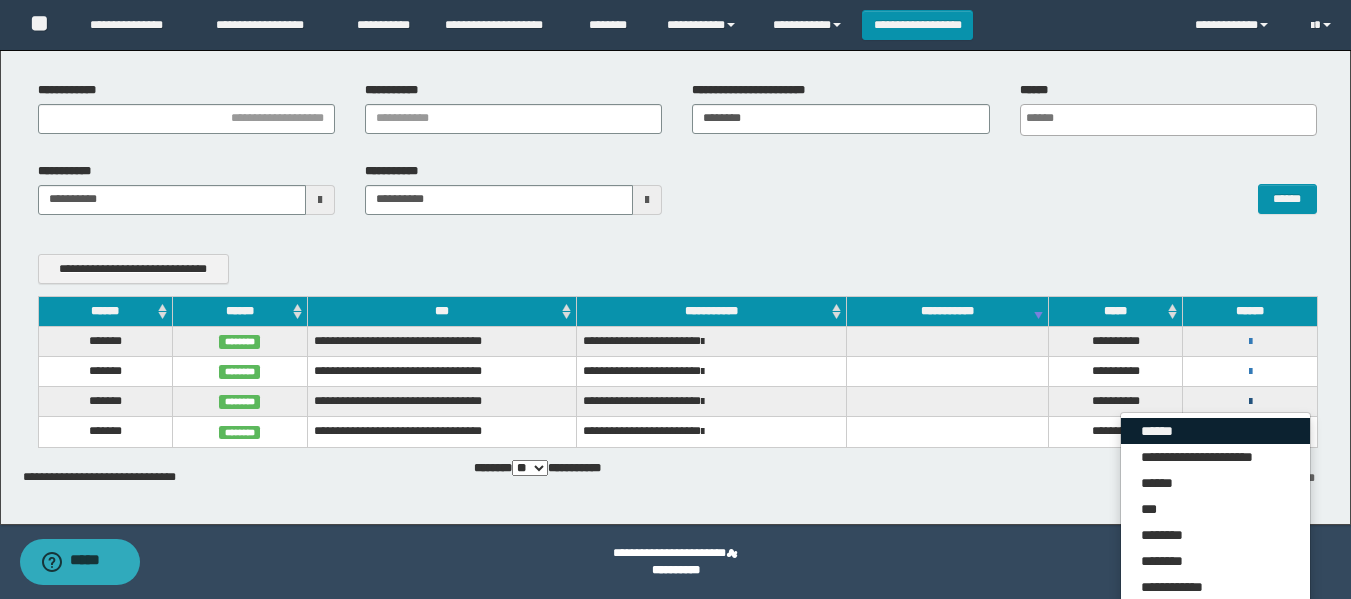 scroll, scrollTop: 140, scrollLeft: 0, axis: vertical 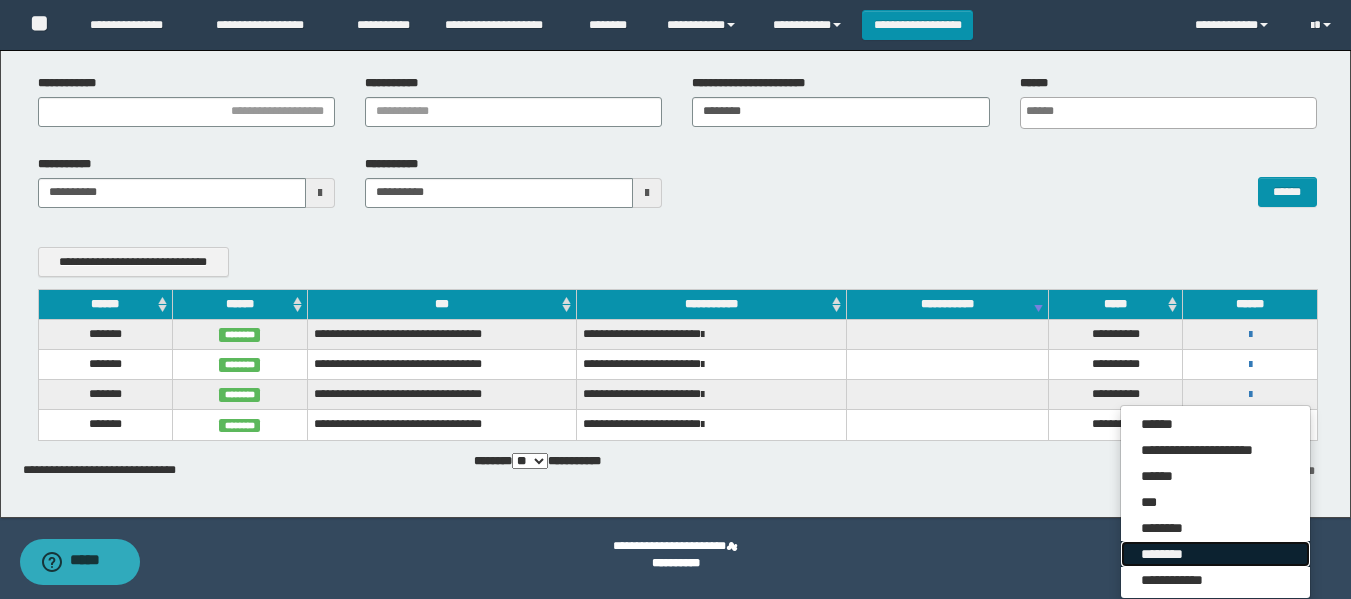 click on "********" at bounding box center [1215, 554] 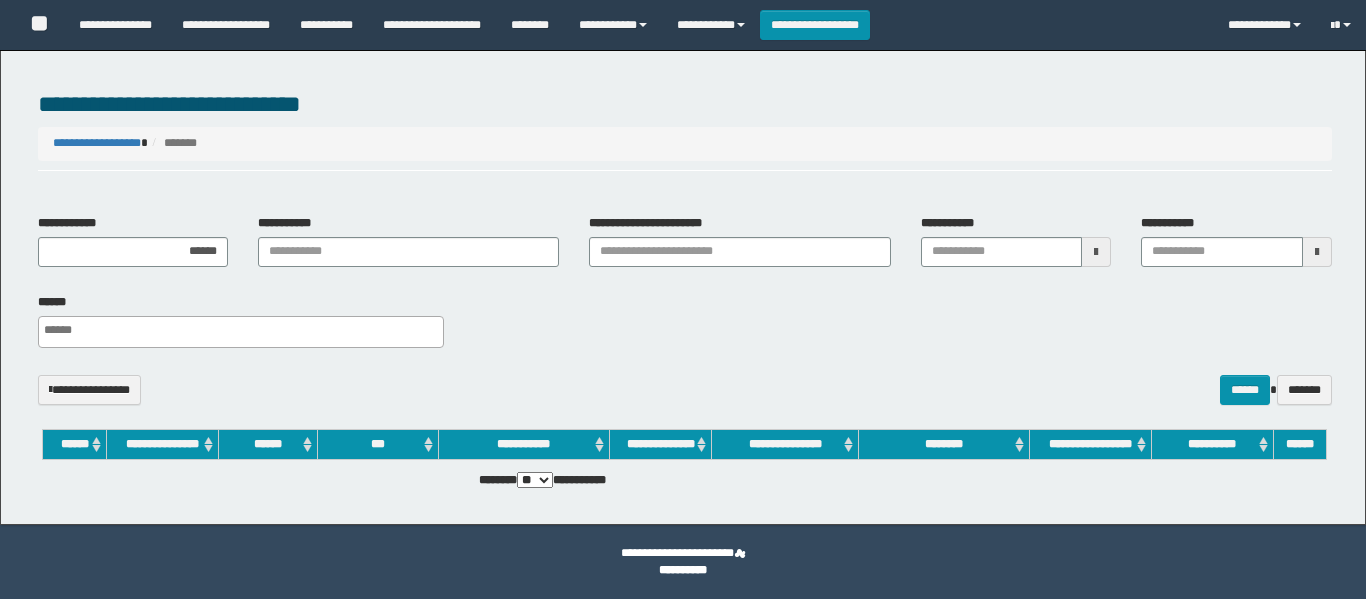 select 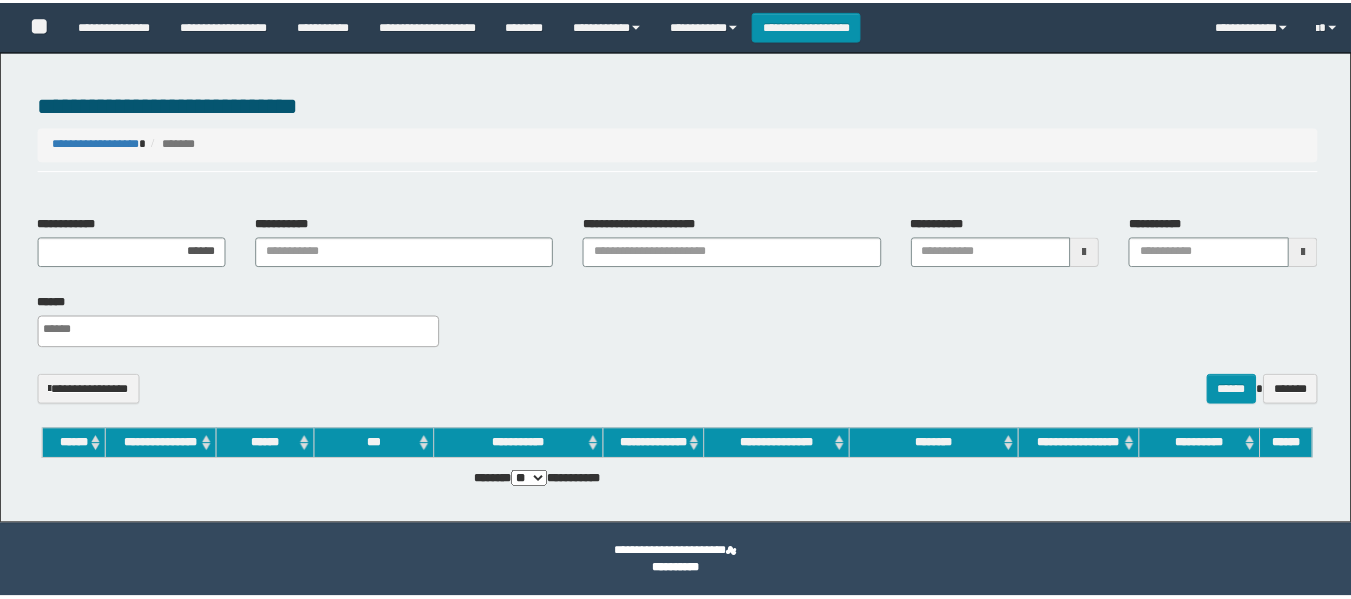 scroll, scrollTop: 0, scrollLeft: 0, axis: both 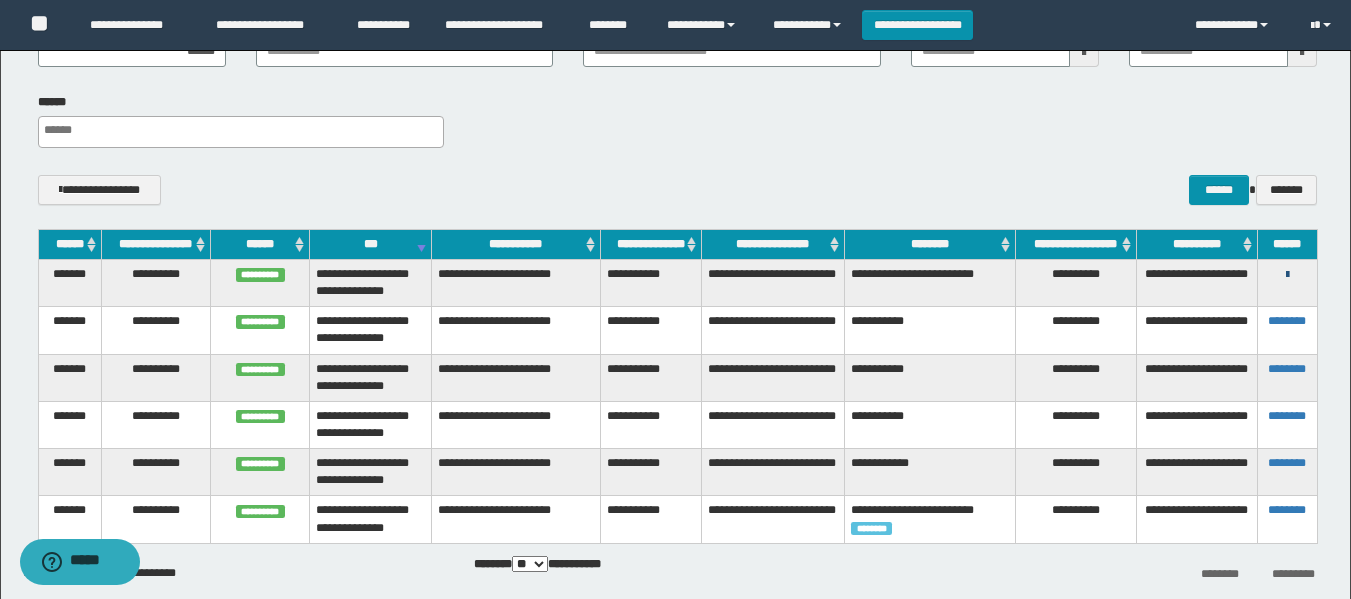click at bounding box center [1287, 275] 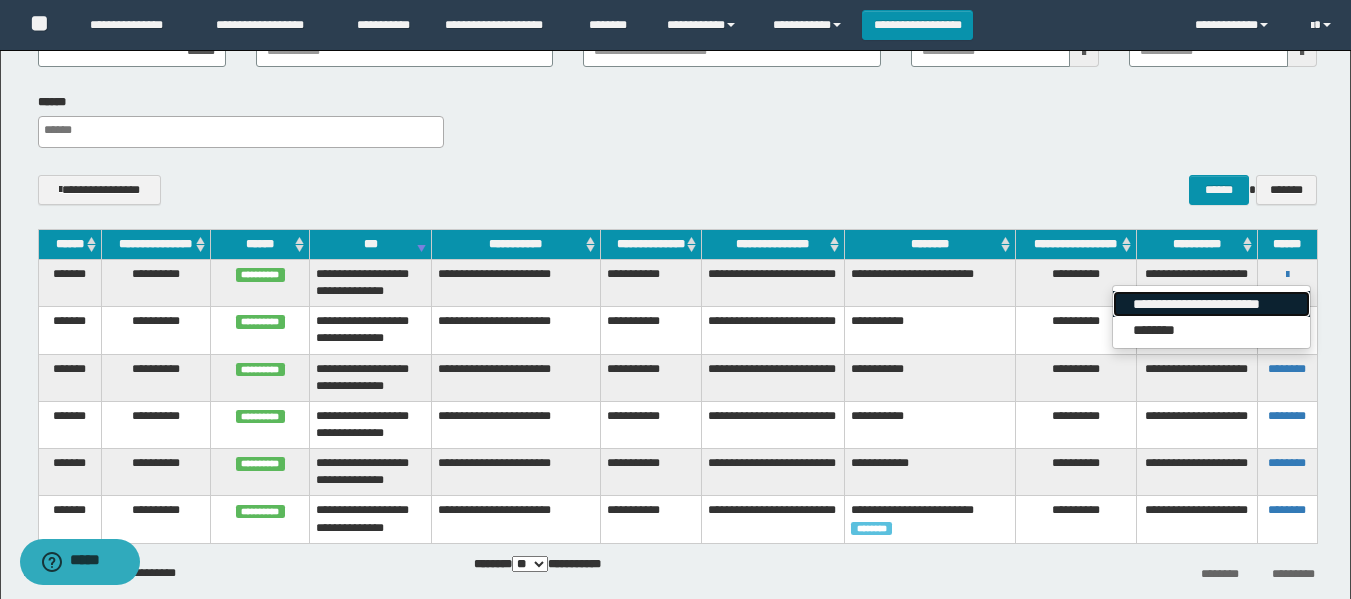 click on "**********" at bounding box center (1211, 304) 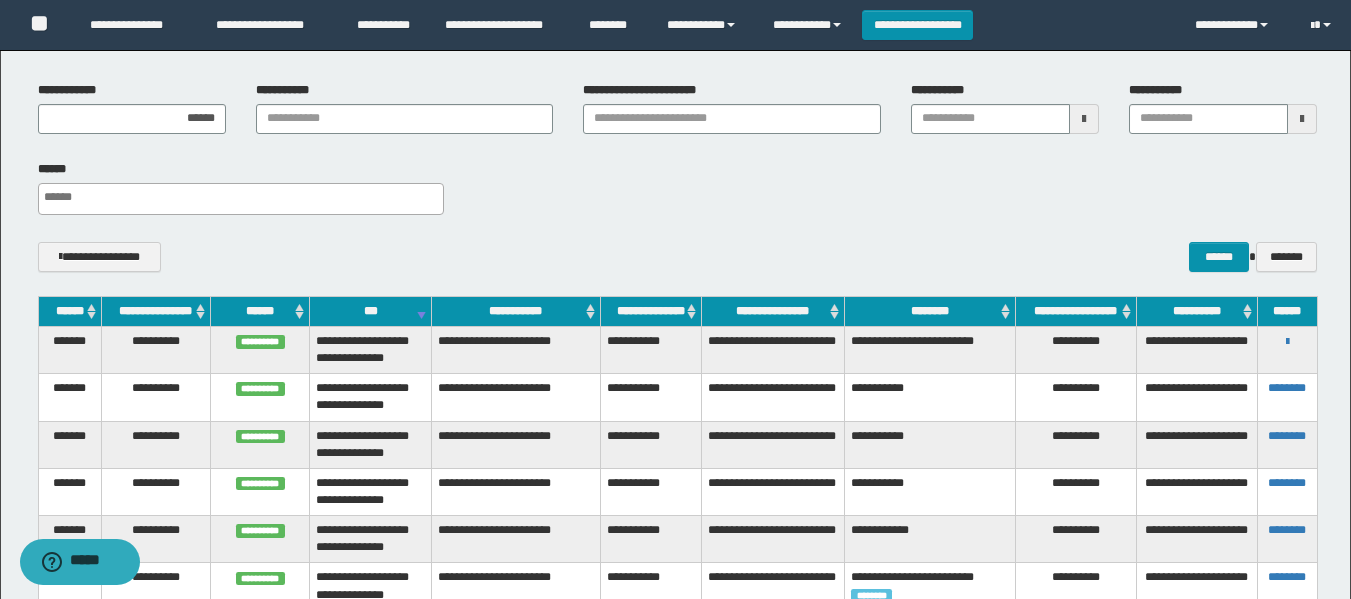 scroll, scrollTop: 100, scrollLeft: 0, axis: vertical 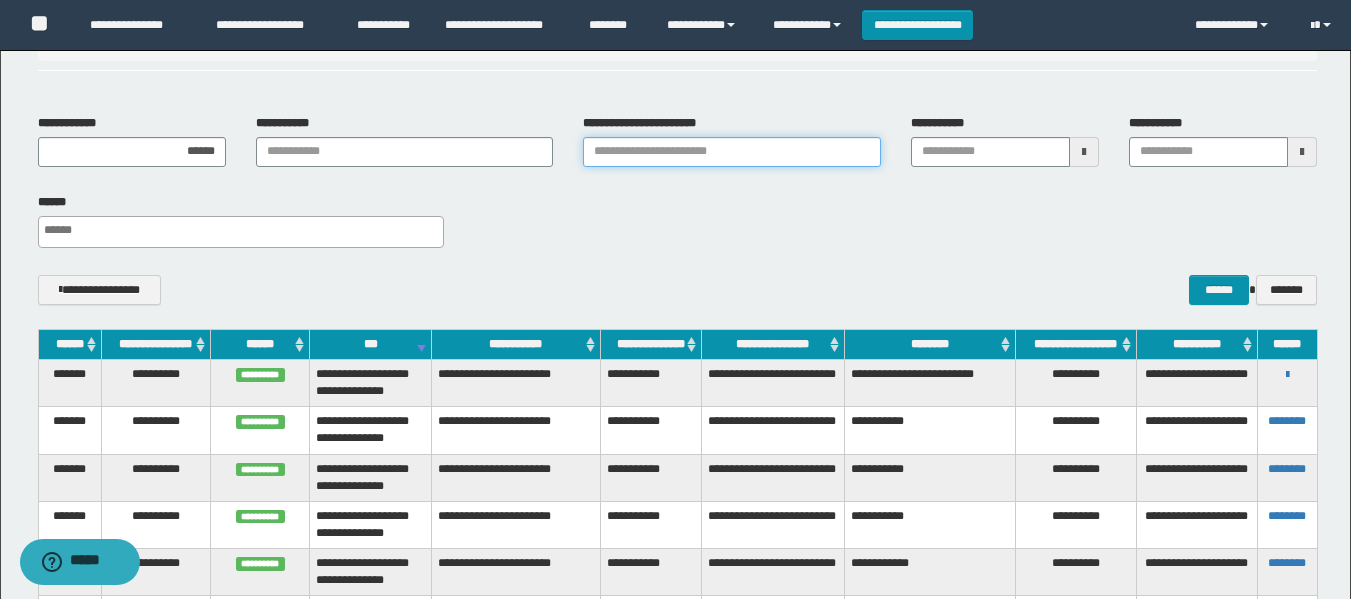 click on "**********" at bounding box center (731, 152) 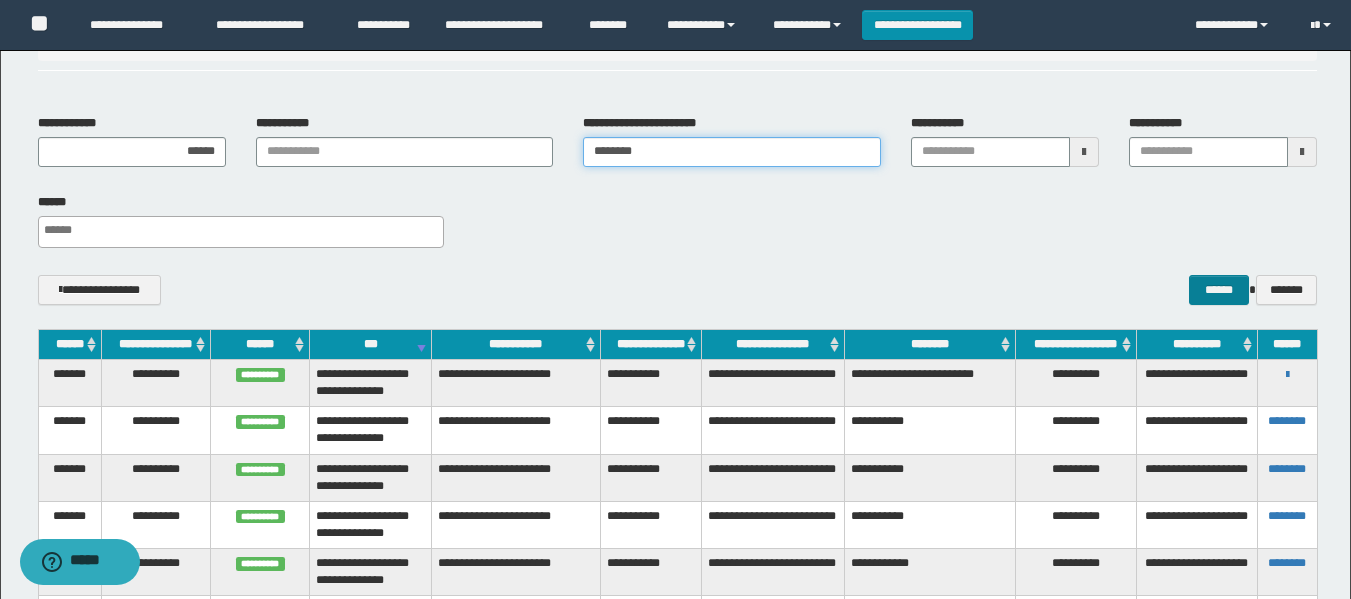type on "********" 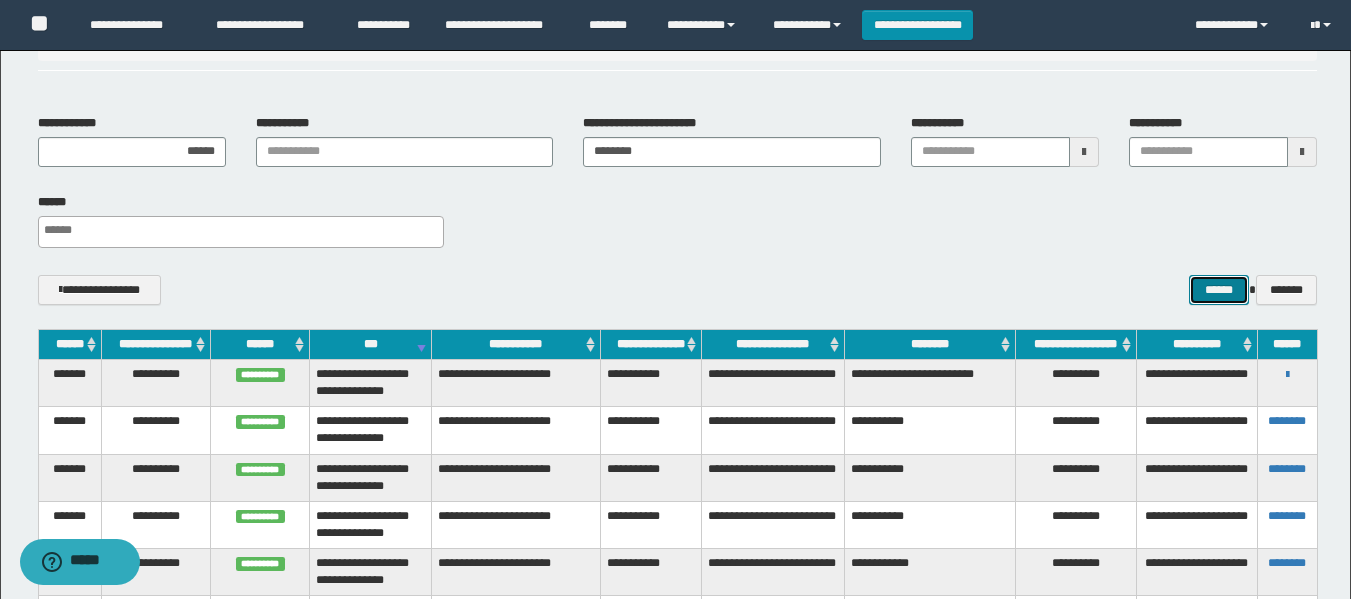 click on "******" at bounding box center [1218, 290] 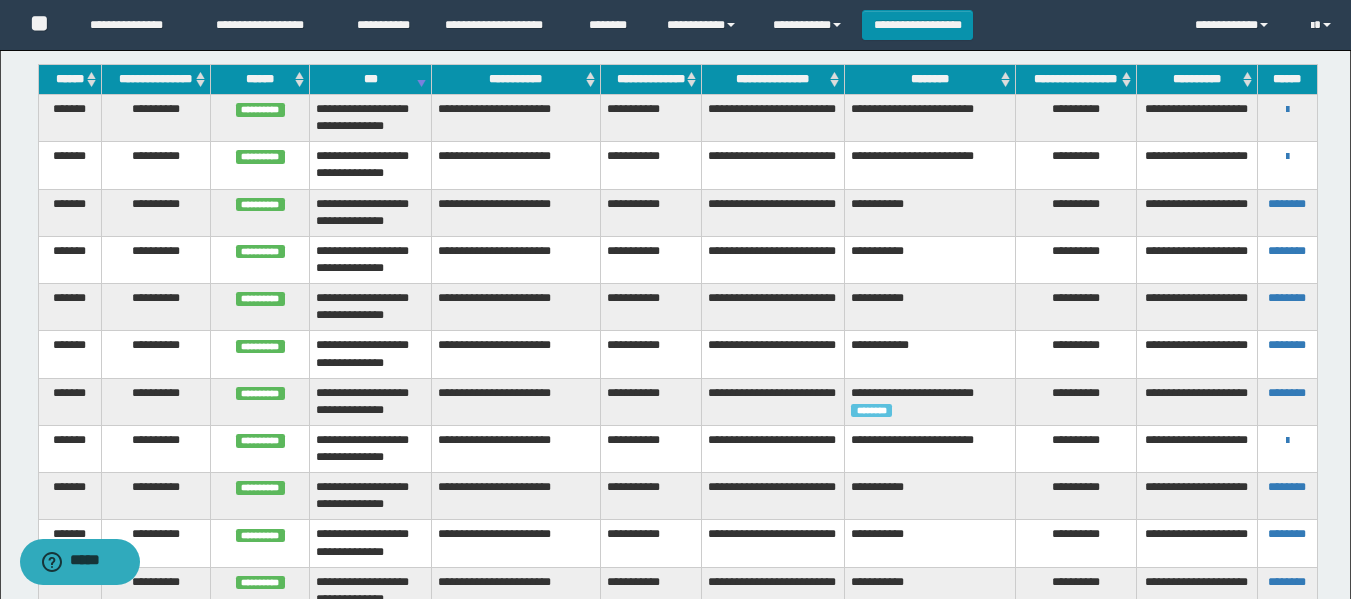 scroll, scrollTop: 400, scrollLeft: 0, axis: vertical 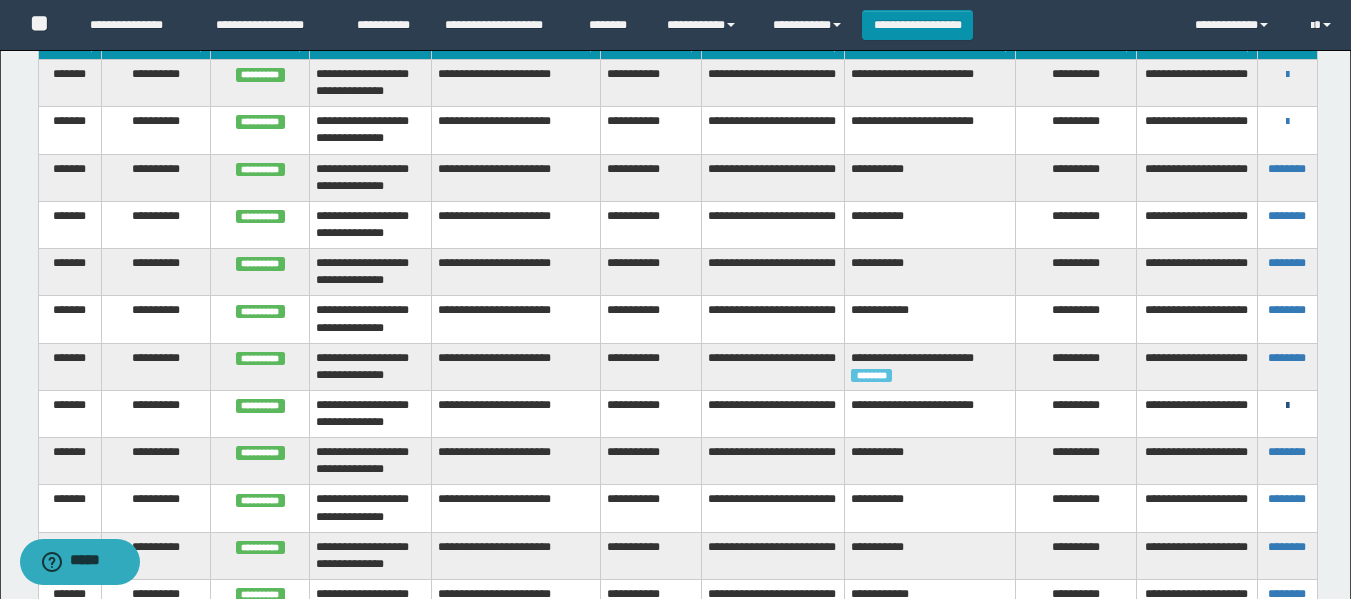 click at bounding box center (1287, 406) 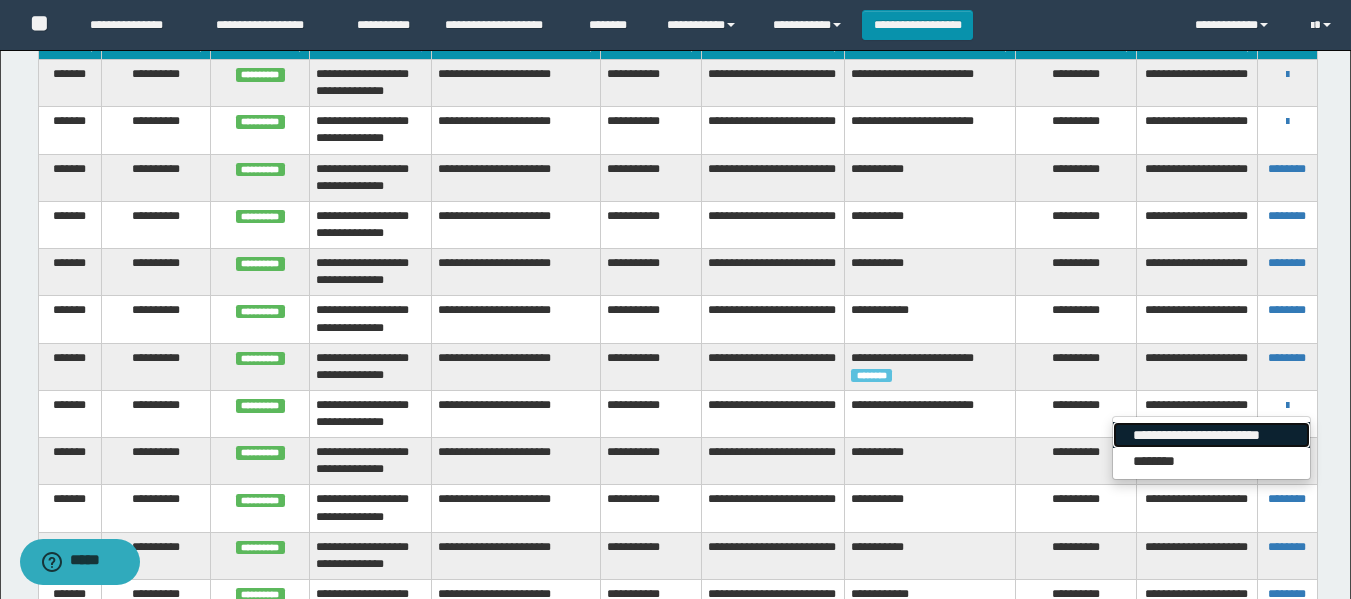 click on "**********" at bounding box center [1211, 435] 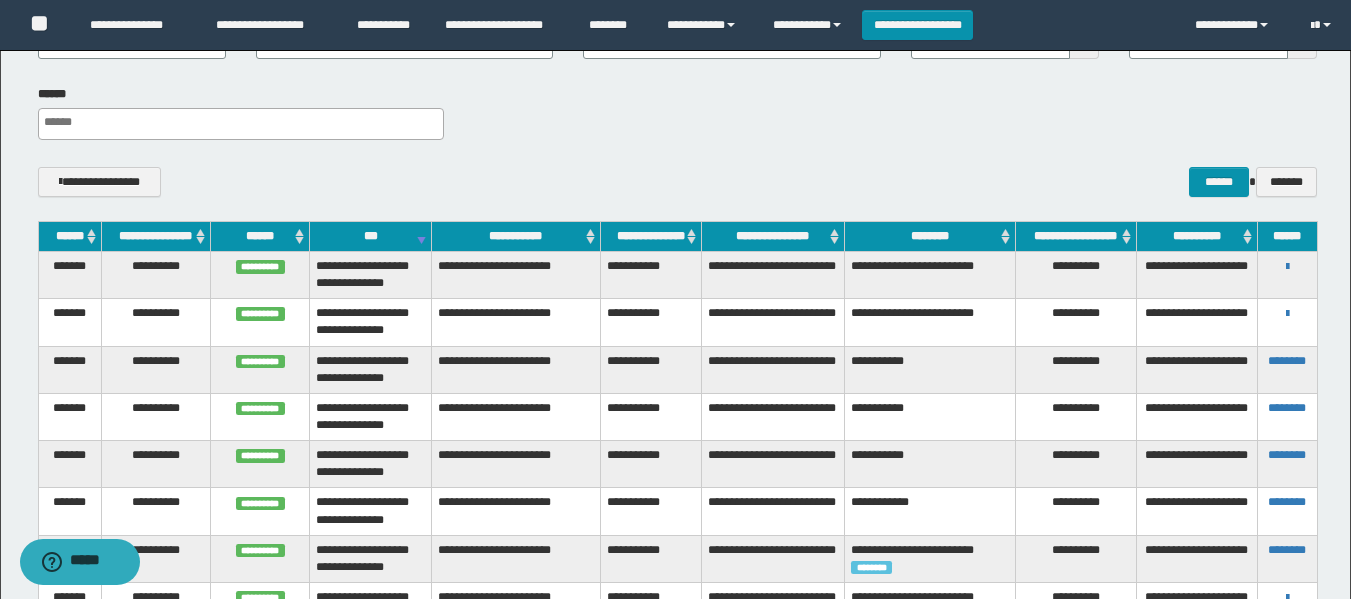 scroll, scrollTop: 200, scrollLeft: 0, axis: vertical 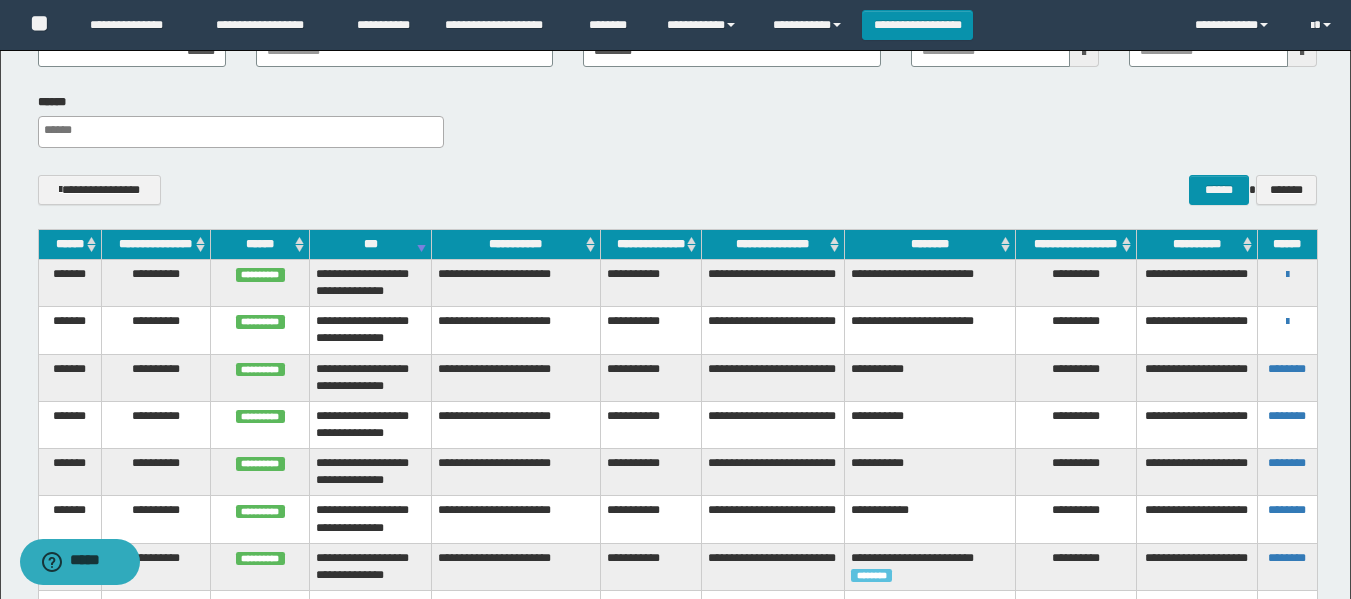 click on "**********" at bounding box center [1076, 244] 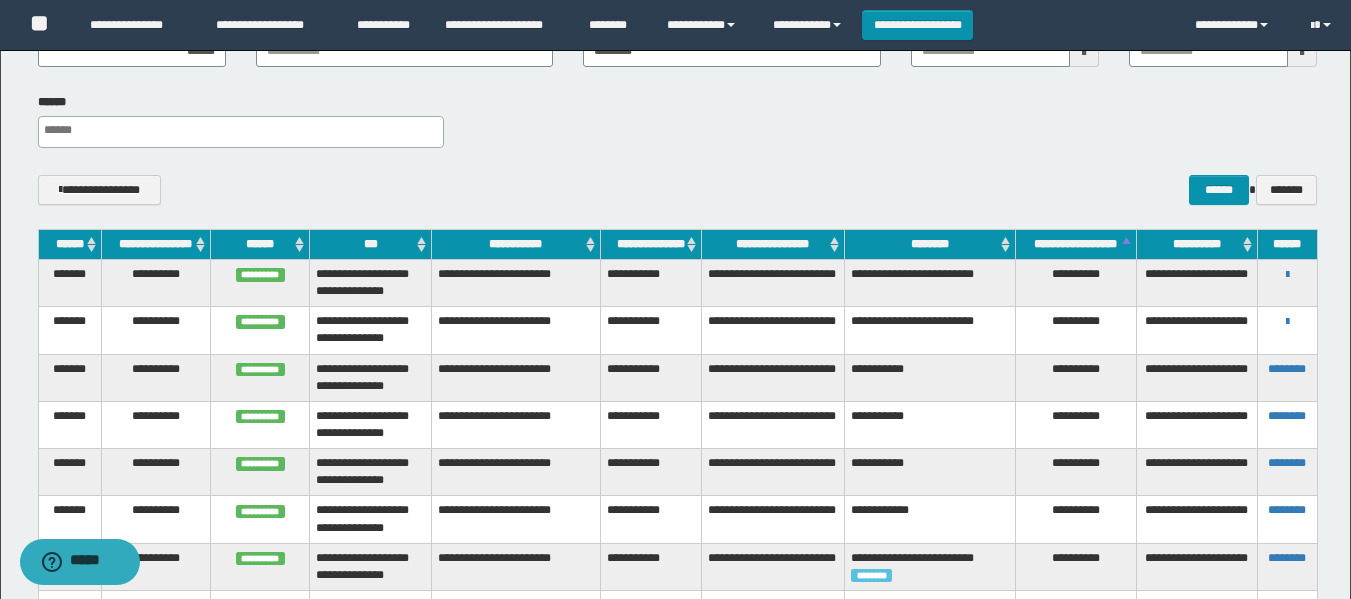 click on "**********" at bounding box center (1076, 244) 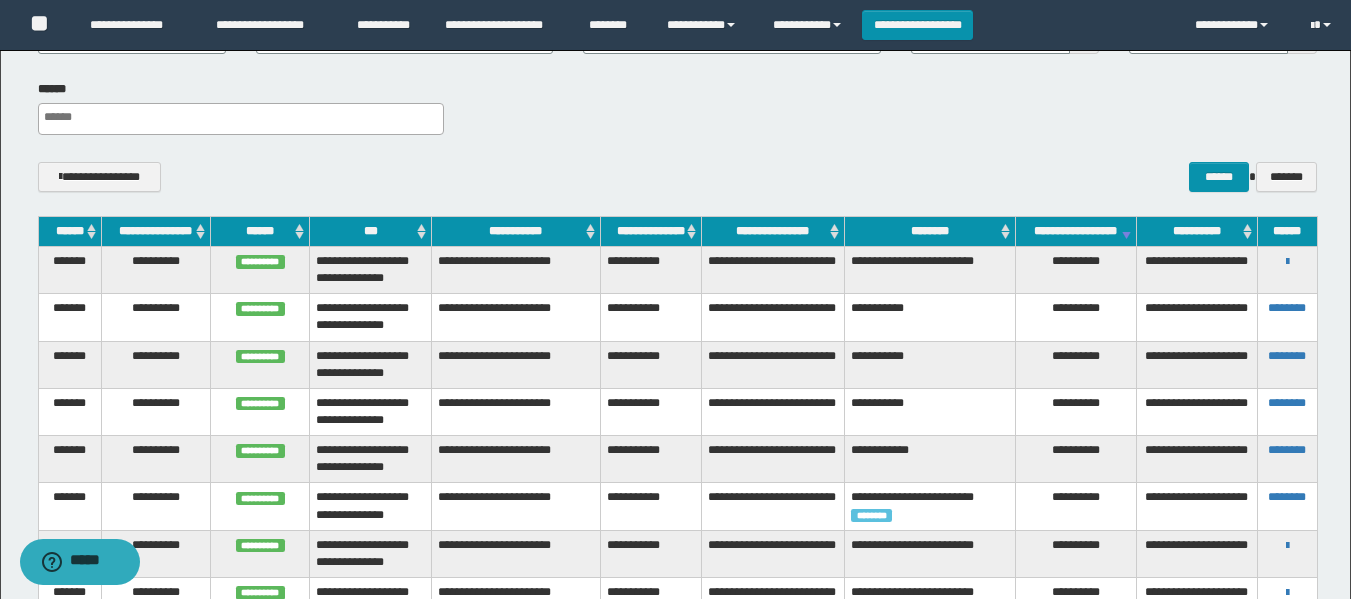 scroll, scrollTop: 300, scrollLeft: 0, axis: vertical 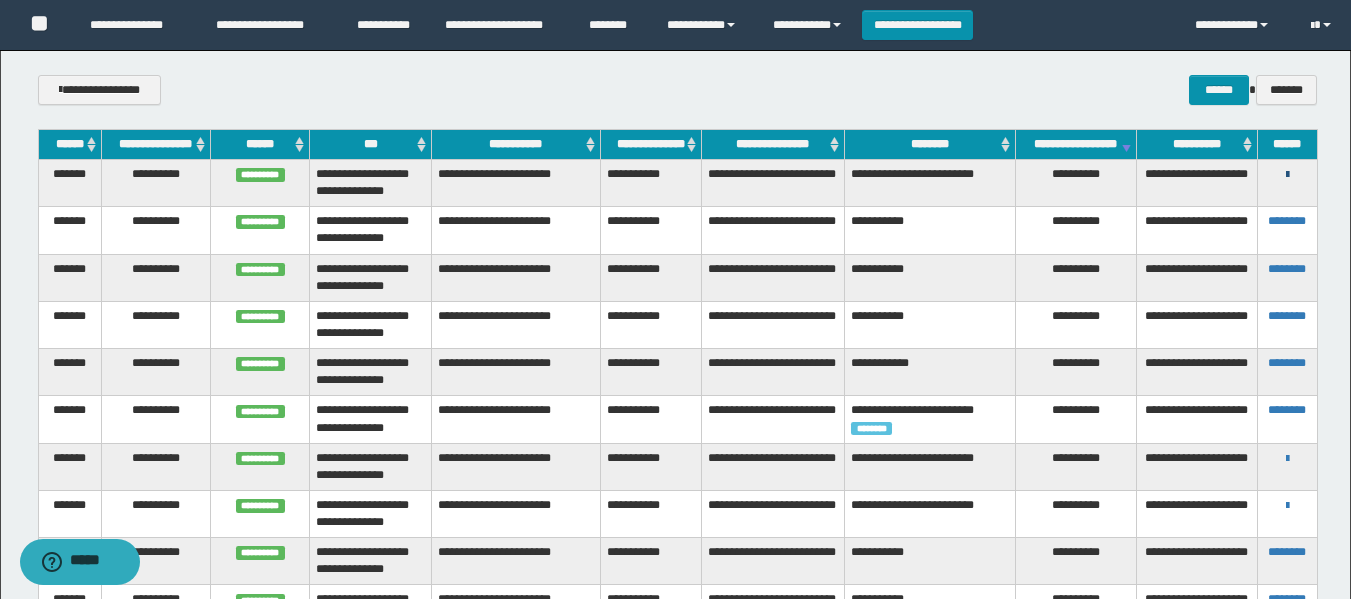 click at bounding box center (1287, 175) 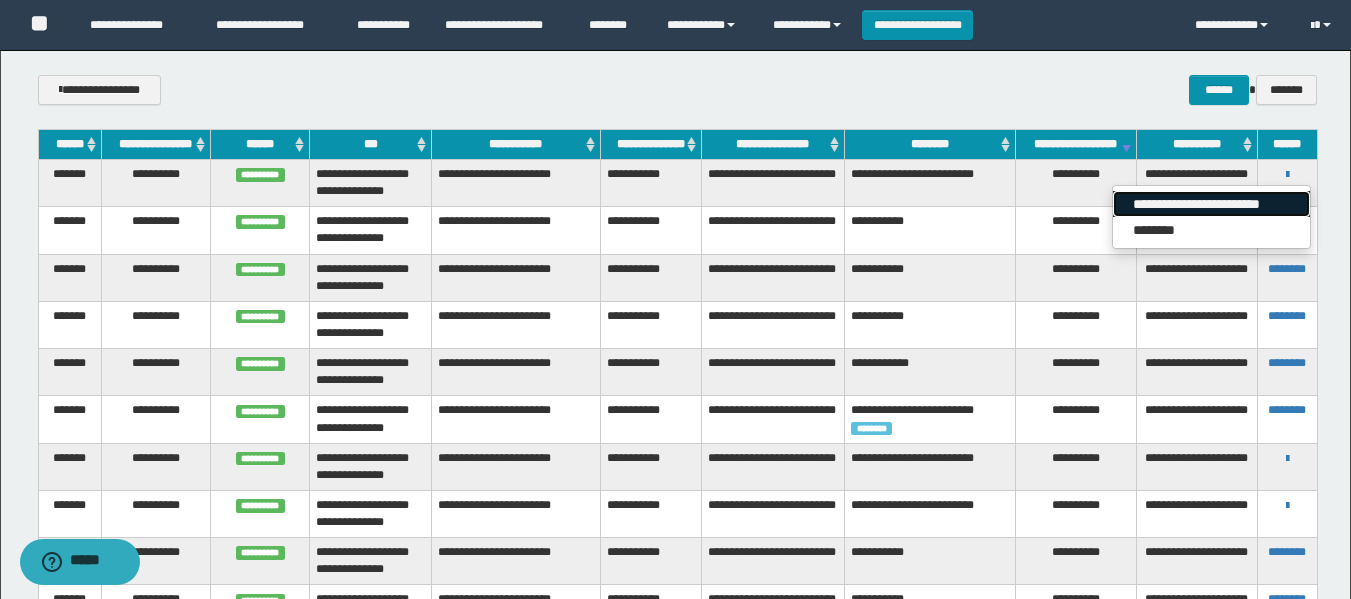 click on "**********" at bounding box center (1211, 204) 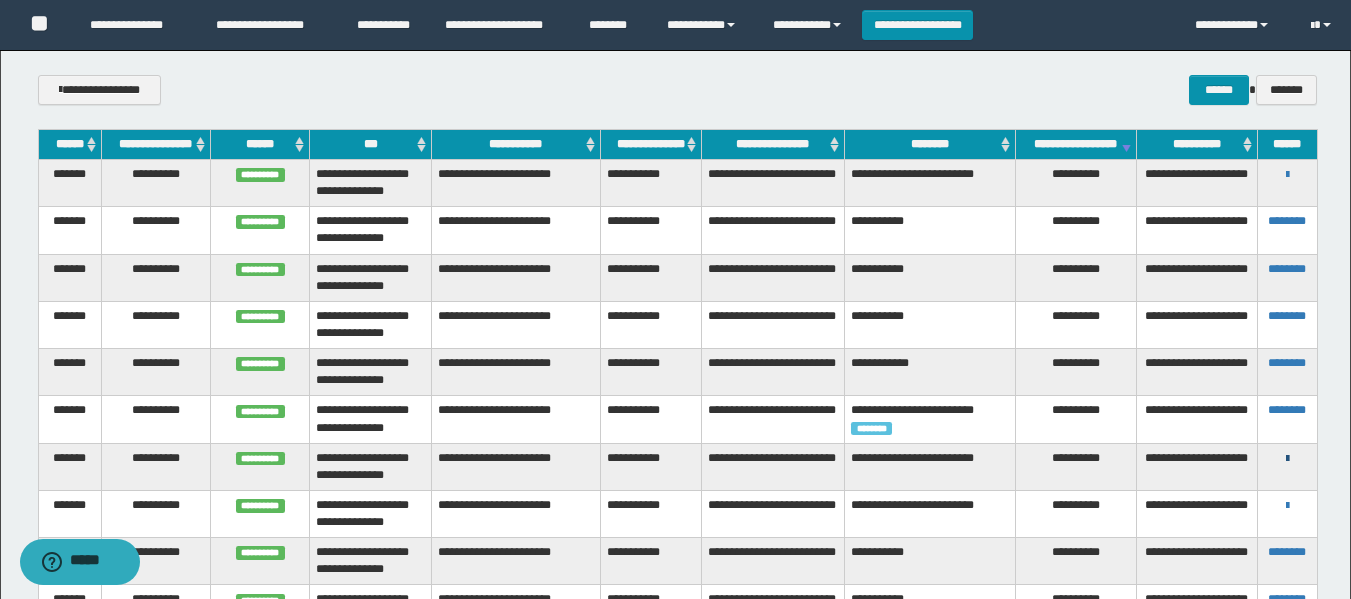 click at bounding box center [1287, 459] 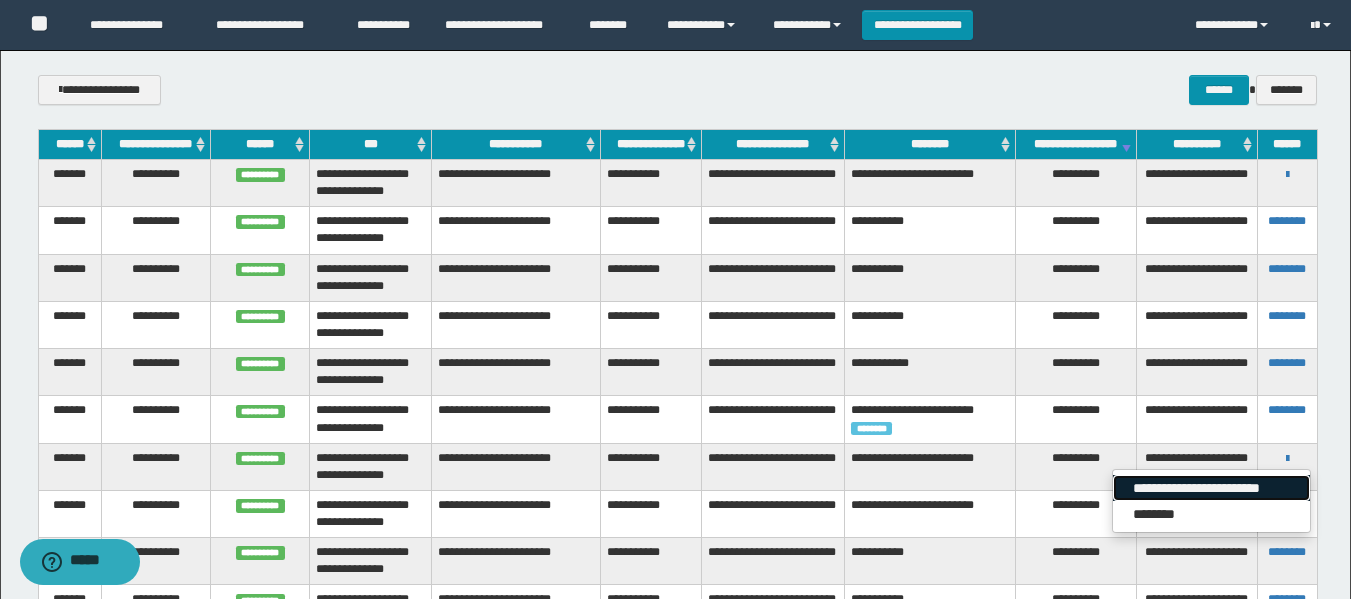 click on "**********" at bounding box center (1211, 488) 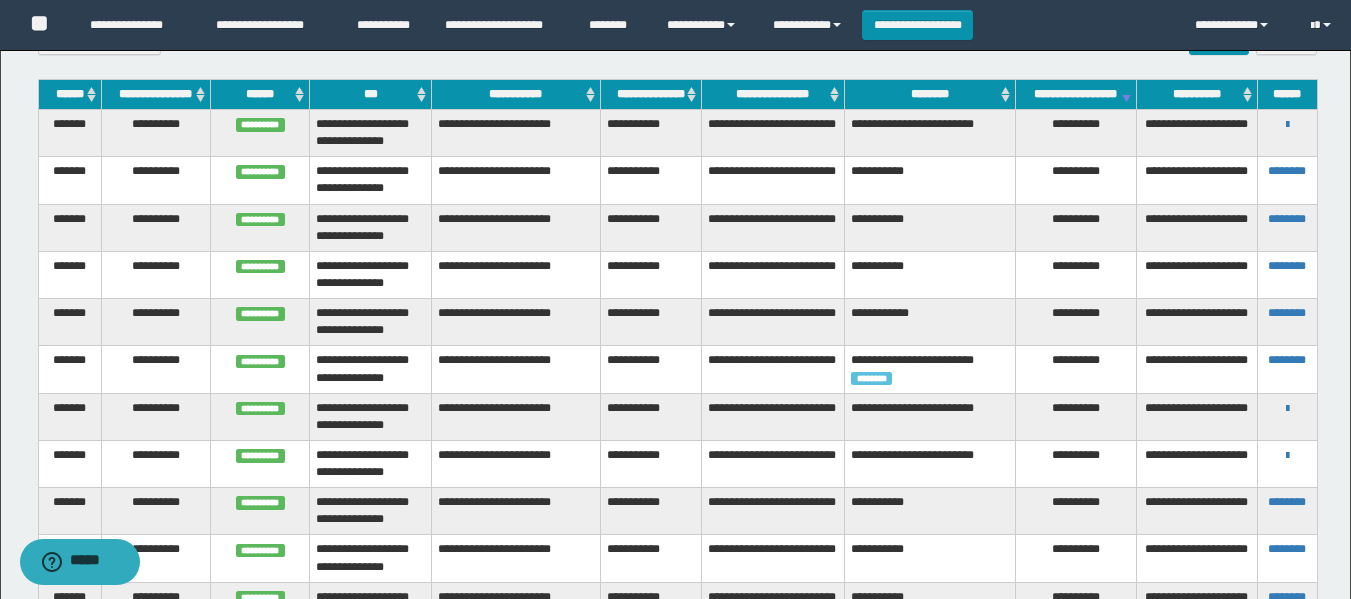 scroll, scrollTop: 400, scrollLeft: 0, axis: vertical 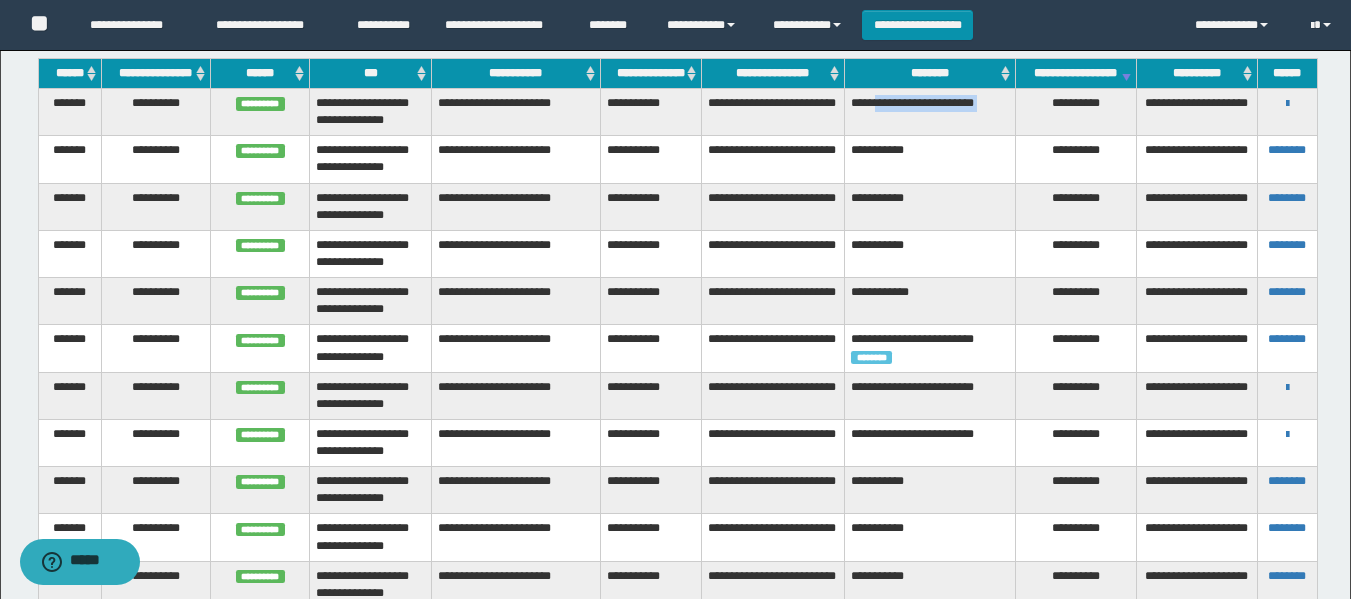drag, startPoint x: 891, startPoint y: 104, endPoint x: 1037, endPoint y: 132, distance: 148.66069 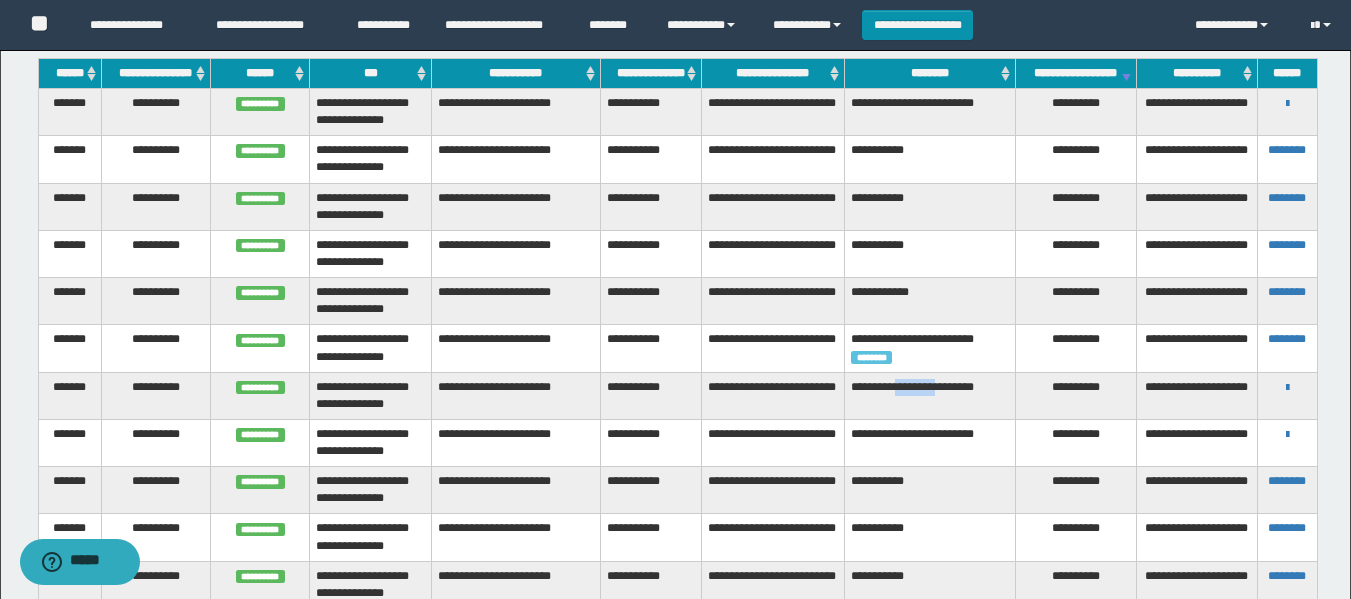 drag, startPoint x: 916, startPoint y: 389, endPoint x: 962, endPoint y: 399, distance: 47.07441 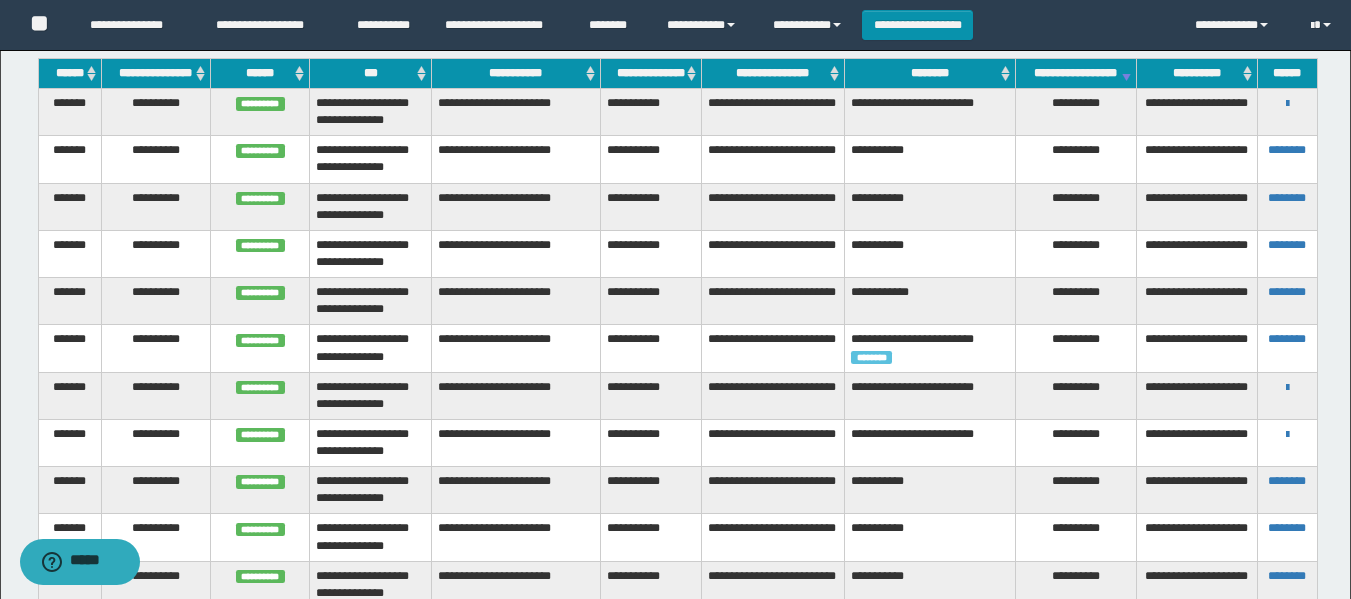 click on "**********" at bounding box center [650, 395] 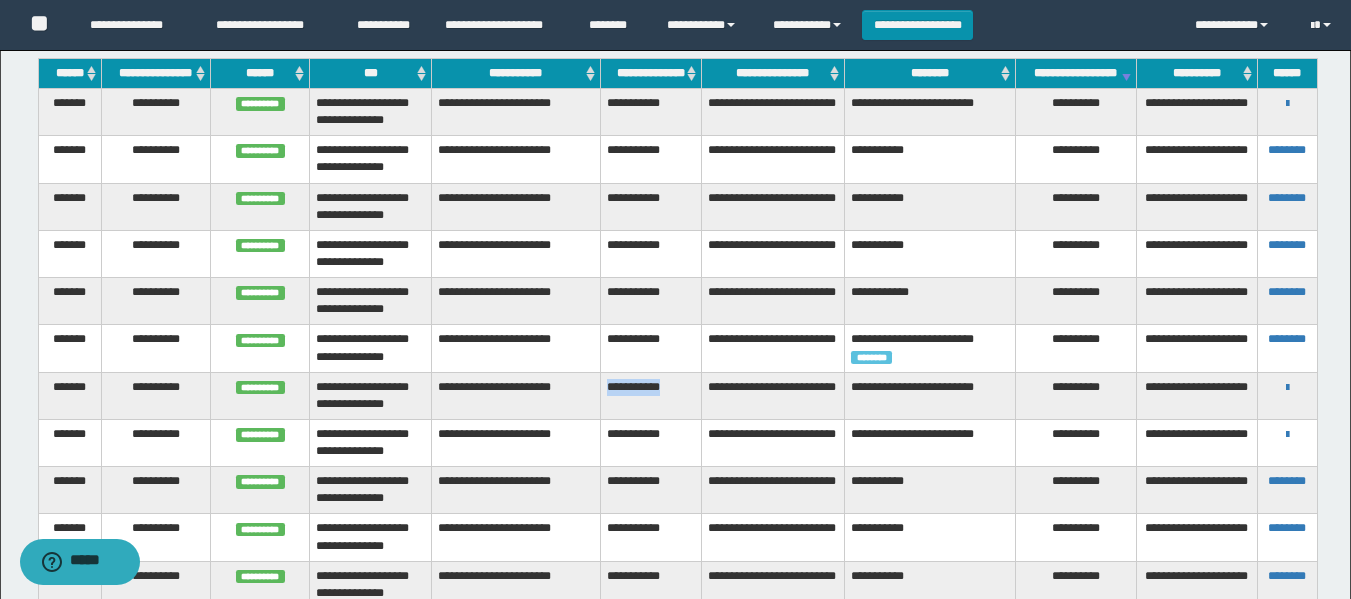 drag, startPoint x: 682, startPoint y: 388, endPoint x: 607, endPoint y: 385, distance: 75.059975 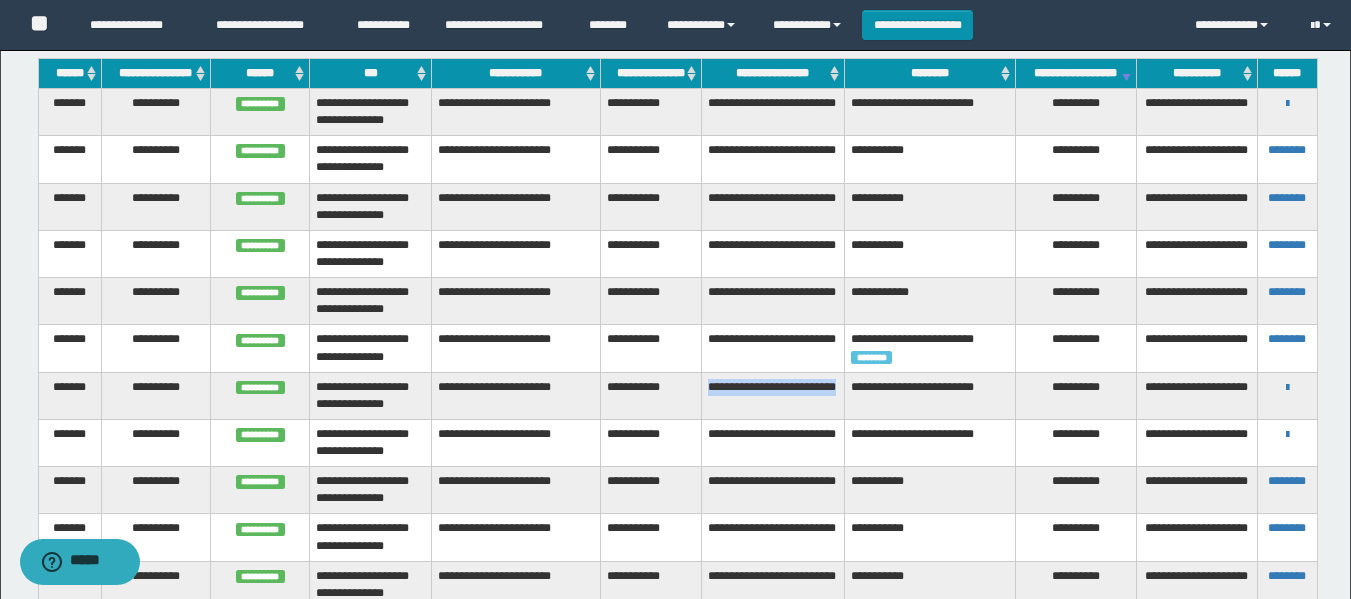 drag, startPoint x: 752, startPoint y: 404, endPoint x: 705, endPoint y: 387, distance: 49.979996 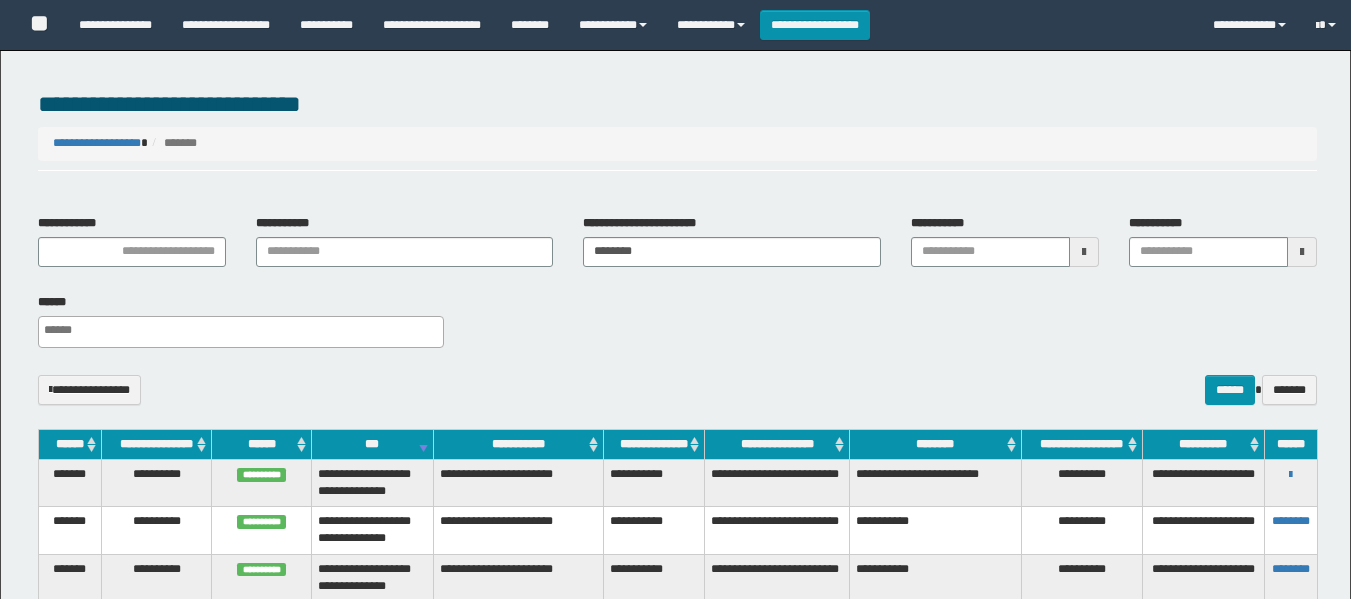 select 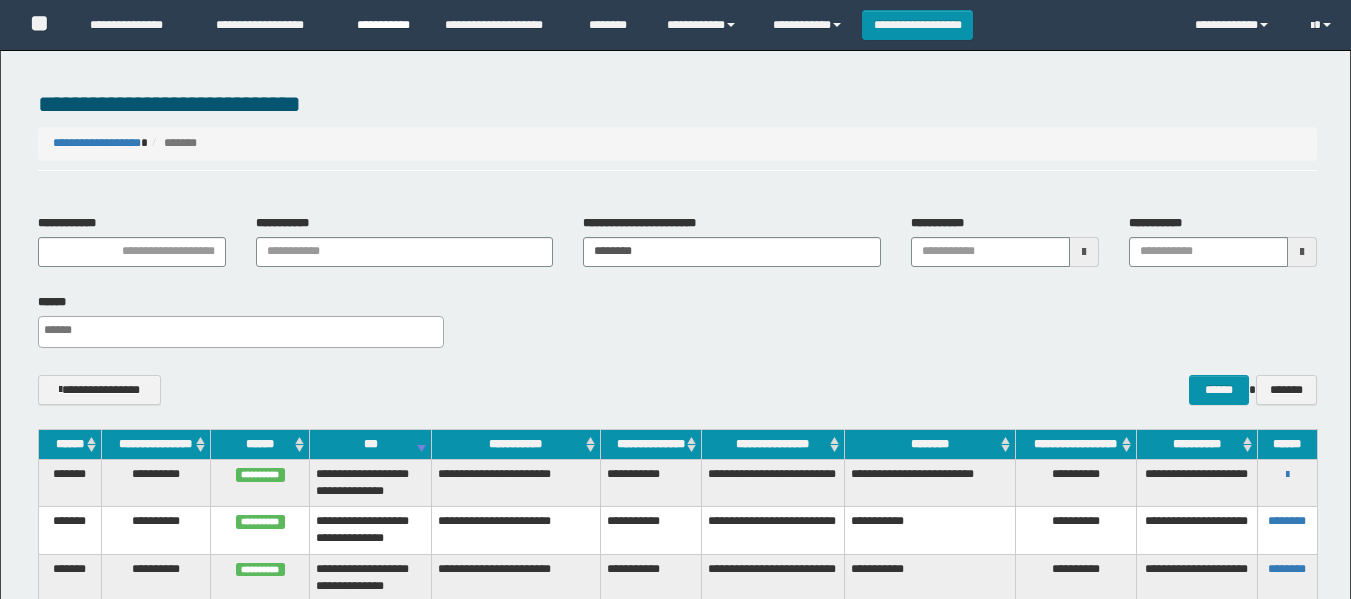 scroll, scrollTop: 1, scrollLeft: 0, axis: vertical 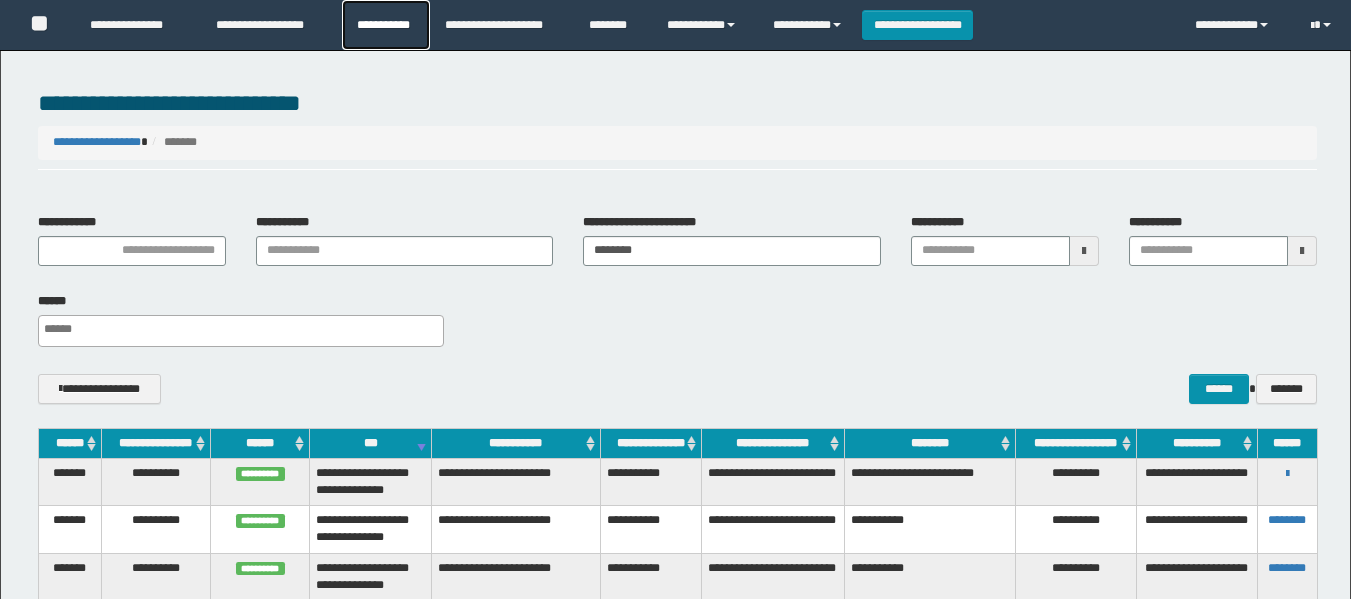 click on "**********" at bounding box center (386, 25) 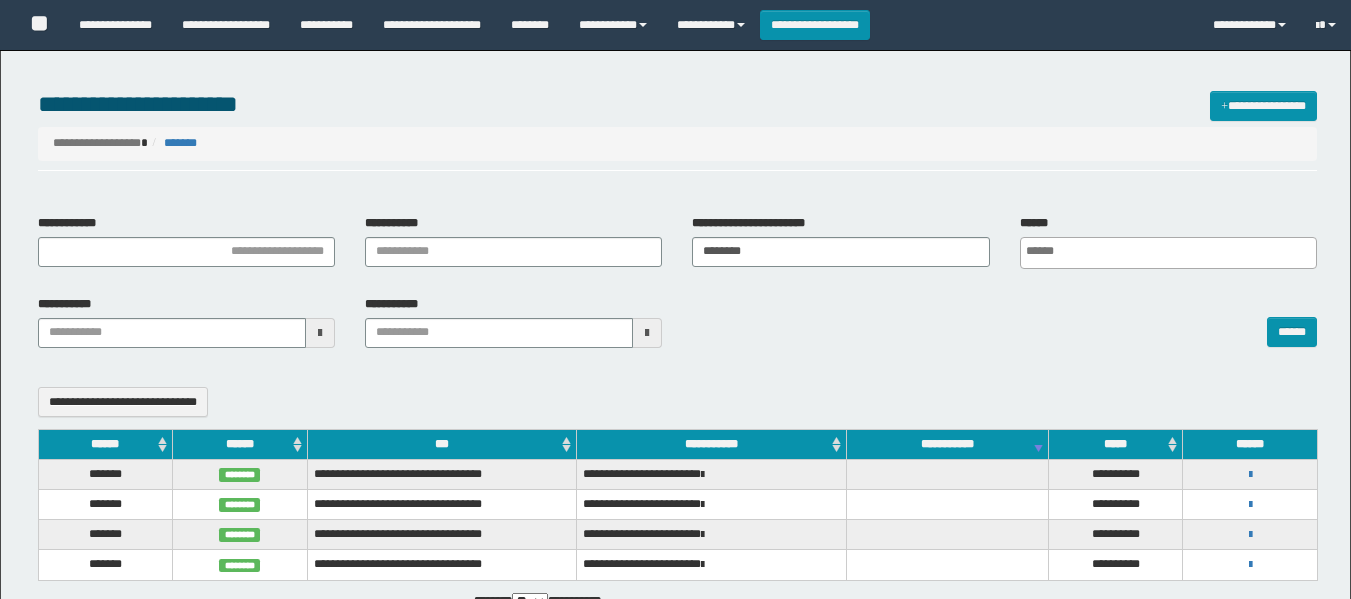 select 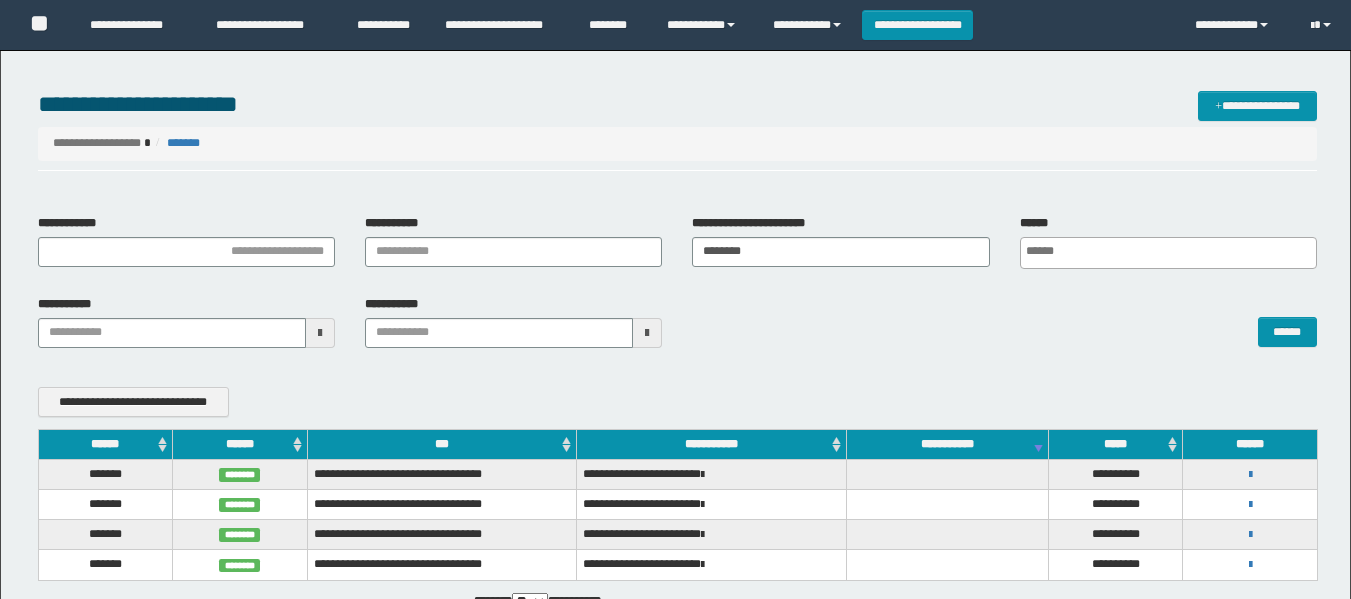 scroll, scrollTop: 0, scrollLeft: 0, axis: both 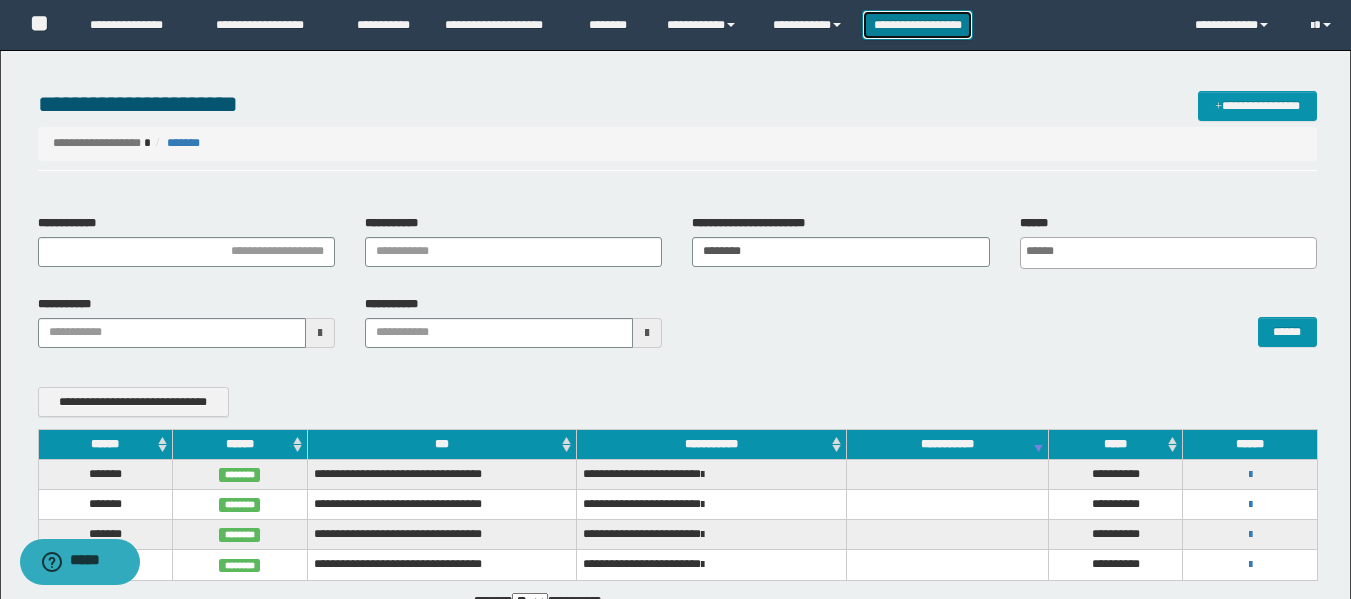 click on "**********" at bounding box center [917, 25] 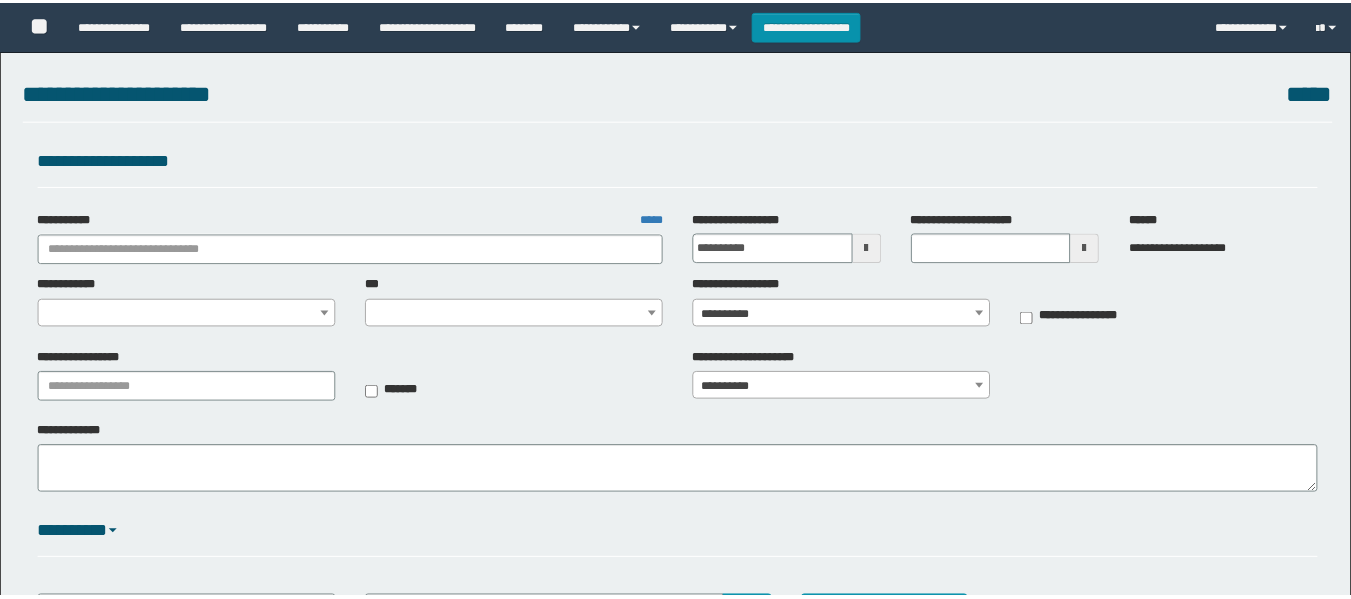 scroll, scrollTop: 0, scrollLeft: 0, axis: both 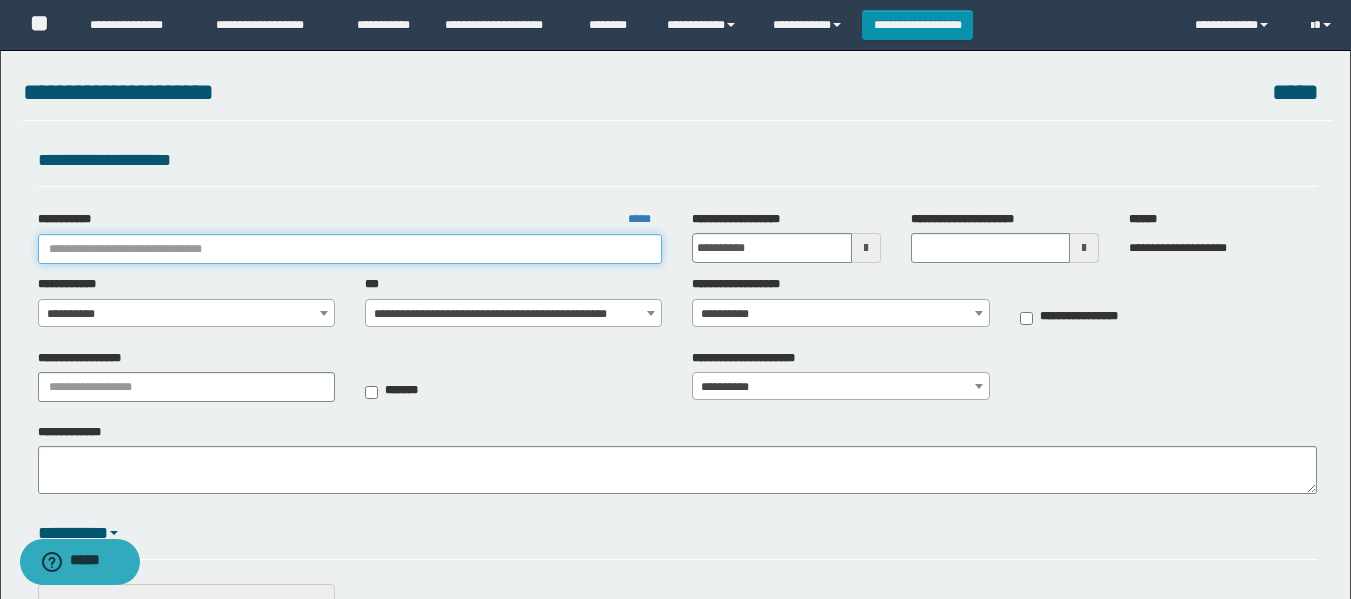 click on "**********" at bounding box center (350, 249) 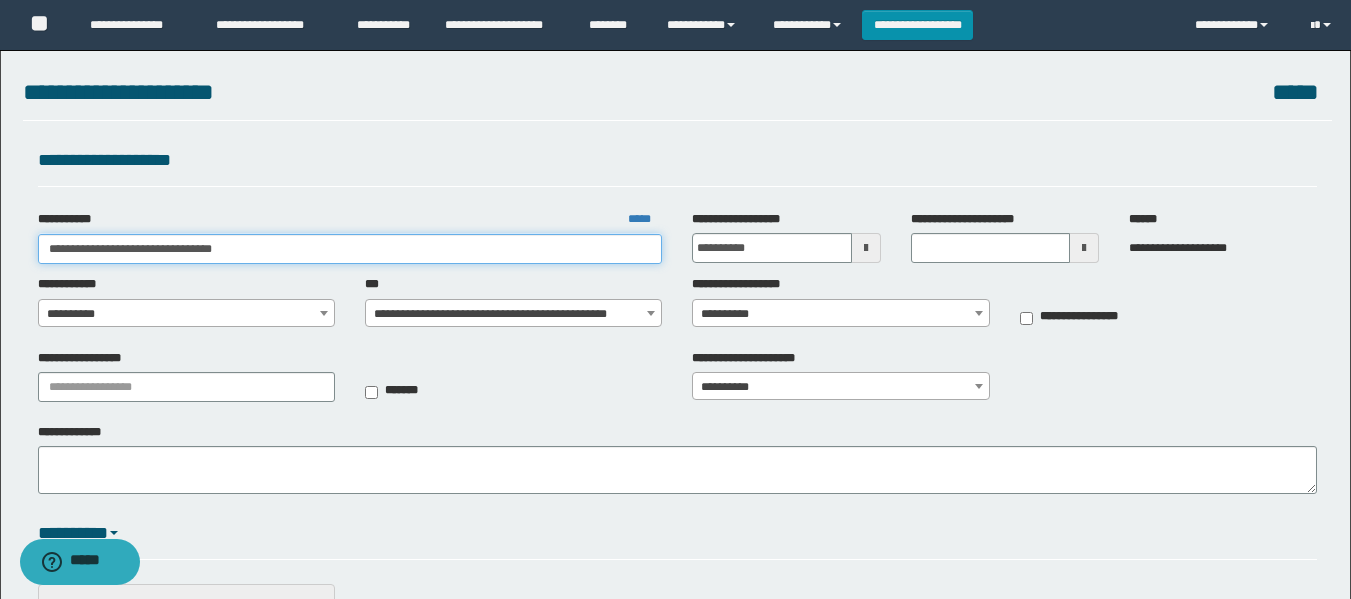 type on "**********" 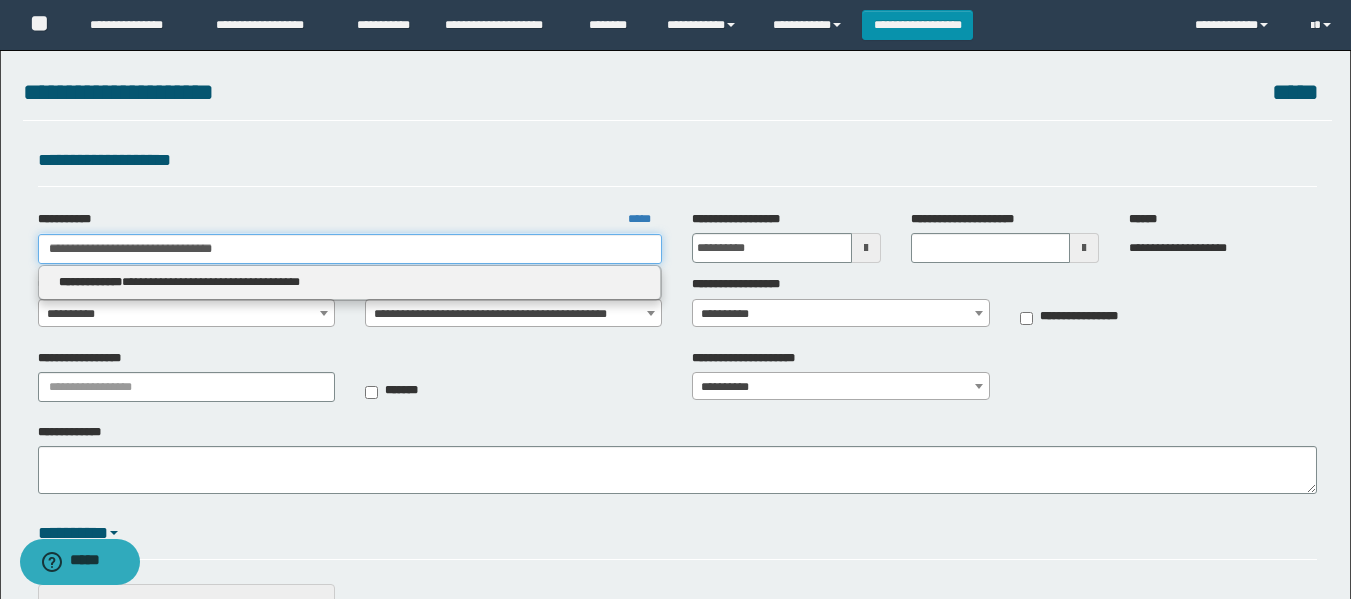 type on "**********" 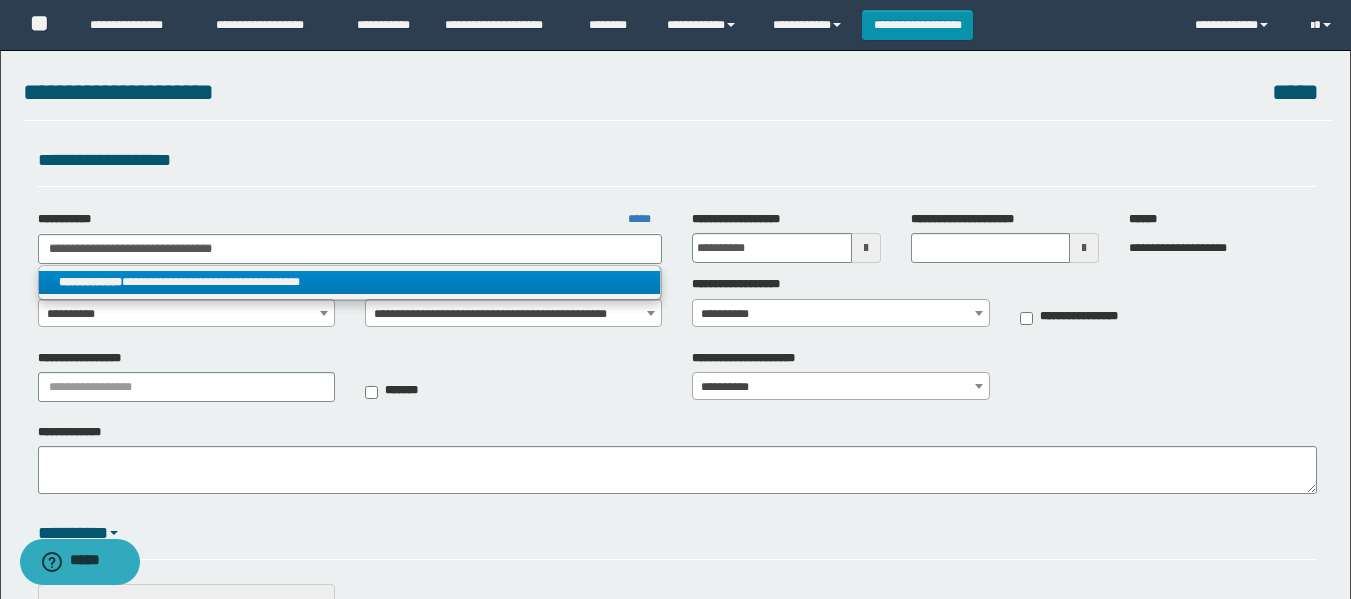 click on "**********" at bounding box center [350, 282] 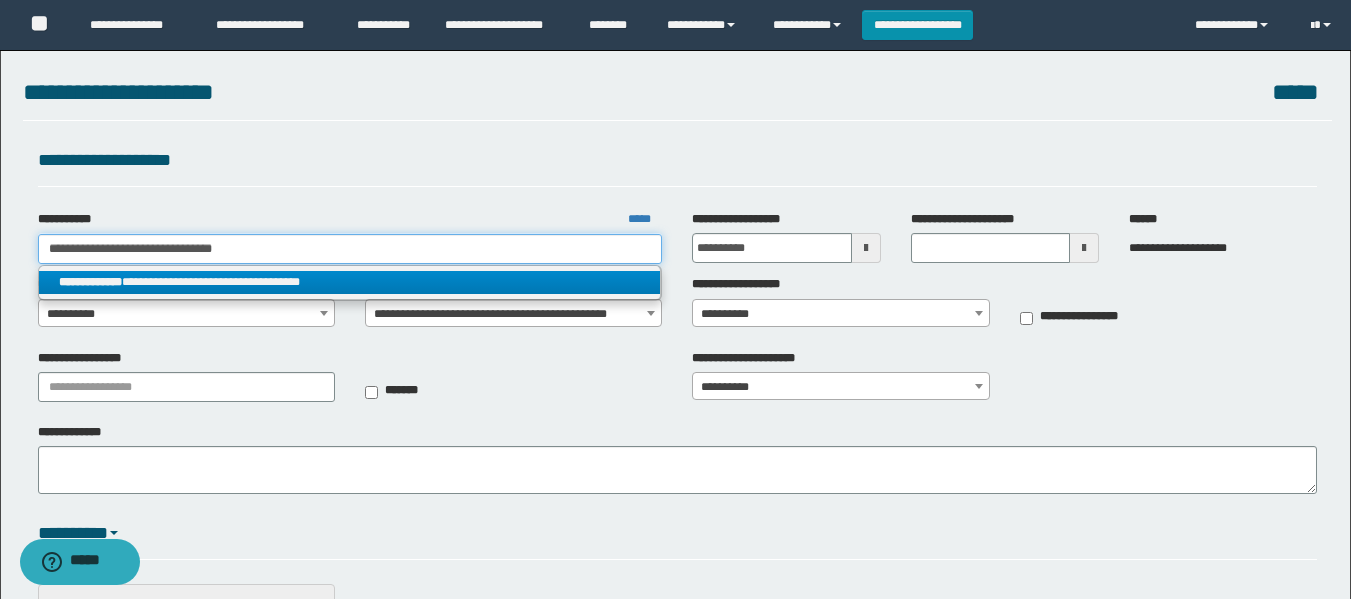 type 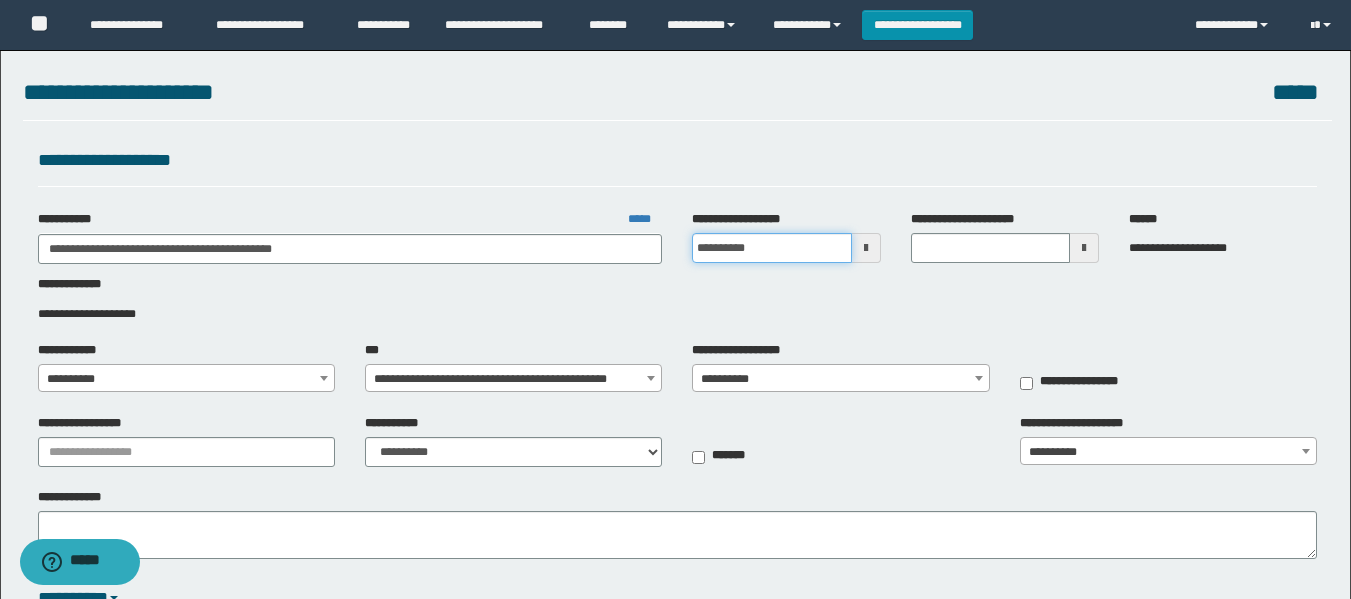 click on "**********" at bounding box center [771, 248] 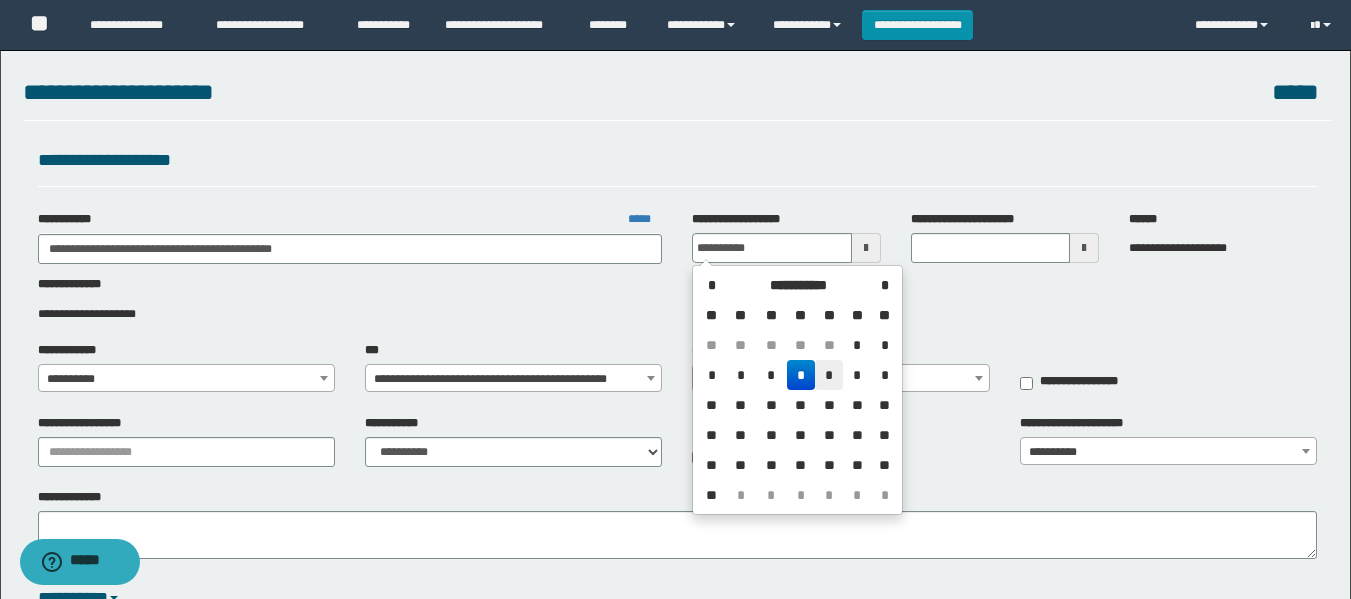 click on "*" at bounding box center [829, 375] 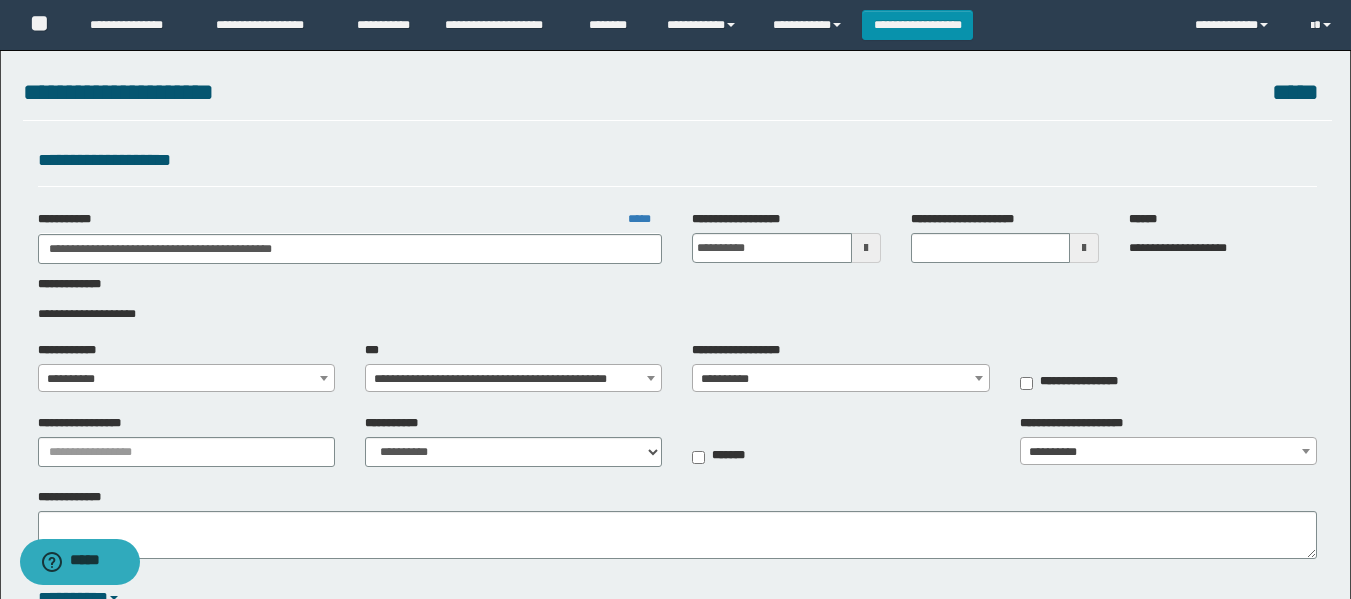 click on "**********" at bounding box center [186, 379] 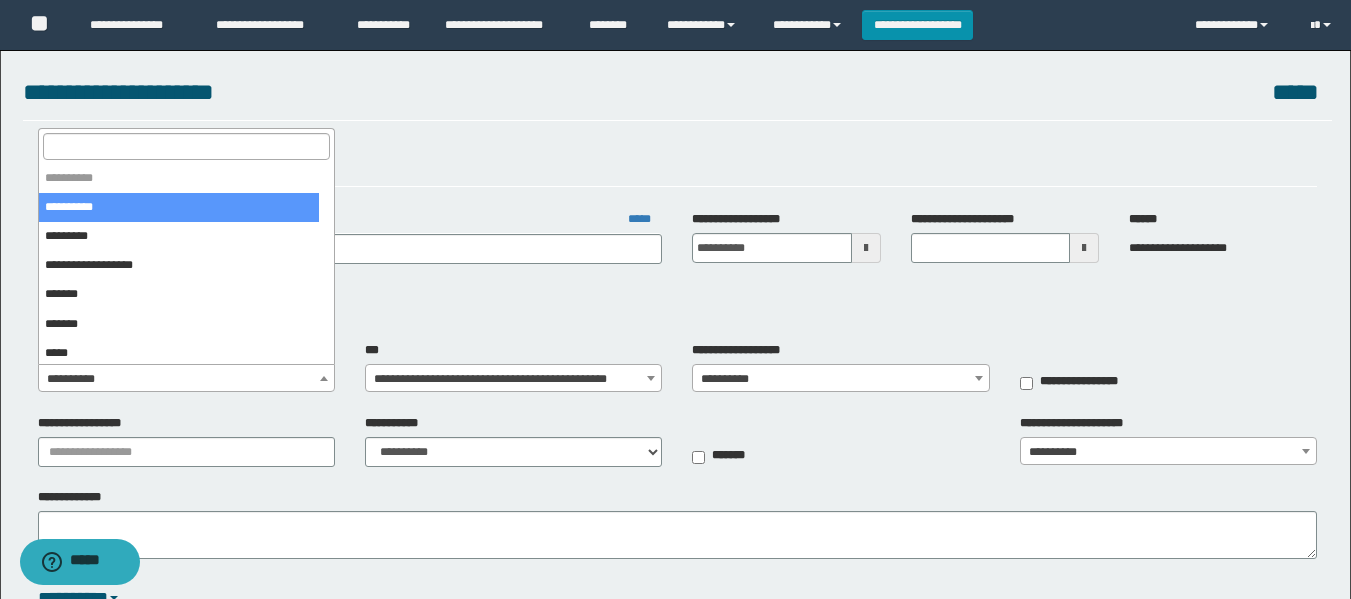 click at bounding box center (186, 146) 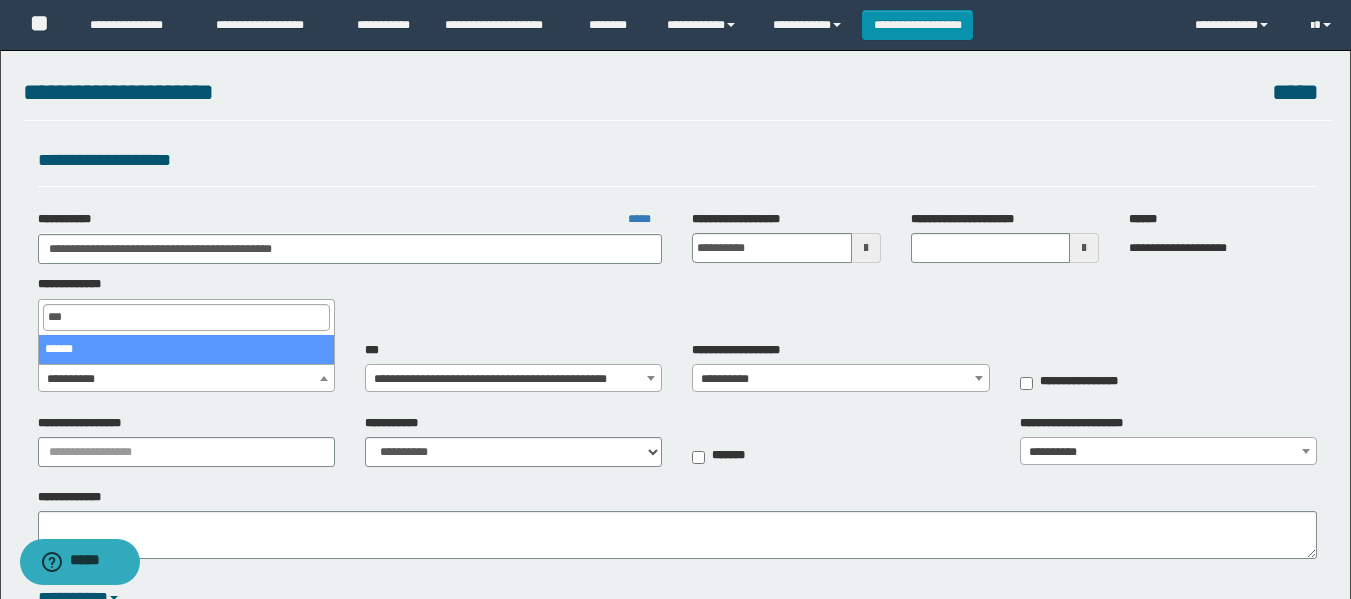 type on "***" 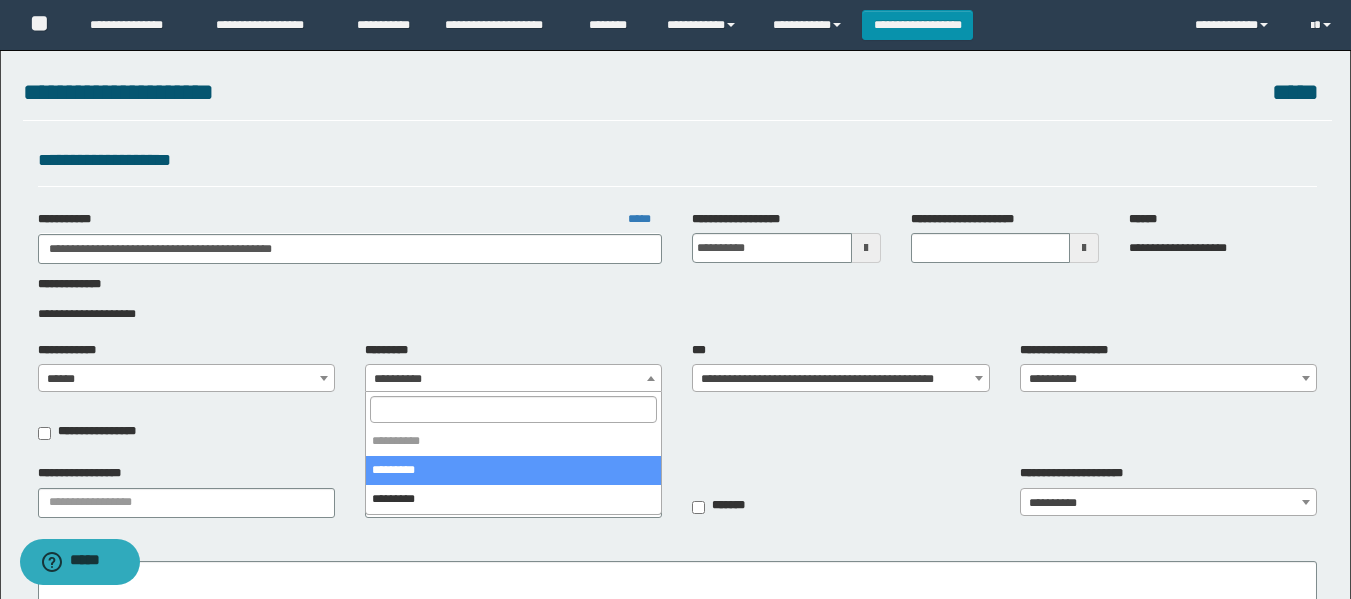 click on "**********" at bounding box center (513, 379) 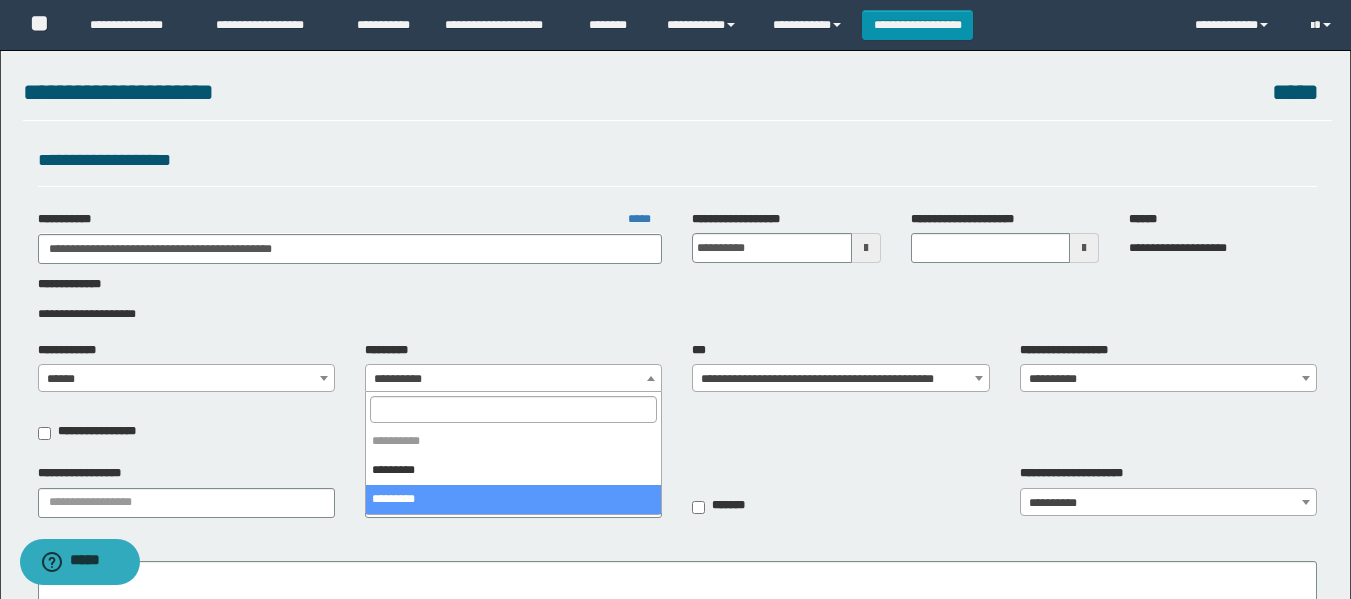 drag, startPoint x: 472, startPoint y: 474, endPoint x: 480, endPoint y: 491, distance: 18.788294 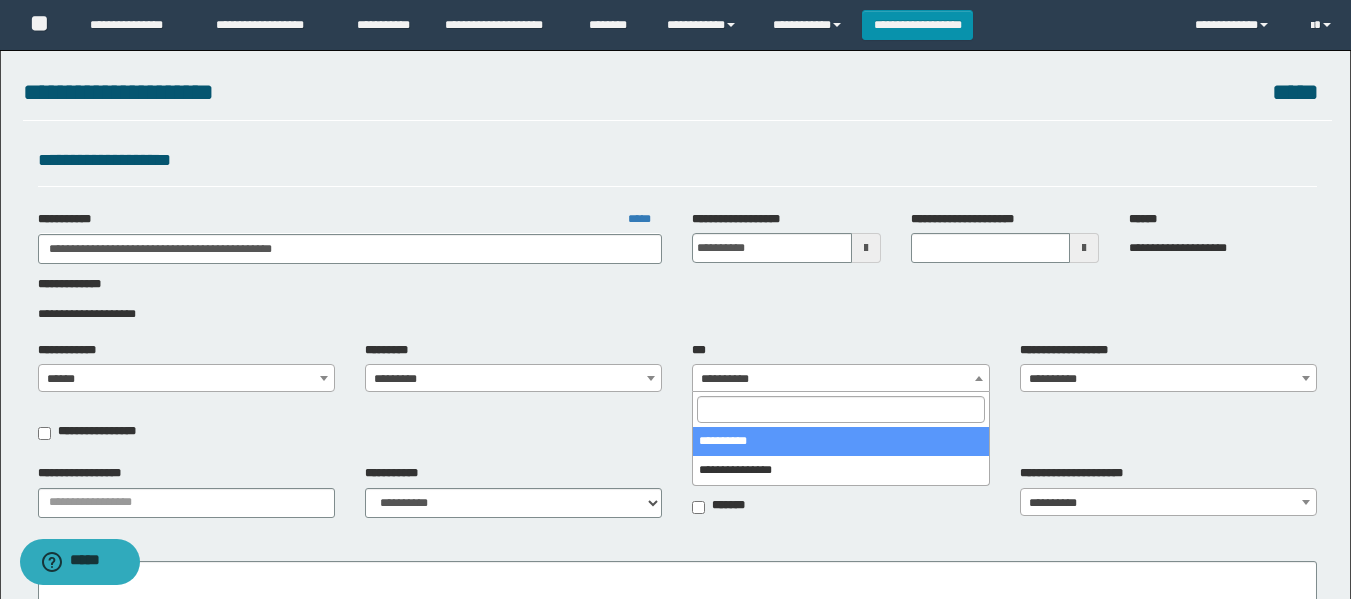 click on "**********" at bounding box center [840, 379] 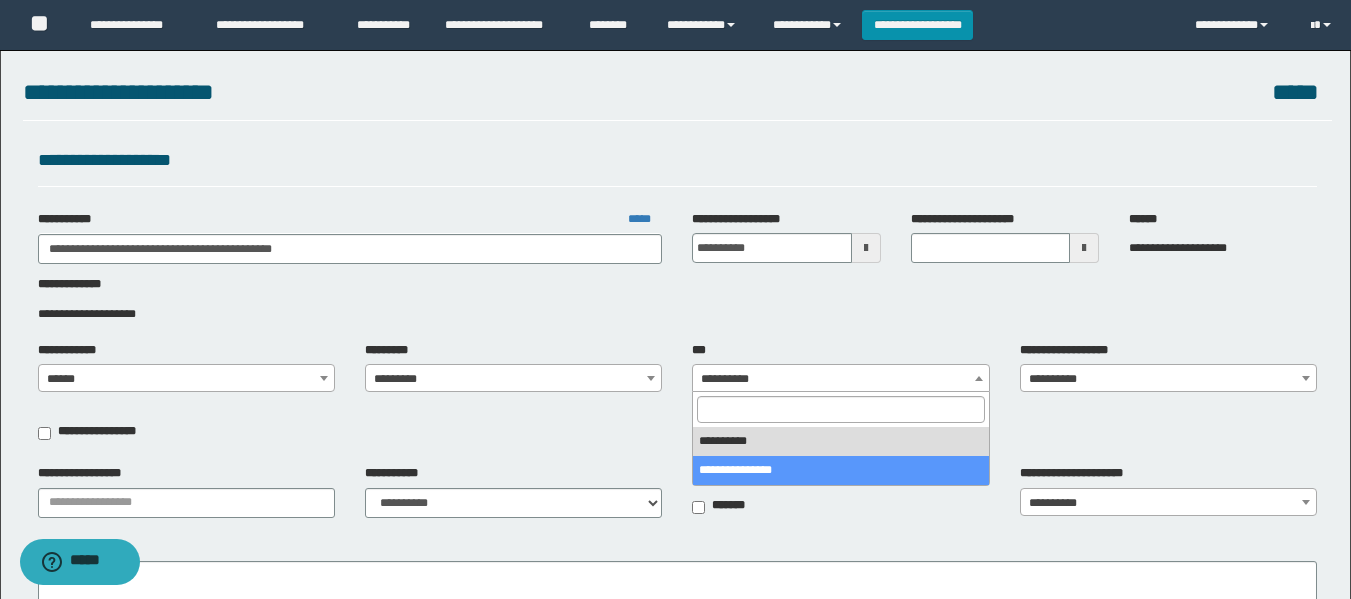 select on "***" 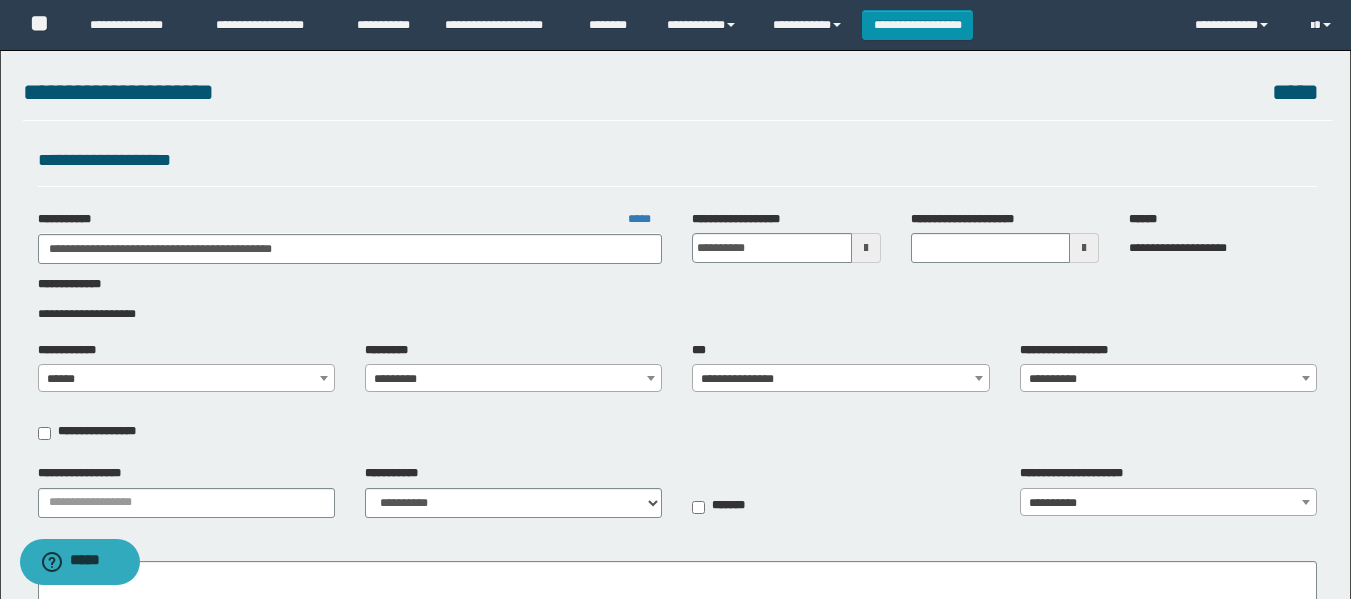 click on "**********" at bounding box center (1168, 367) 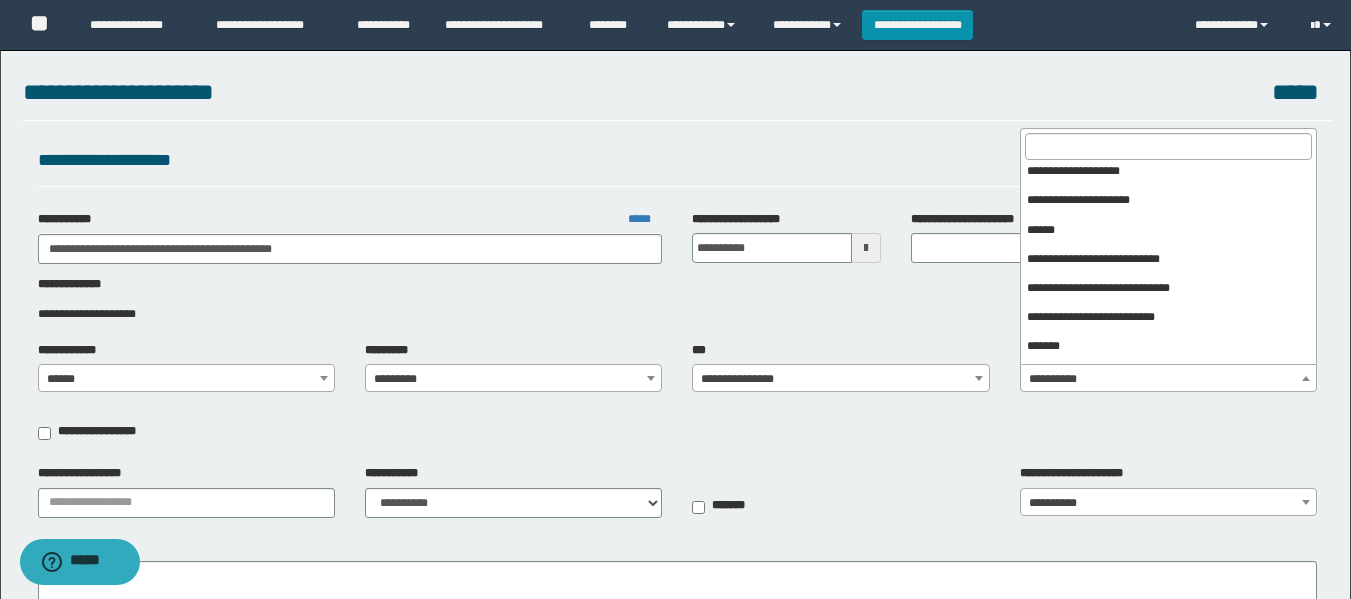 scroll, scrollTop: 116, scrollLeft: 0, axis: vertical 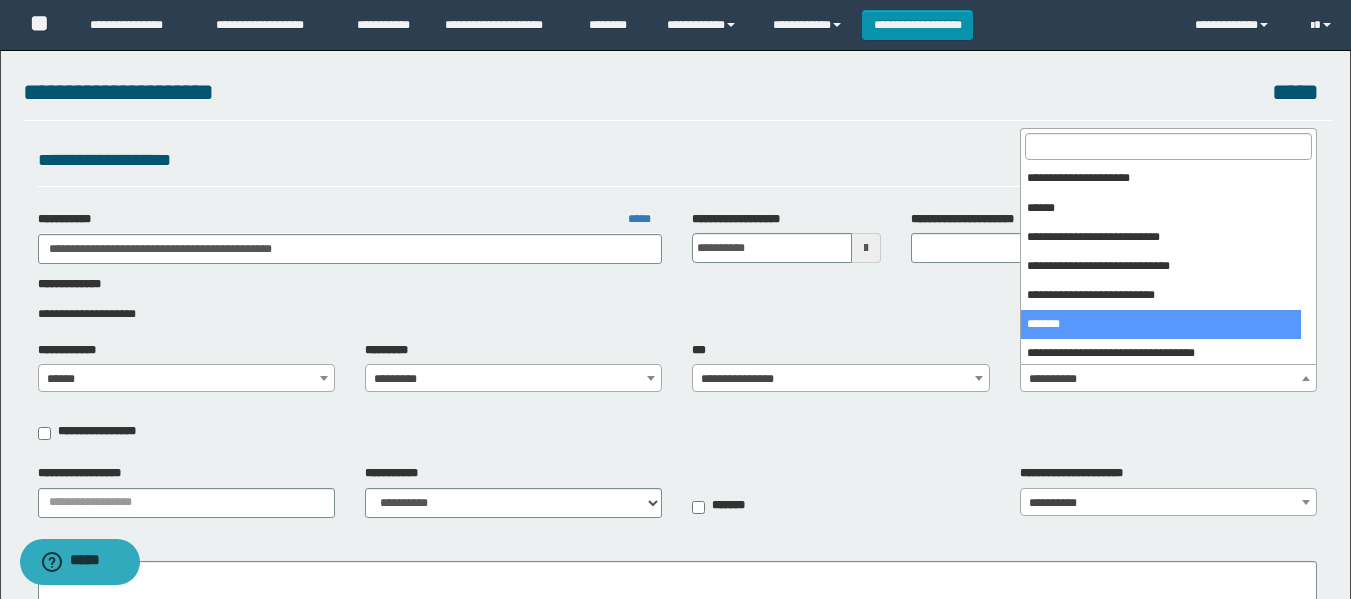 select on "***" 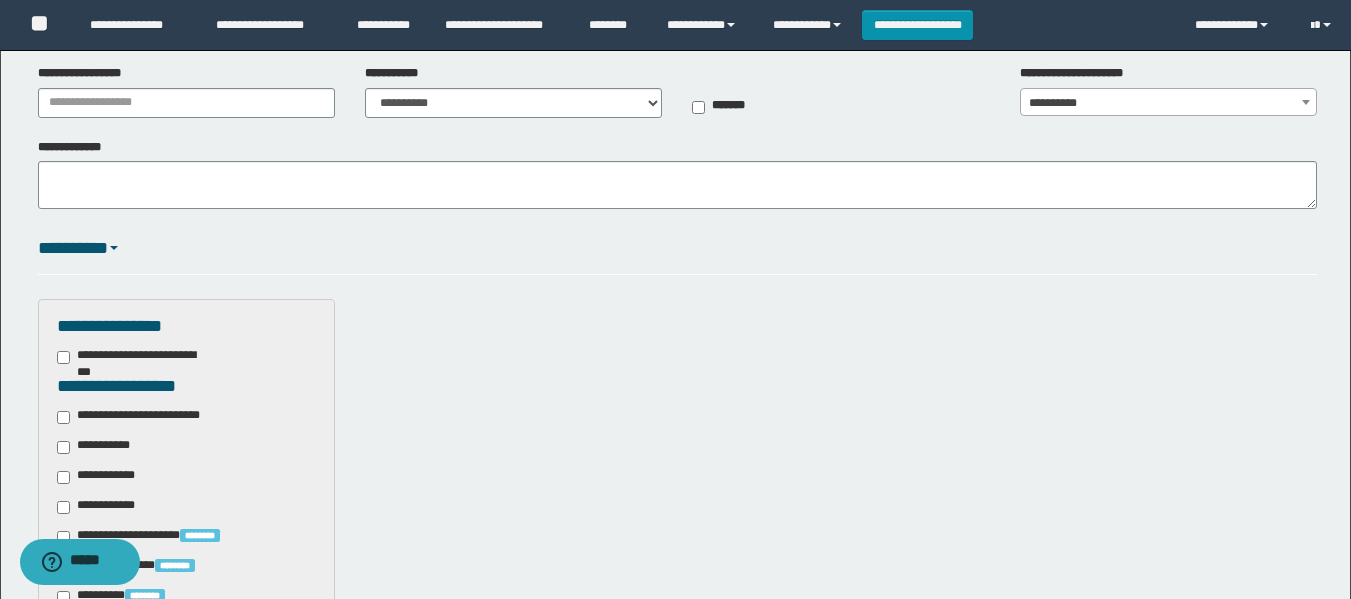 scroll, scrollTop: 500, scrollLeft: 0, axis: vertical 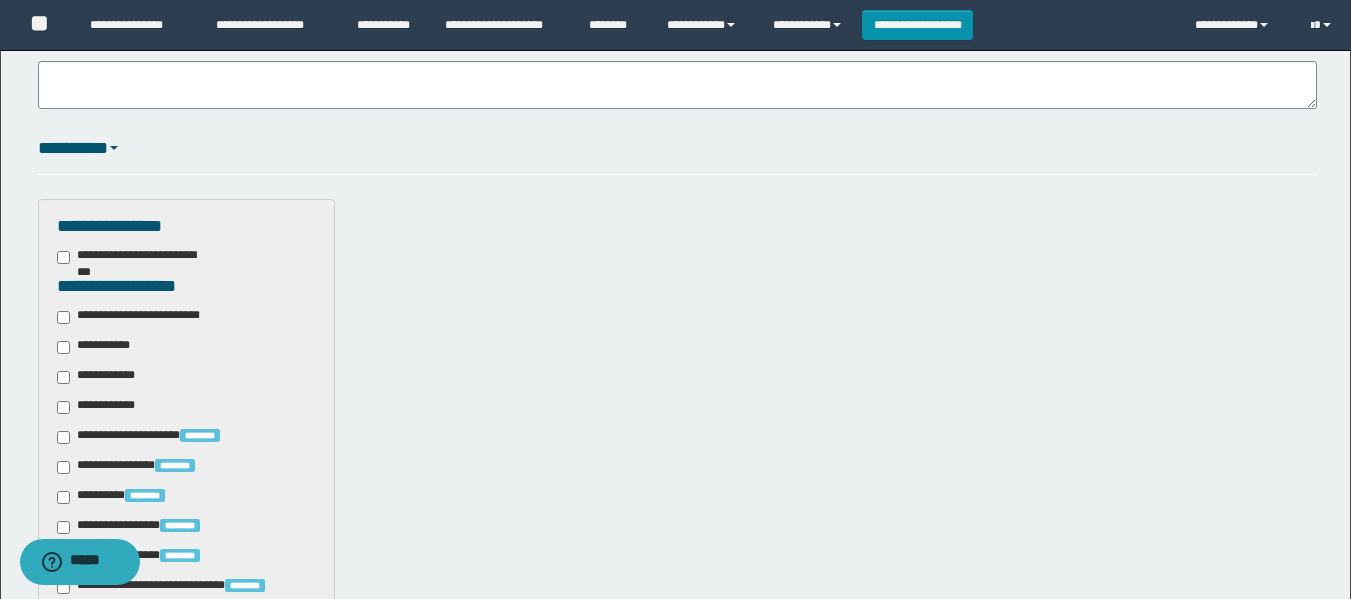 click on "**********" at bounding box center (143, 317) 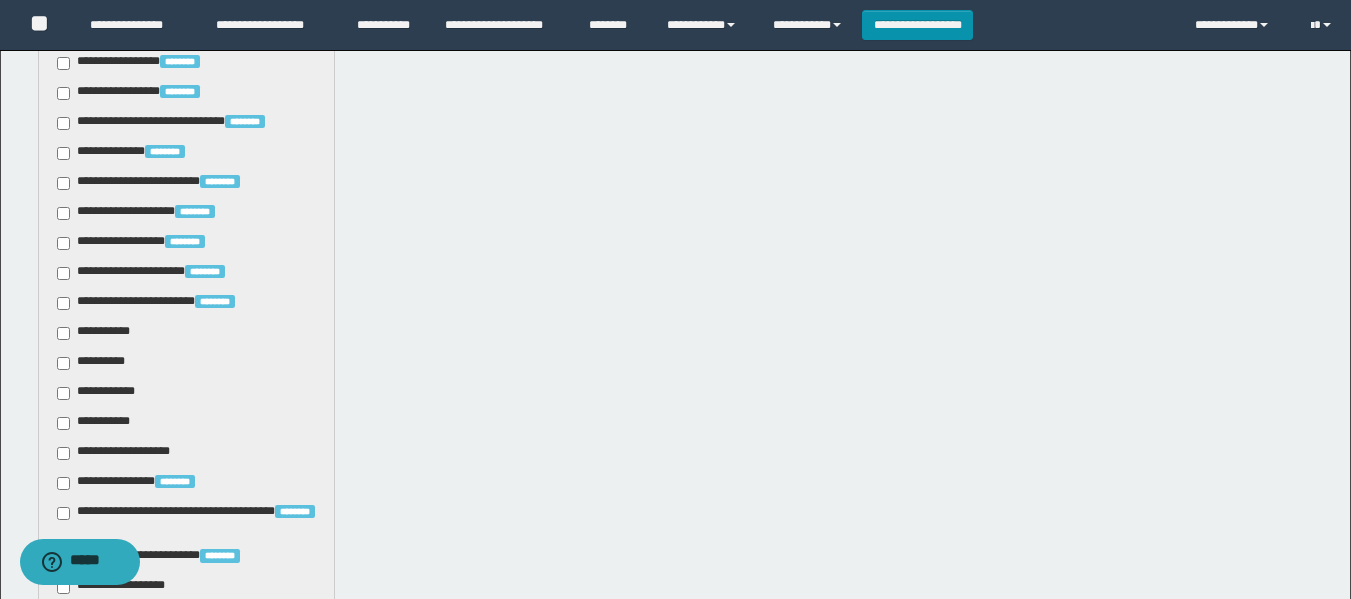 scroll, scrollTop: 1000, scrollLeft: 0, axis: vertical 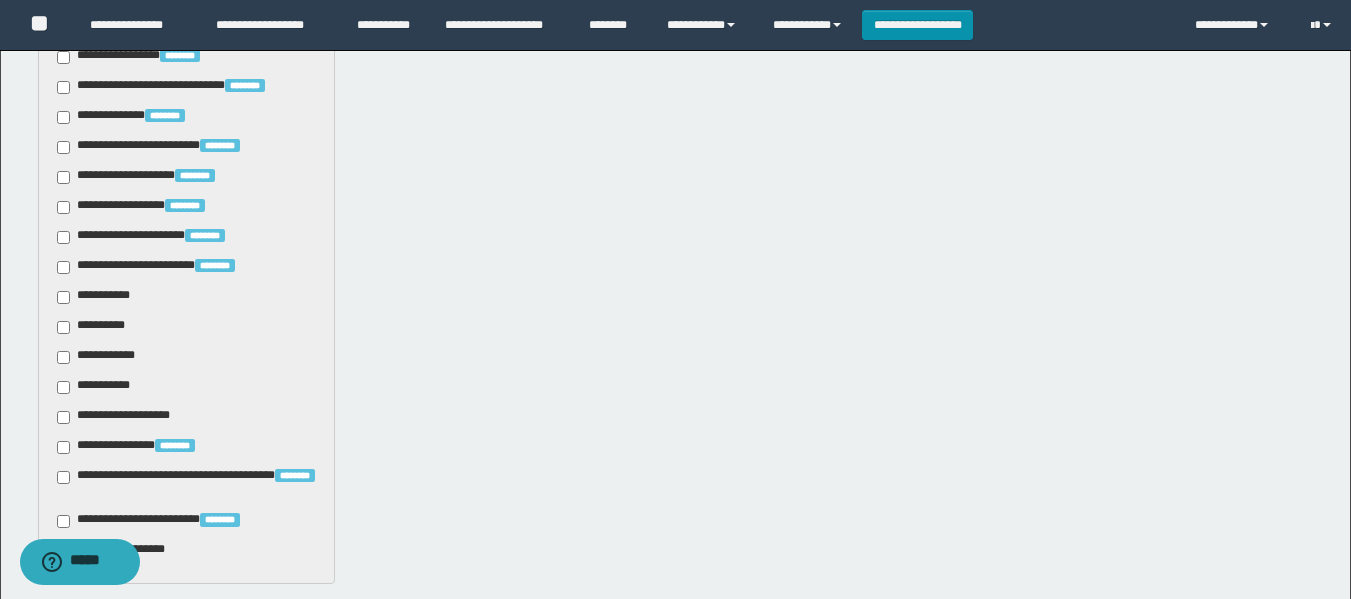 click on "**********" at bounding box center [97, 297] 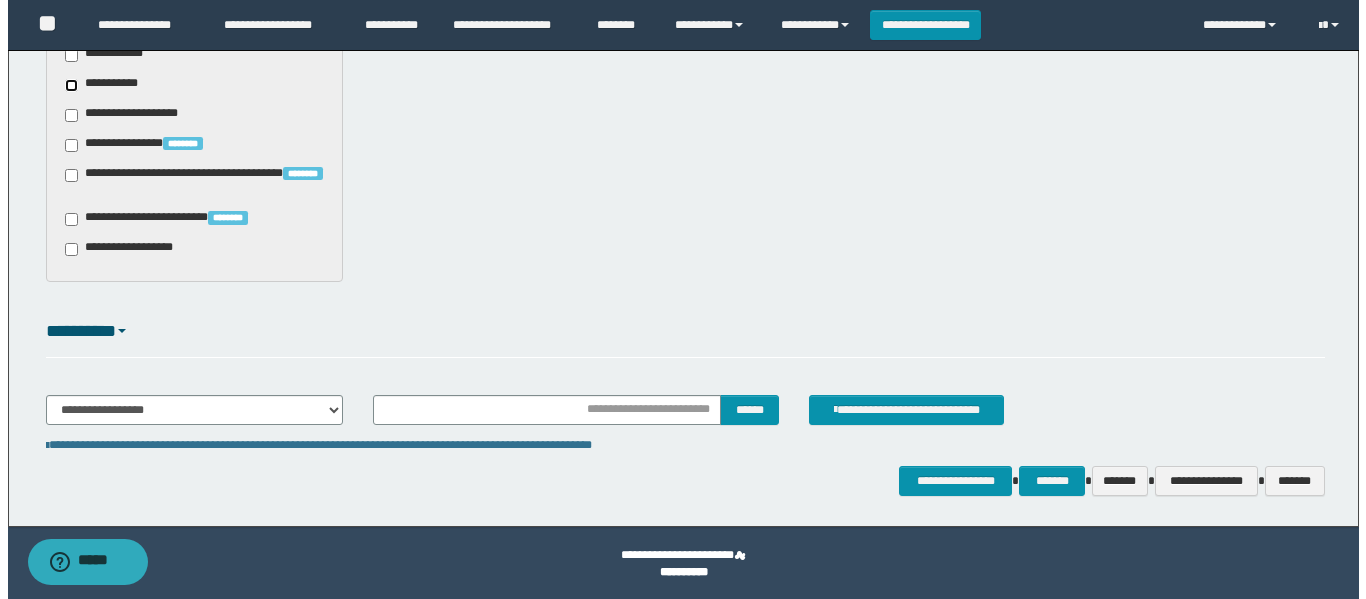 scroll, scrollTop: 1304, scrollLeft: 0, axis: vertical 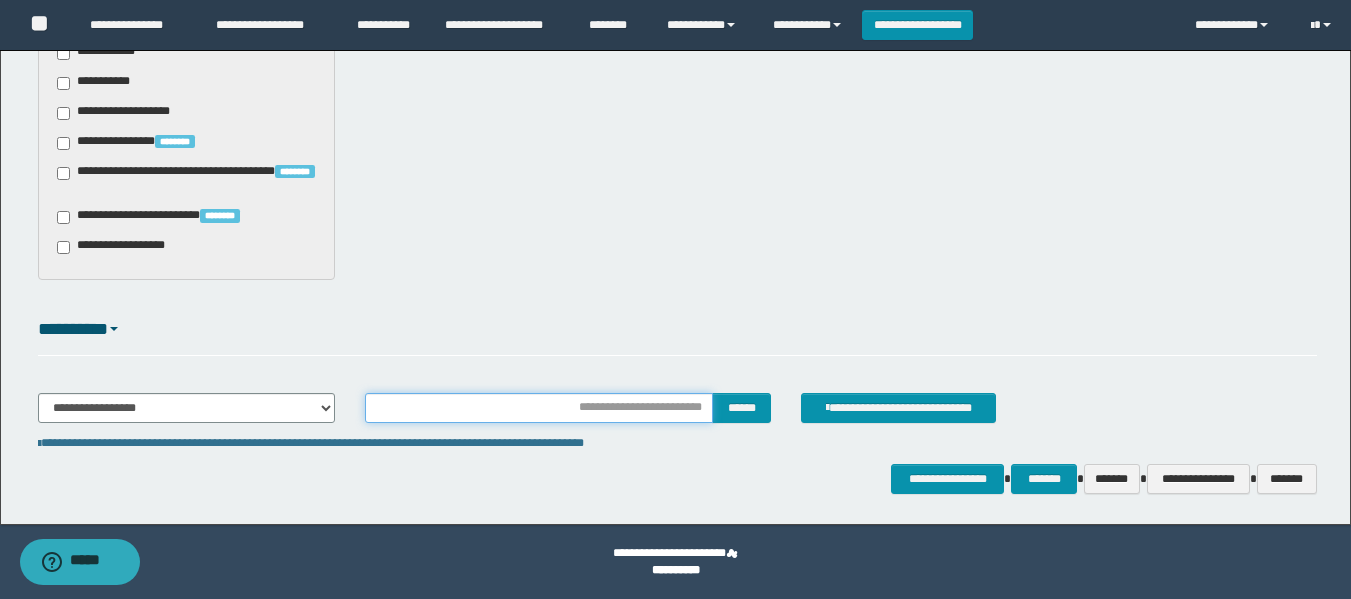 click at bounding box center [539, 408] 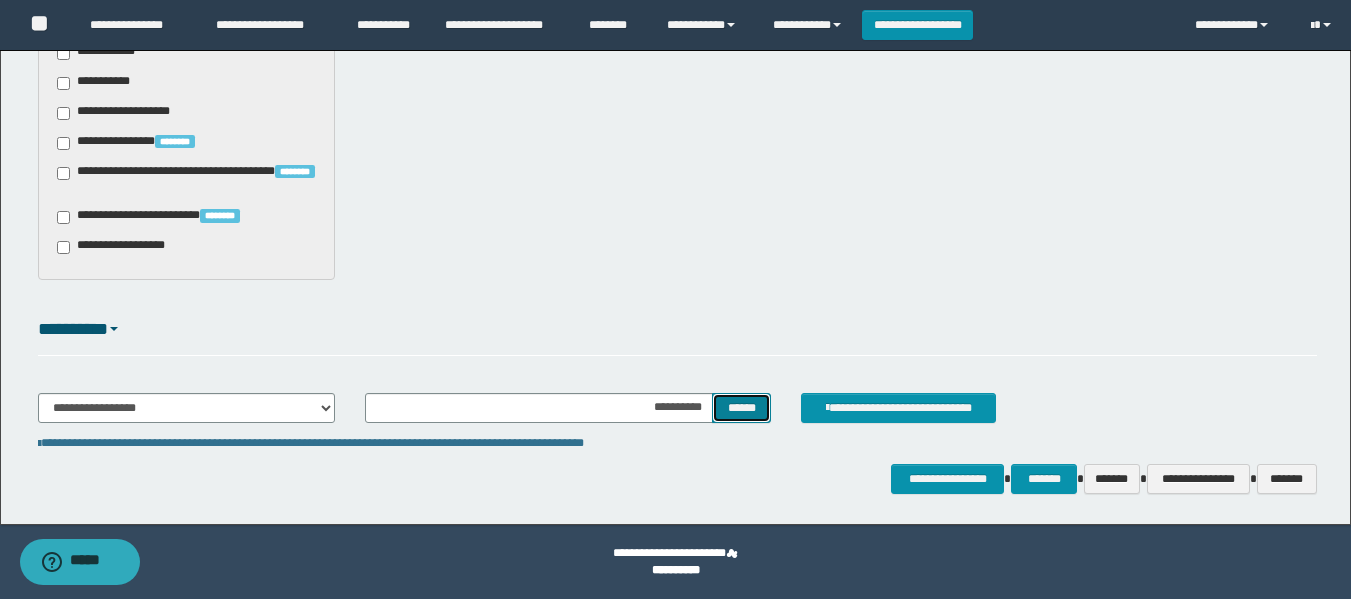 click on "******" at bounding box center (741, 408) 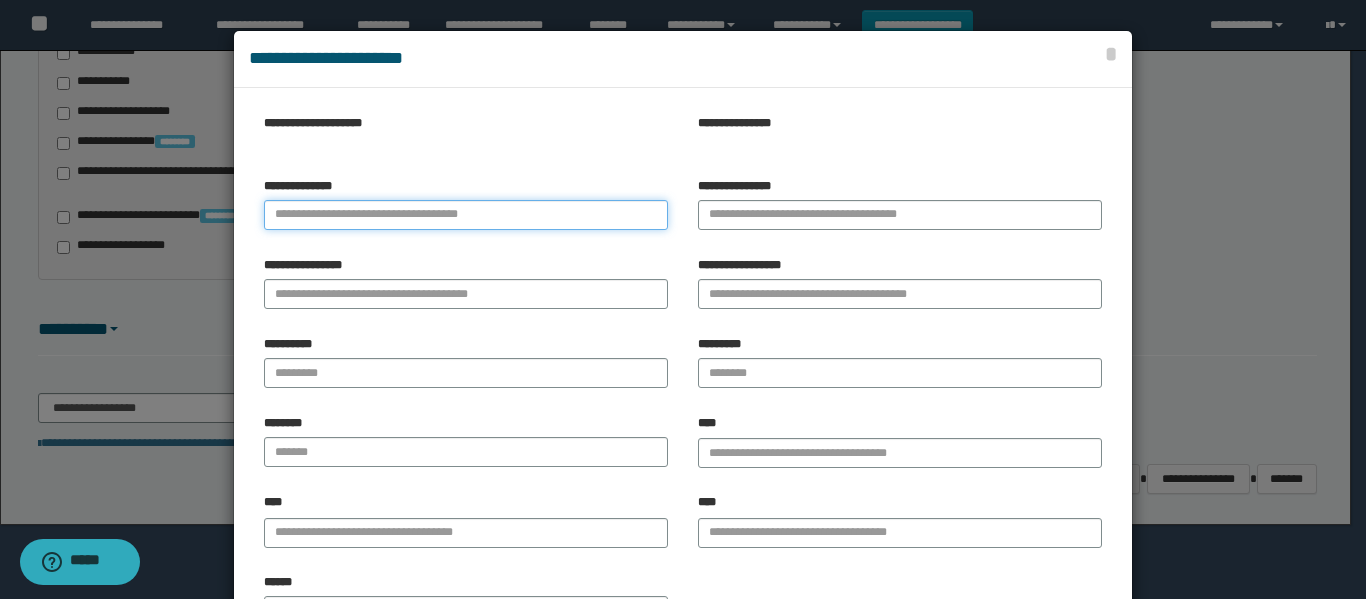 paste on "**********" 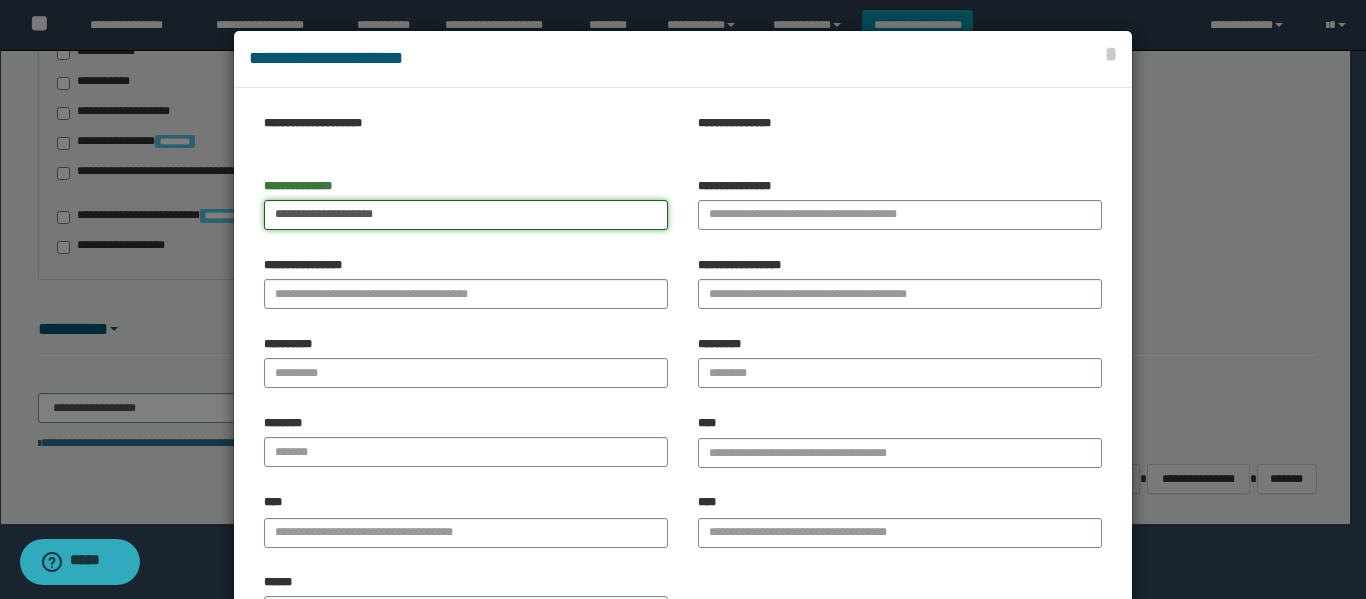 drag, startPoint x: 322, startPoint y: 212, endPoint x: 483, endPoint y: 212, distance: 161 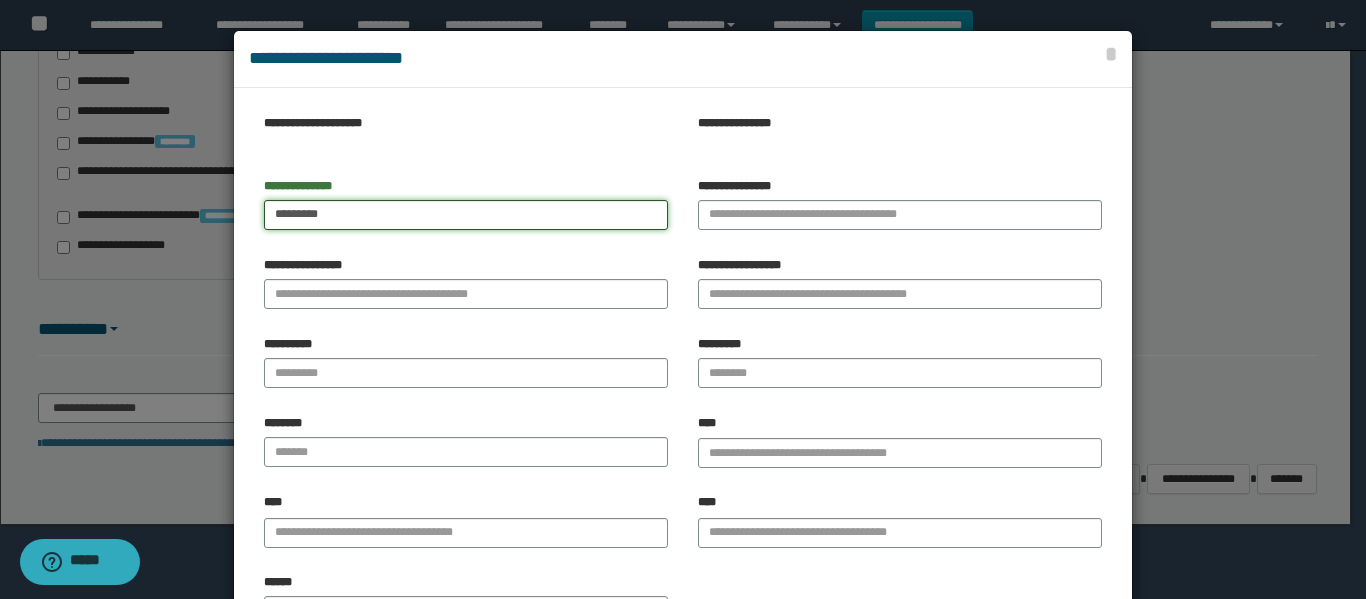 type on "********" 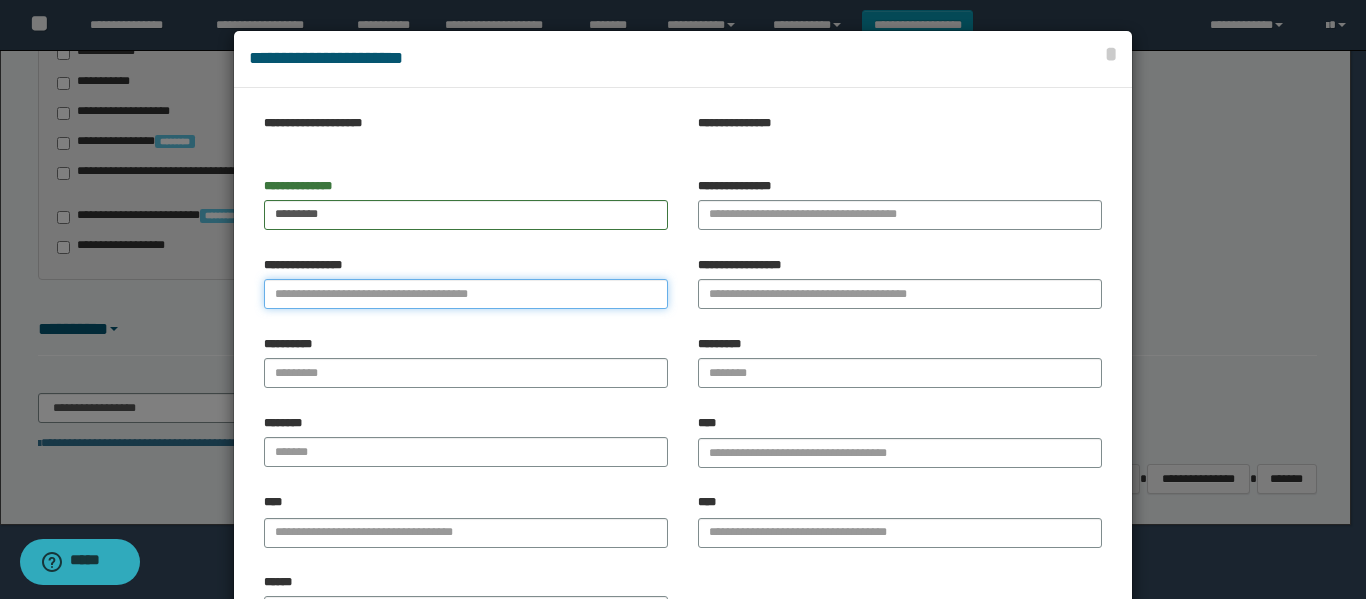 click on "**********" at bounding box center (466, 294) 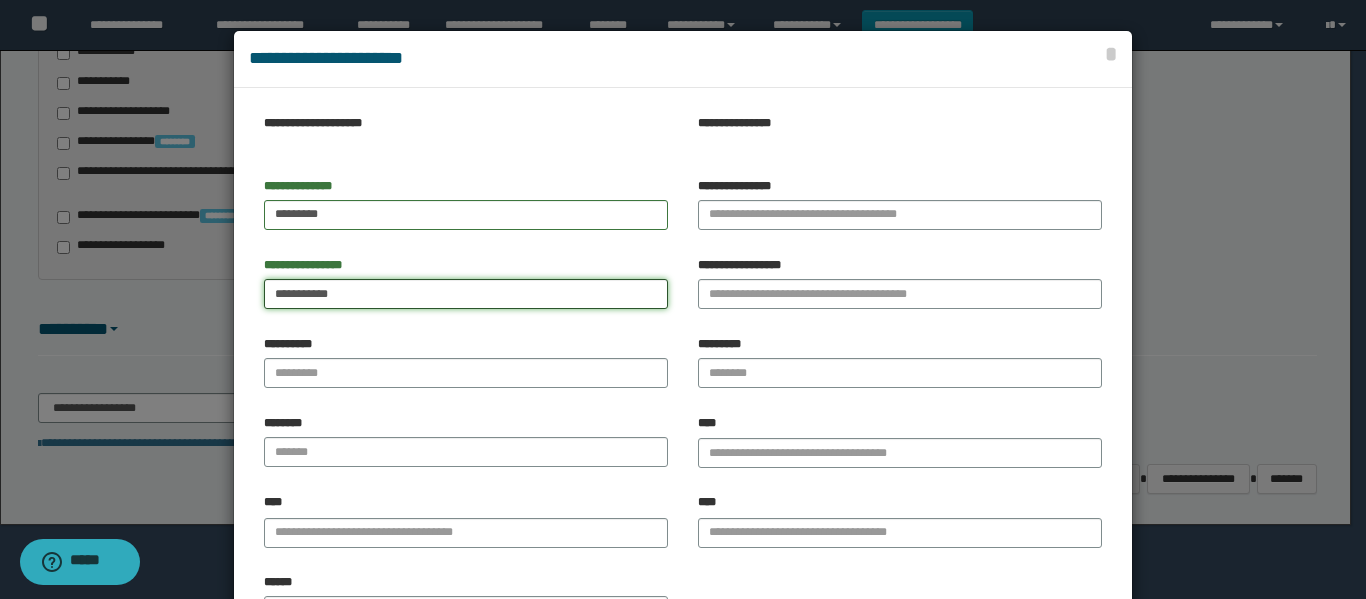drag, startPoint x: 304, startPoint y: 293, endPoint x: 395, endPoint y: 294, distance: 91.00549 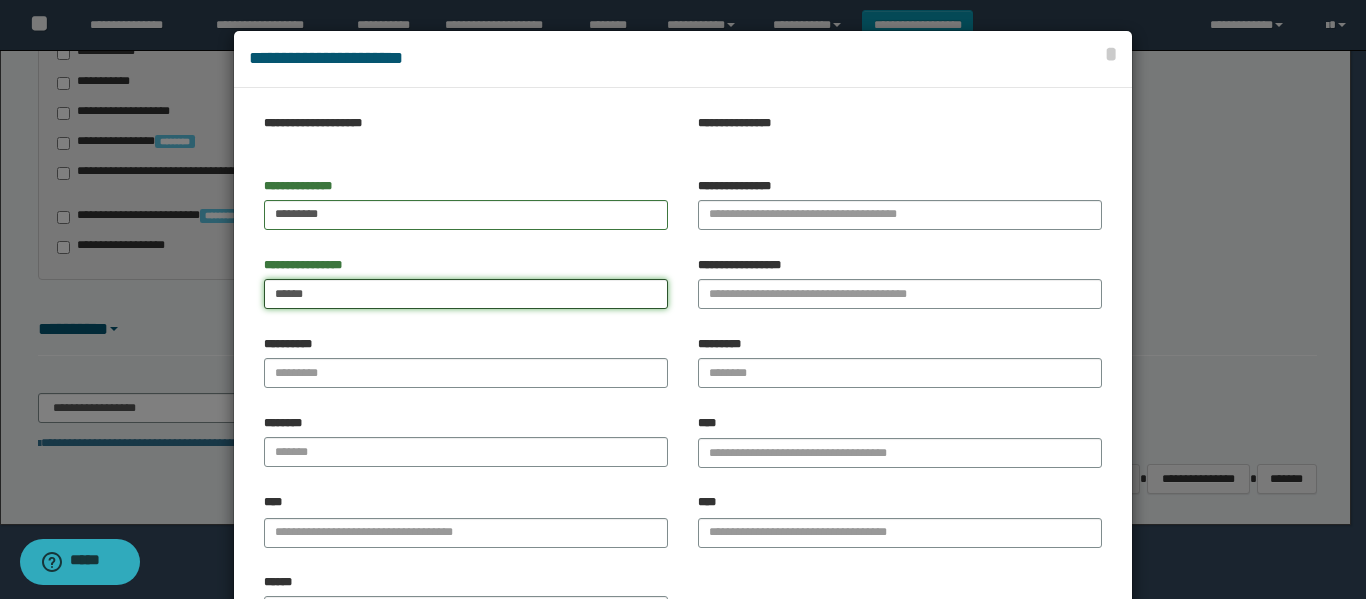 type on "*****" 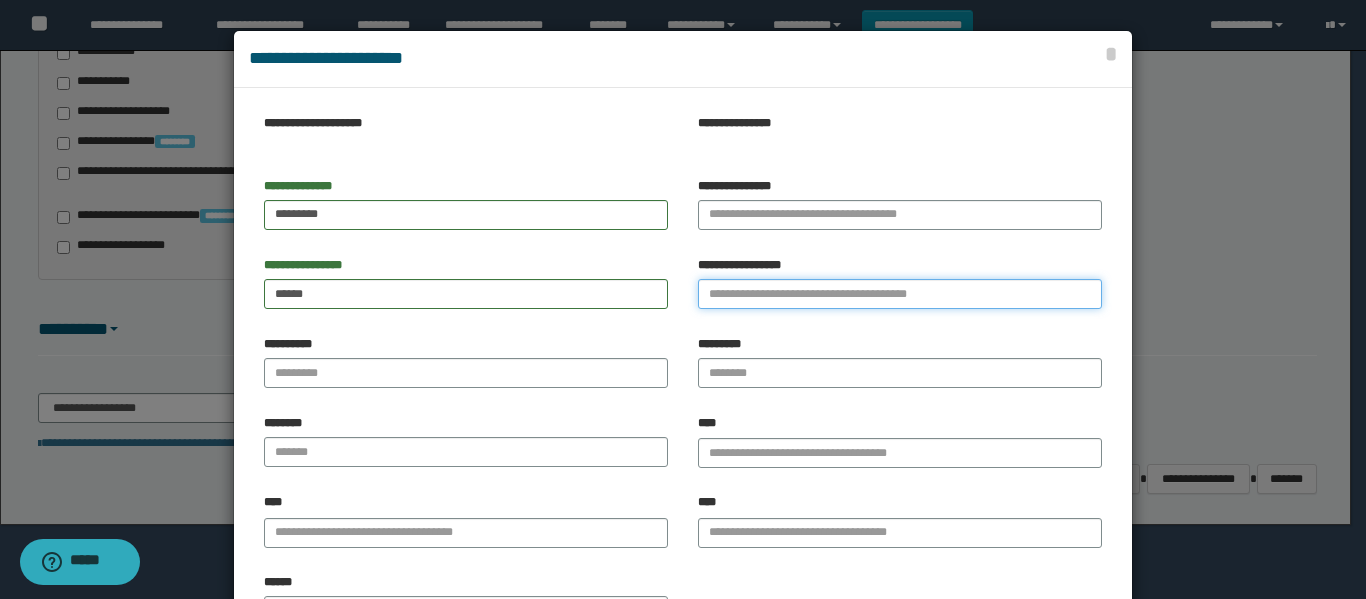 click on "**********" at bounding box center [900, 294] 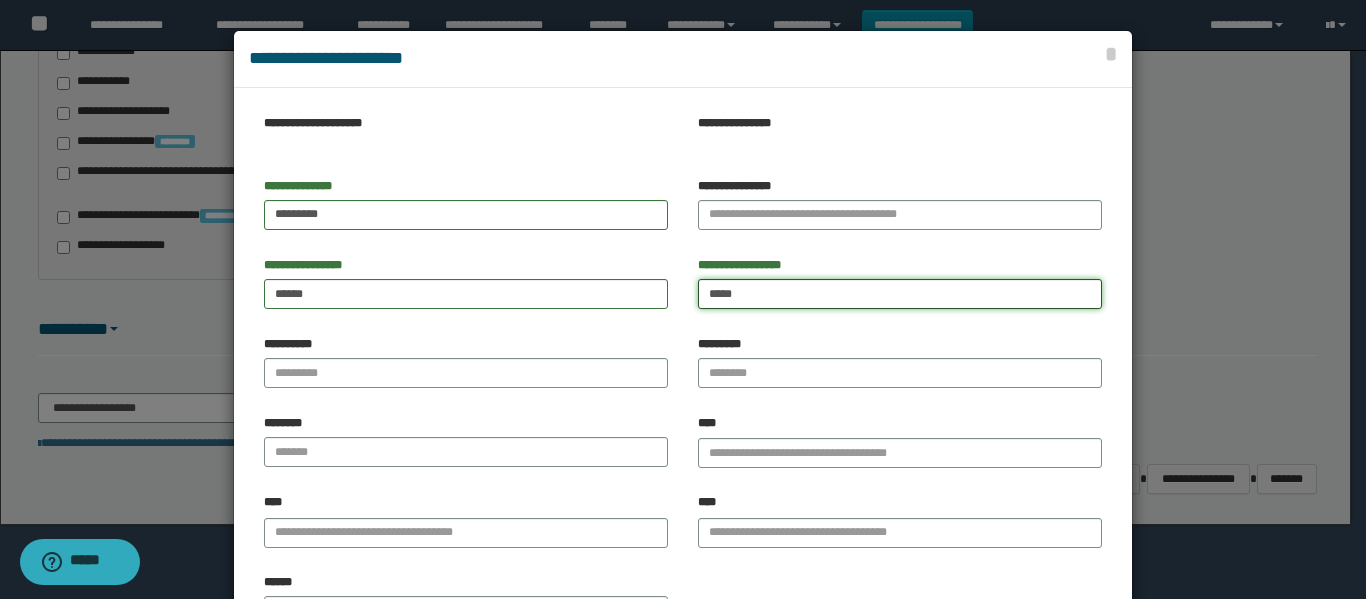 type on "*****" 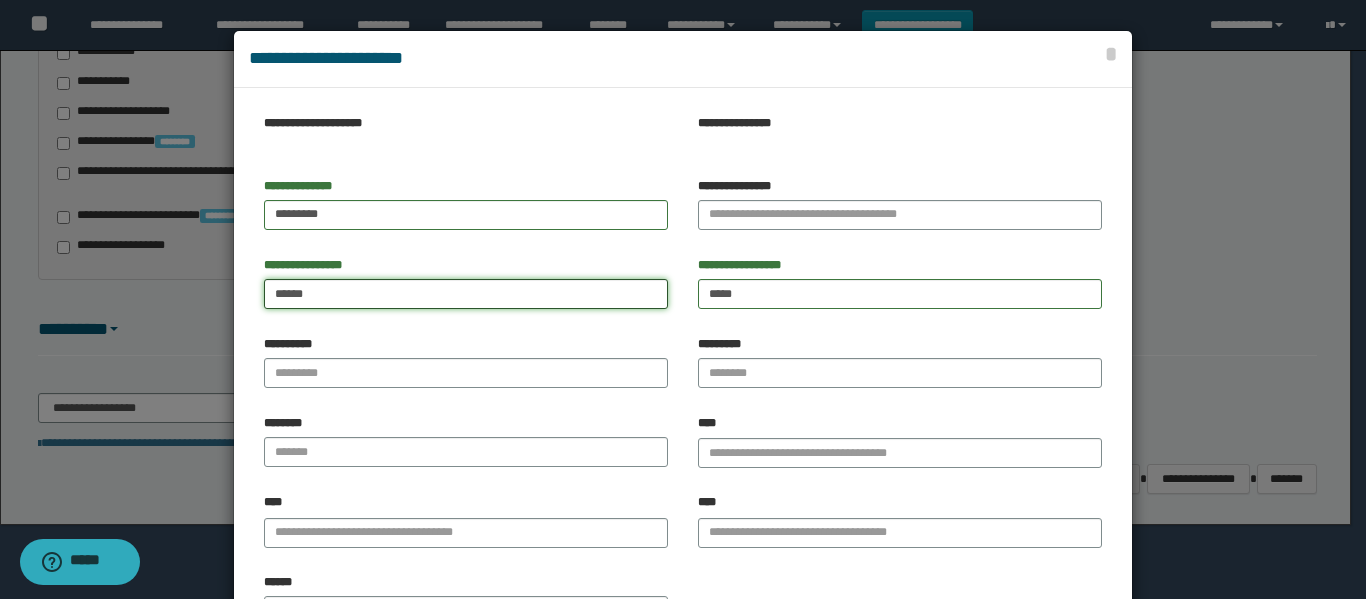 click on "*****" at bounding box center (466, 294) 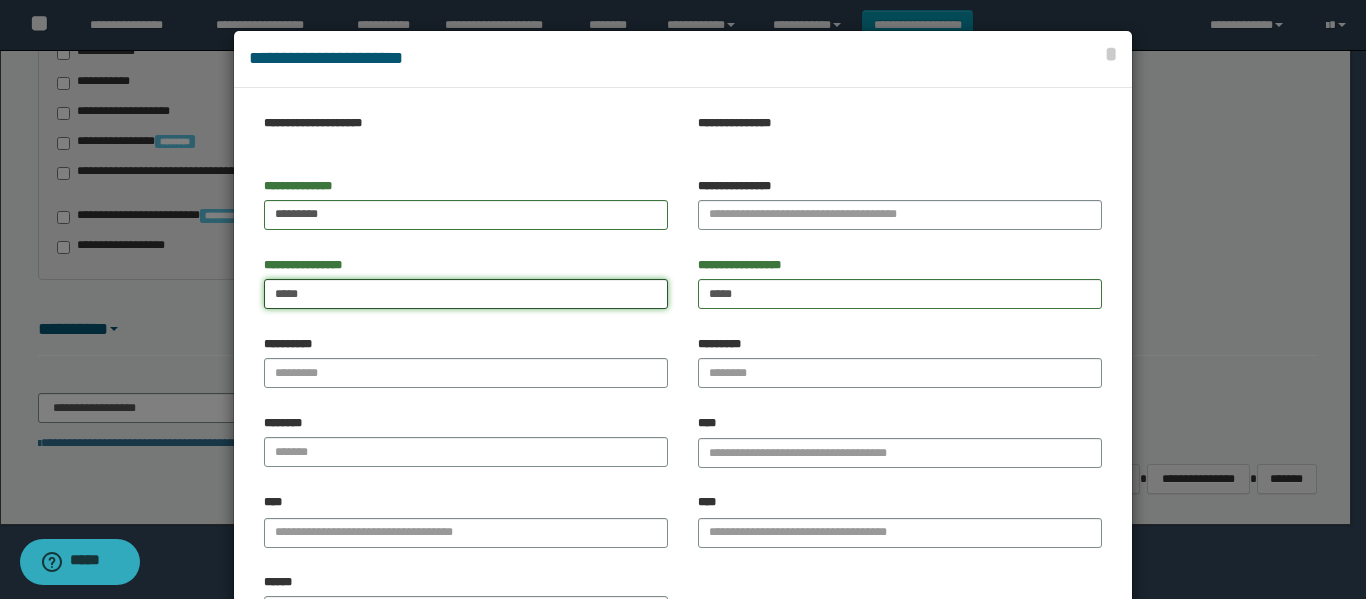type on "*****" 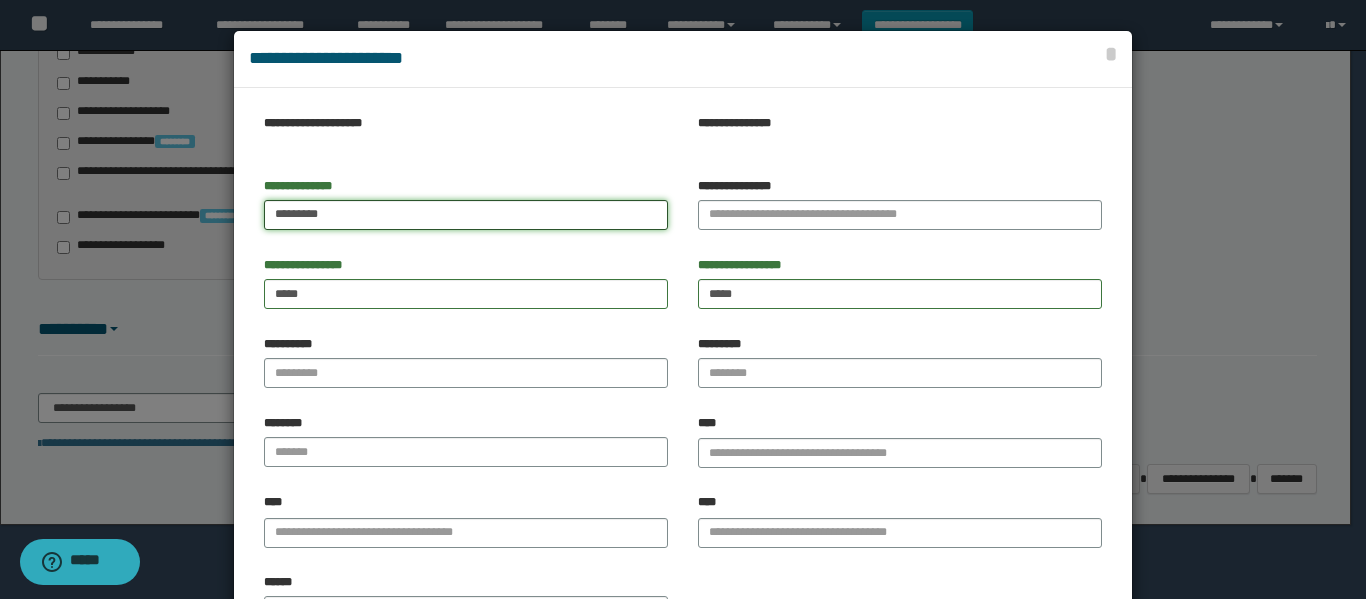 click on "********" at bounding box center [466, 215] 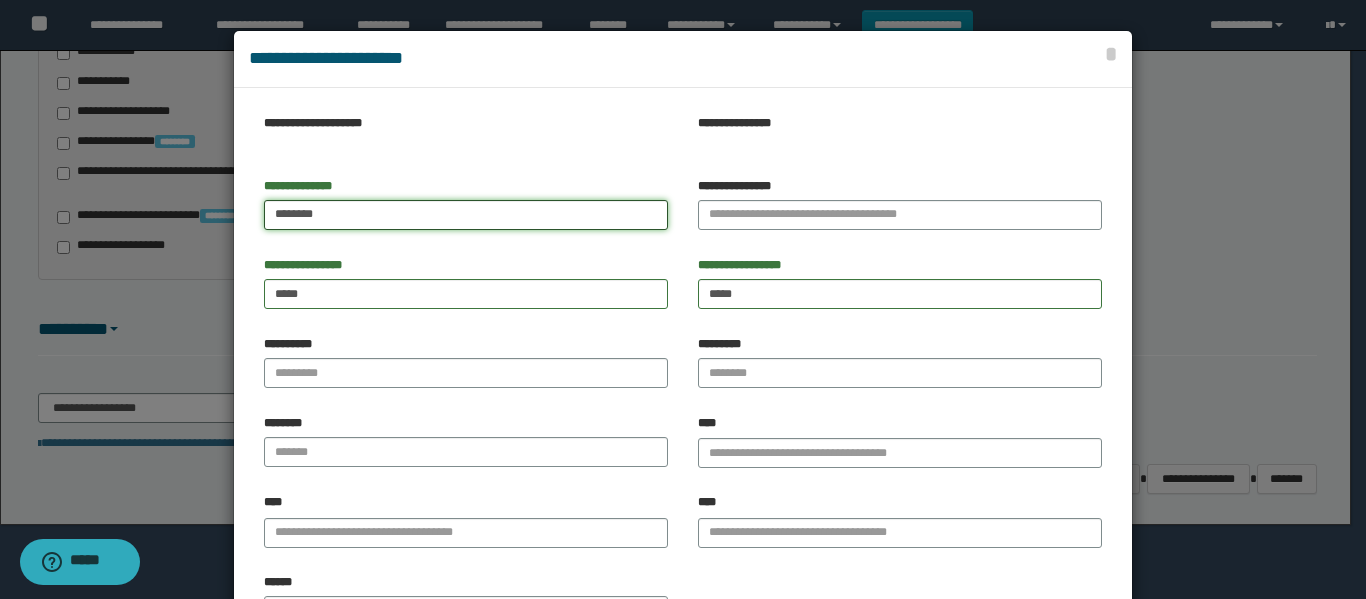 type on "********" 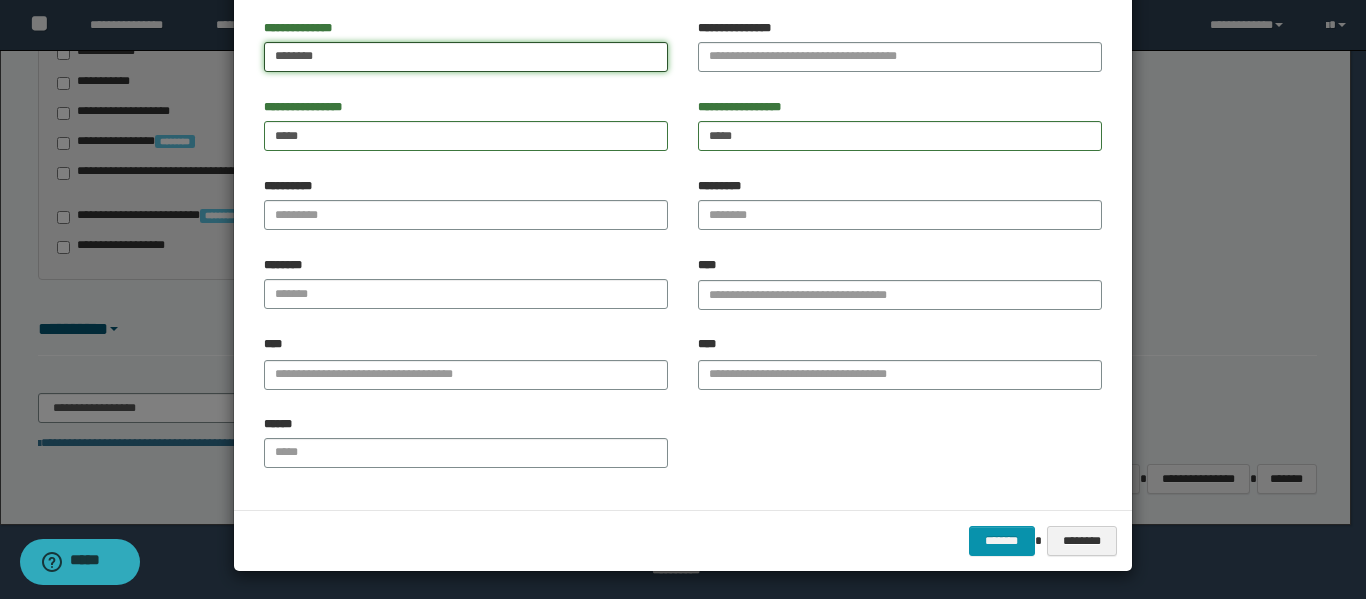 scroll, scrollTop: 161, scrollLeft: 0, axis: vertical 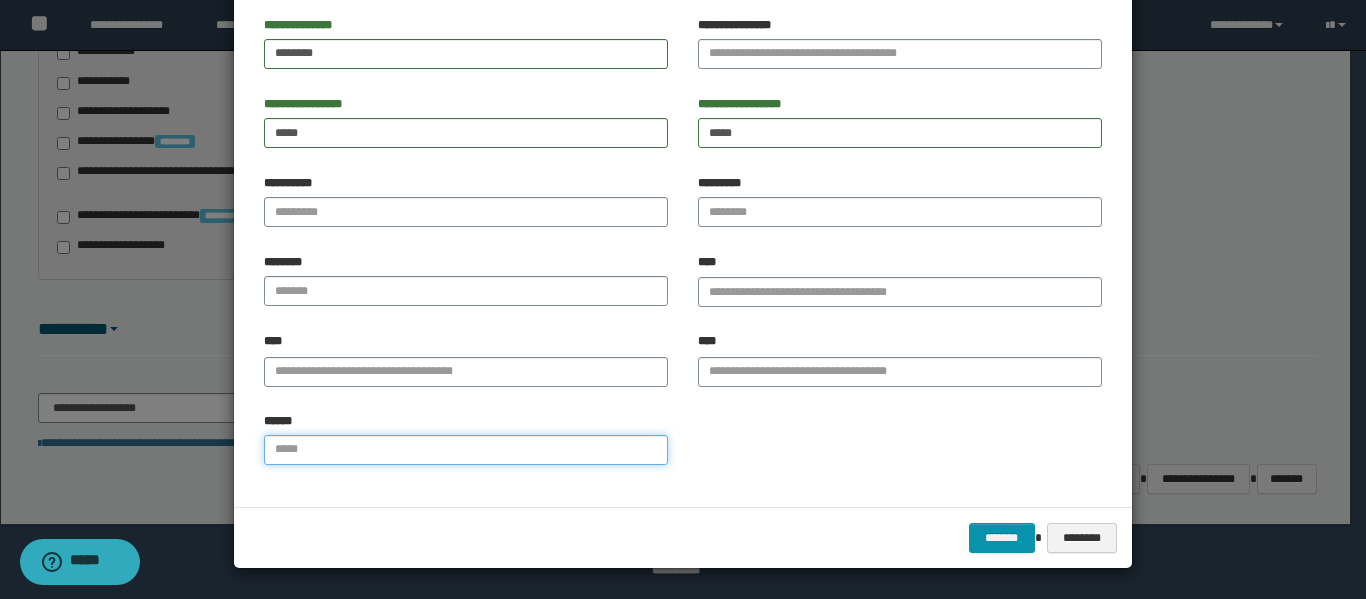 click on "******" at bounding box center (466, 450) 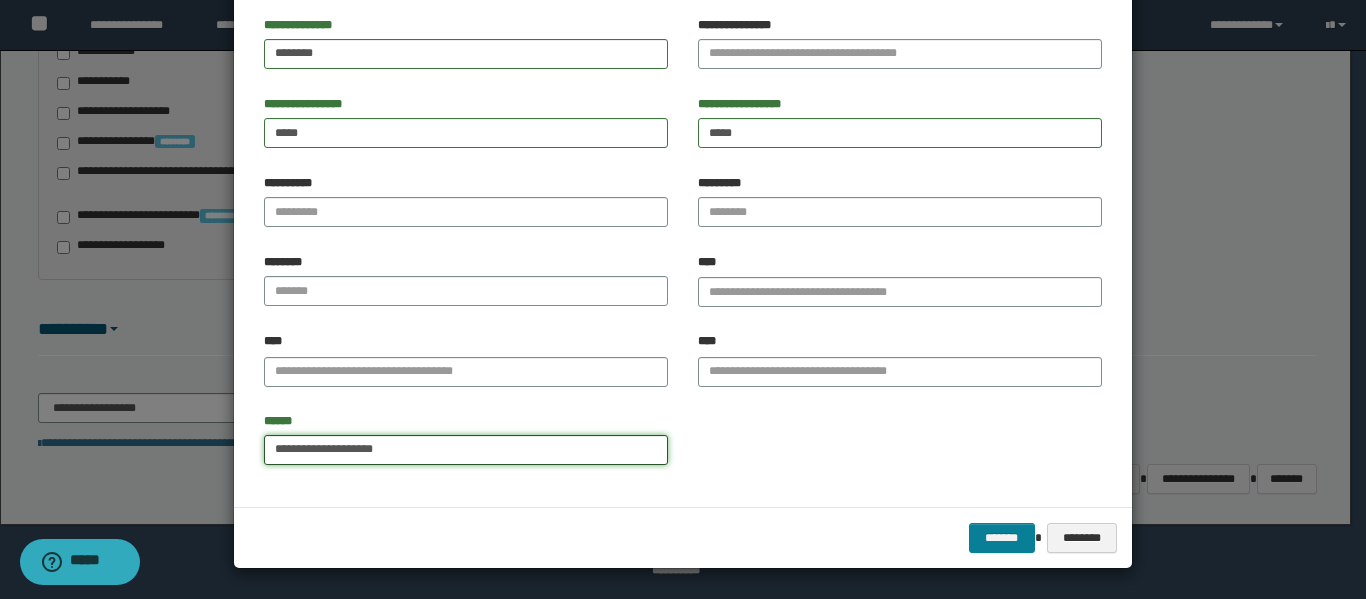 type on "**********" 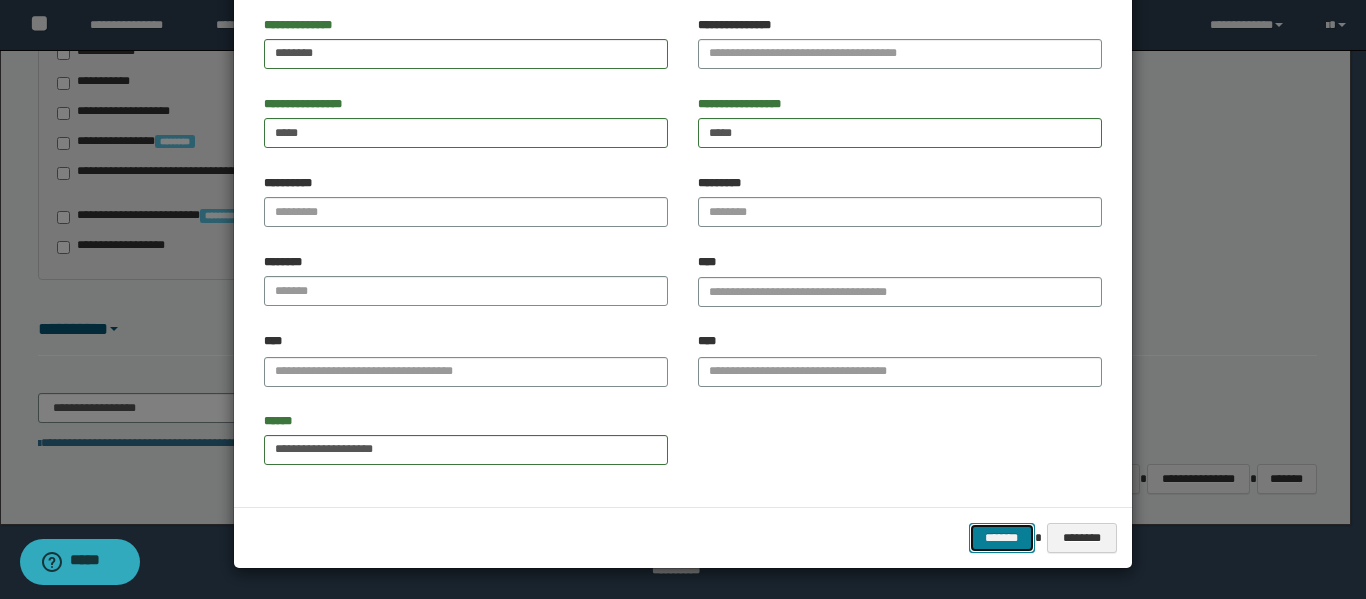 click on "*******" at bounding box center [1002, 538] 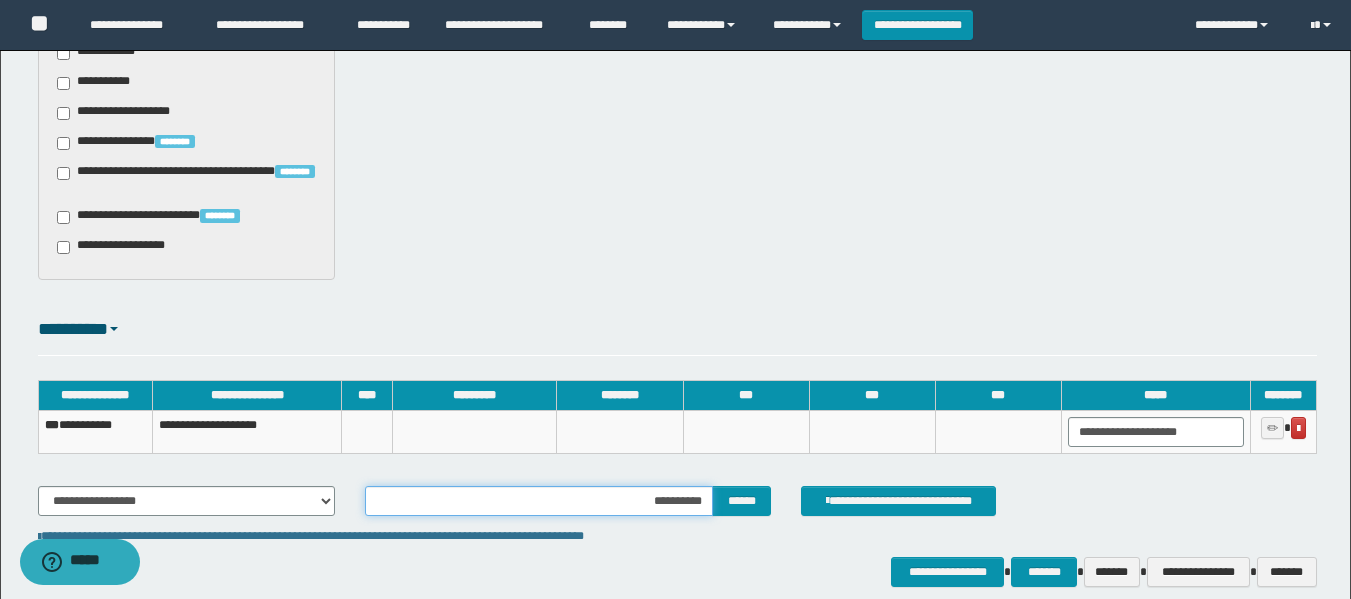 click on "**********" at bounding box center [539, 501] 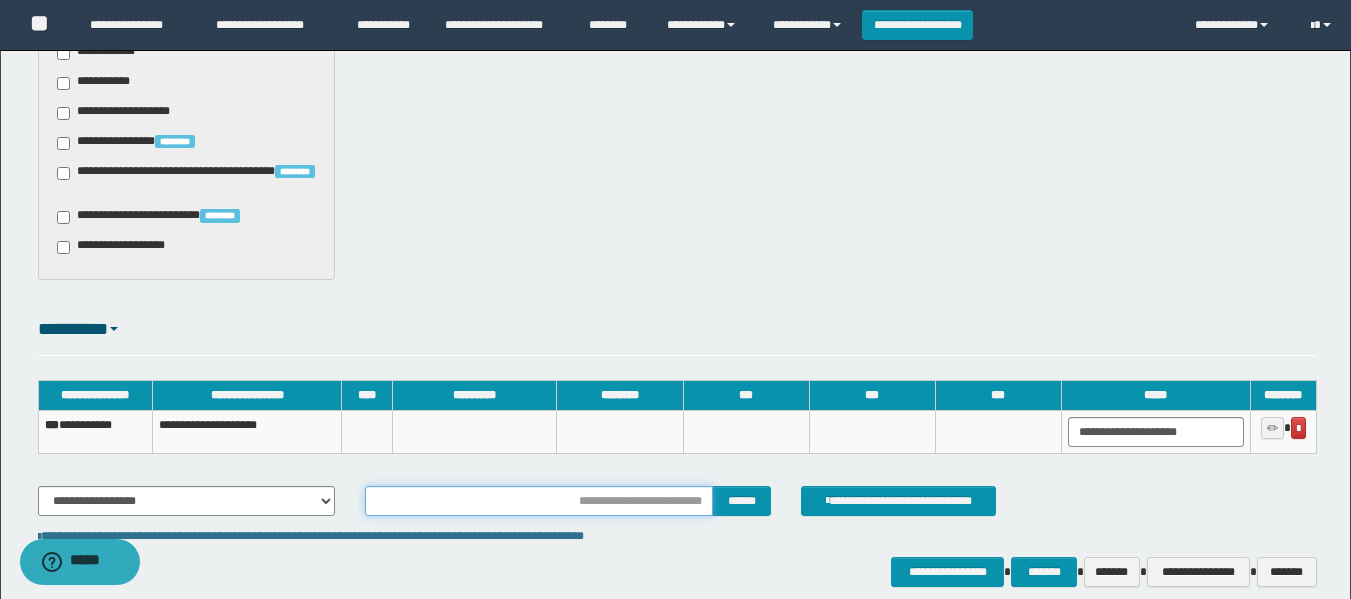 type on "**********" 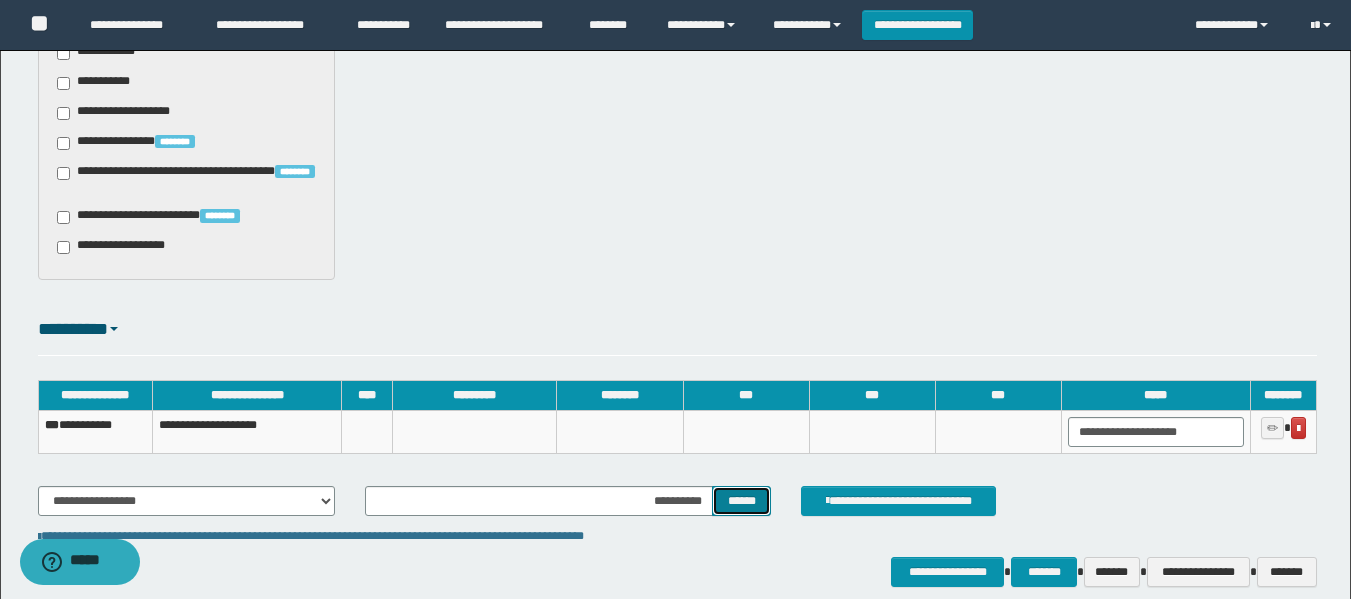 click on "******" at bounding box center [741, 501] 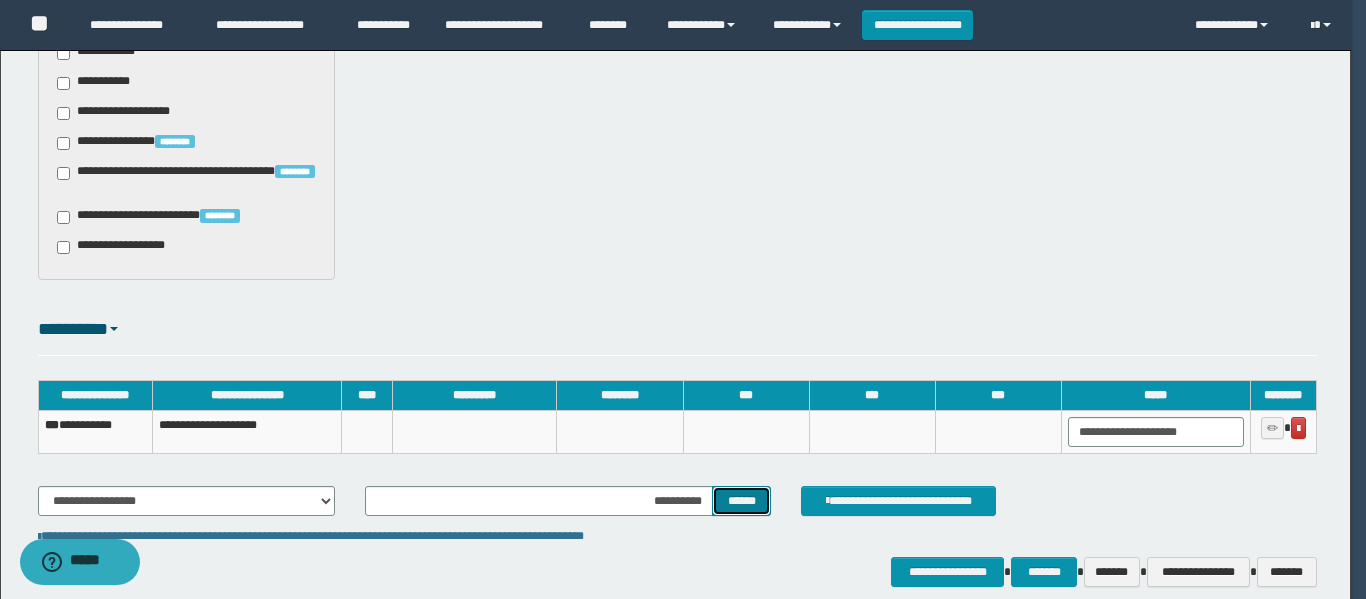 scroll, scrollTop: 0, scrollLeft: 0, axis: both 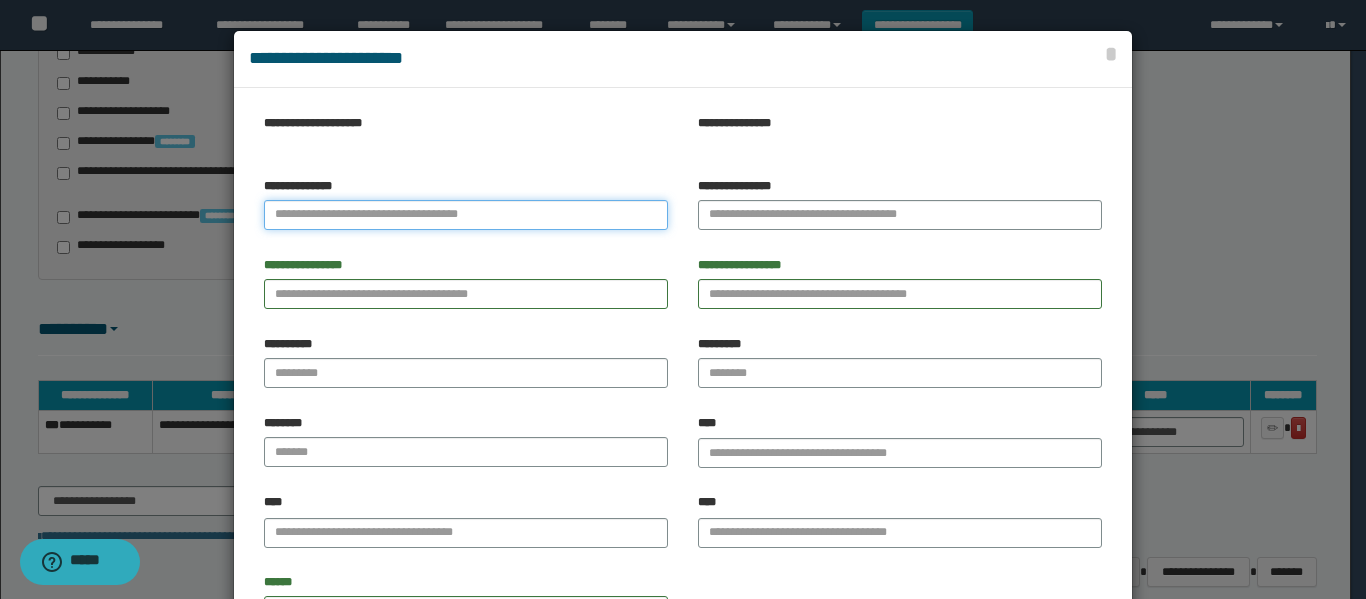 paste on "**********" 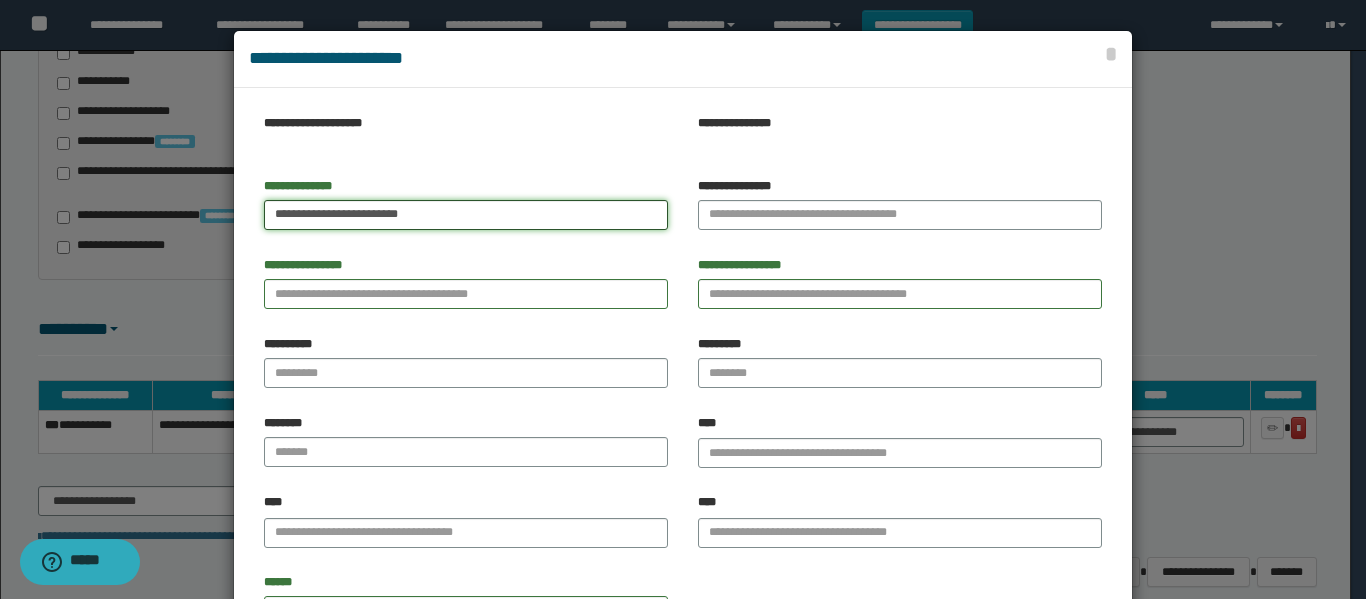 drag, startPoint x: 318, startPoint y: 218, endPoint x: 551, endPoint y: 207, distance: 233.2595 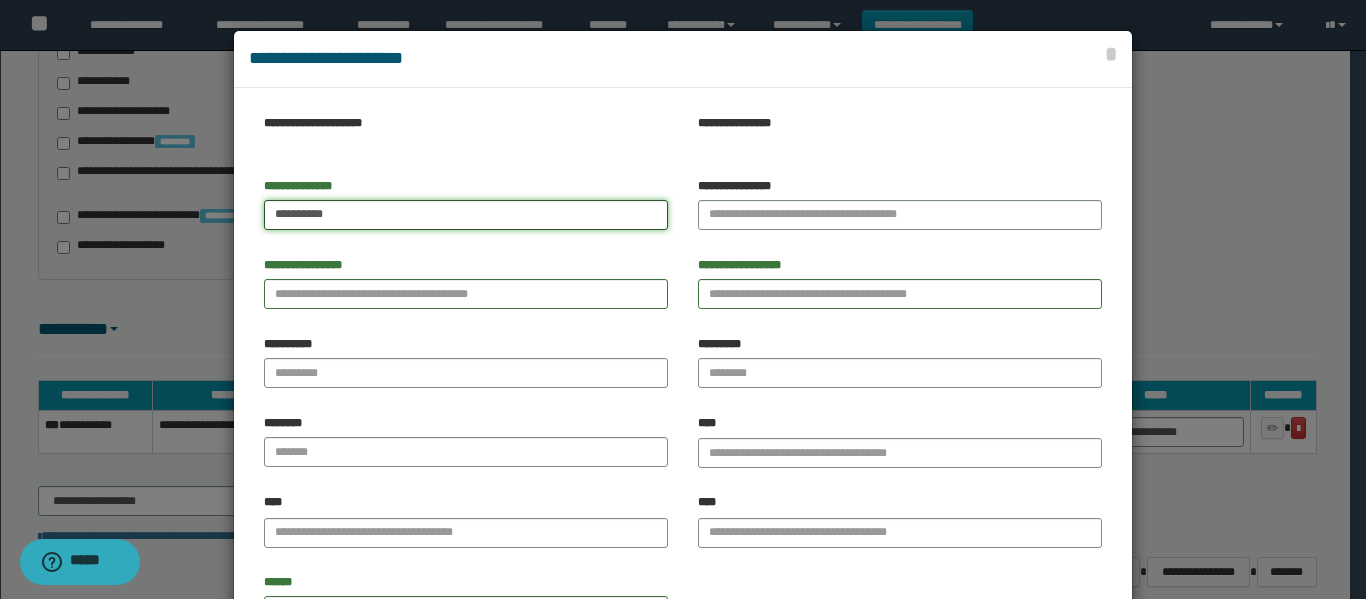 type on "*********" 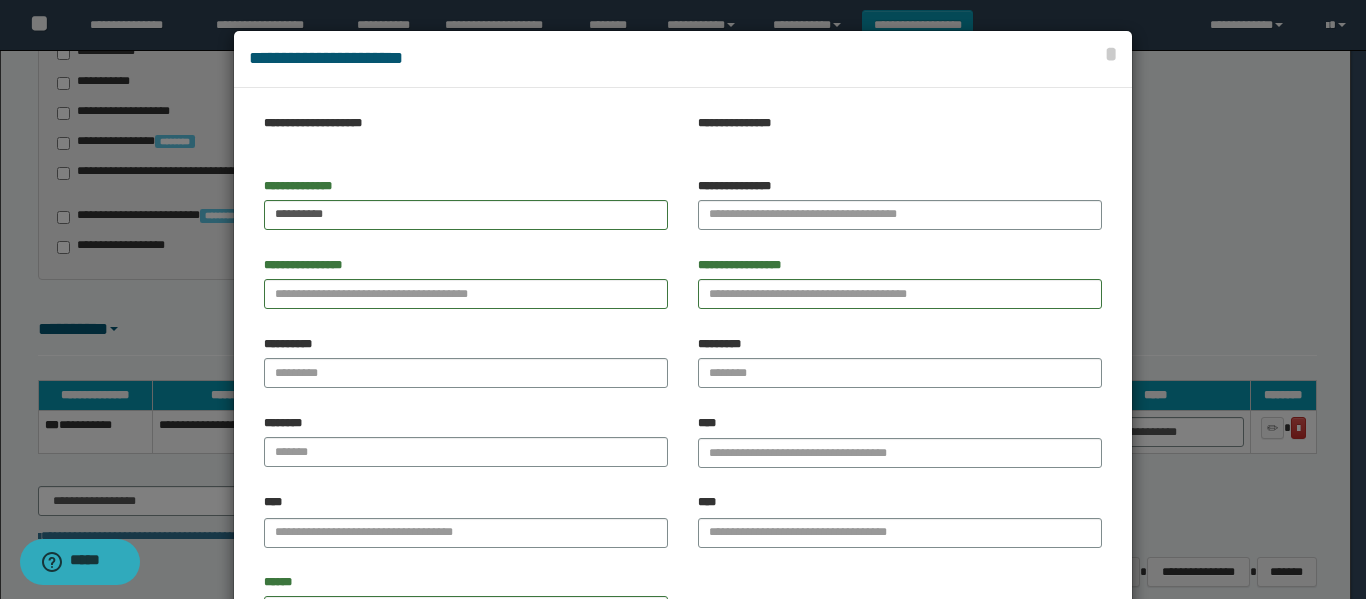 click on "**********" at bounding box center (900, 204) 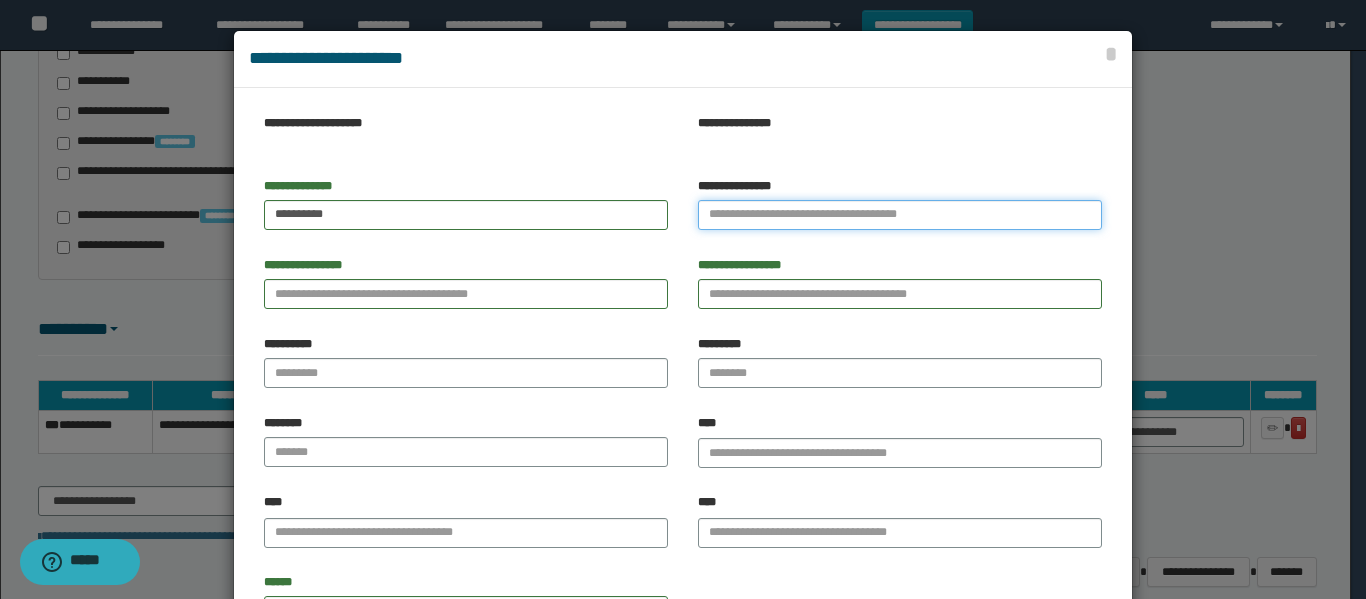 click on "**********" at bounding box center [900, 215] 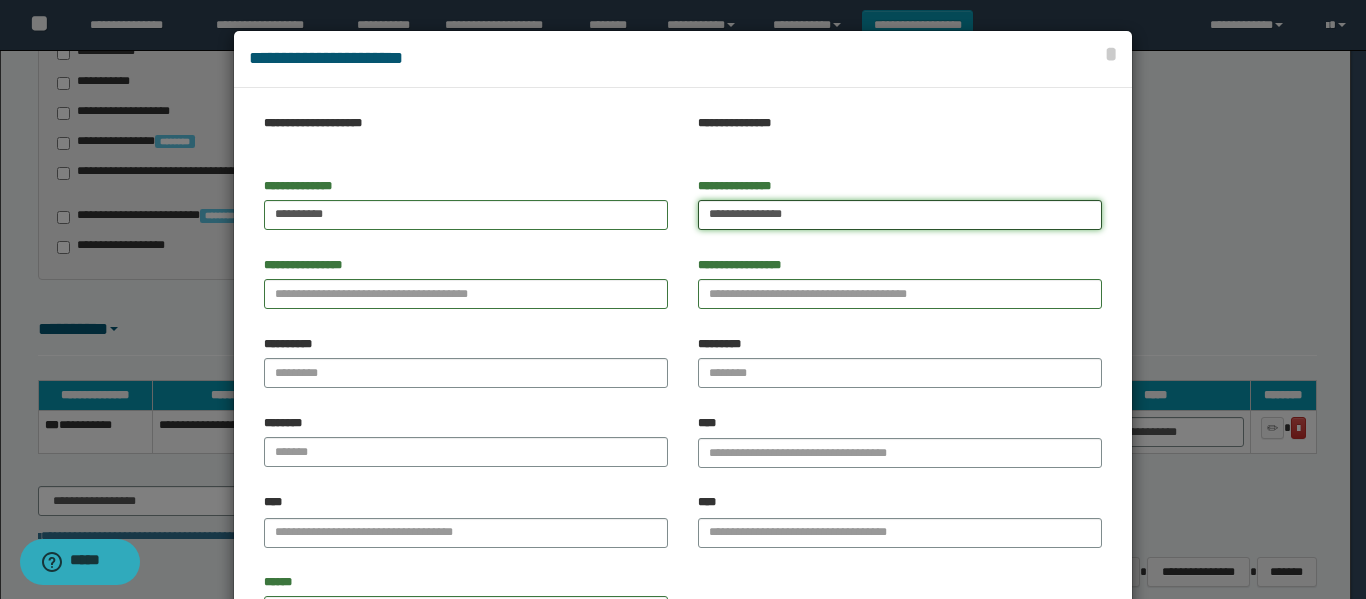 type 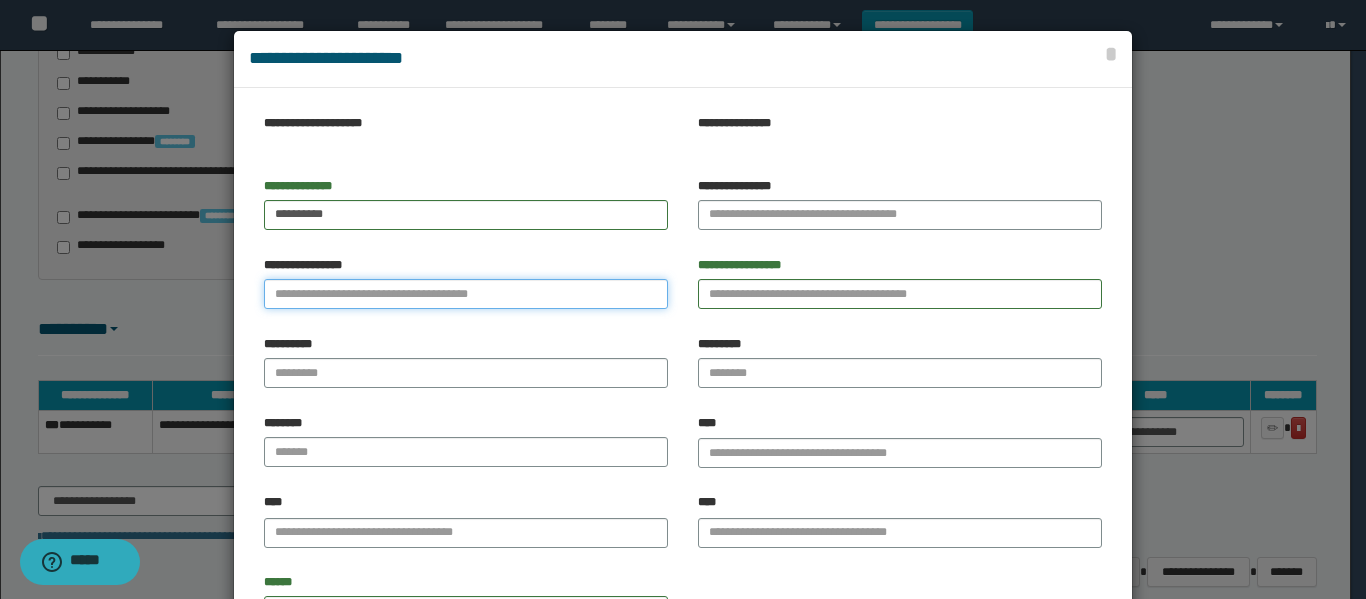 drag, startPoint x: 479, startPoint y: 303, endPoint x: 450, endPoint y: 309, distance: 29.614185 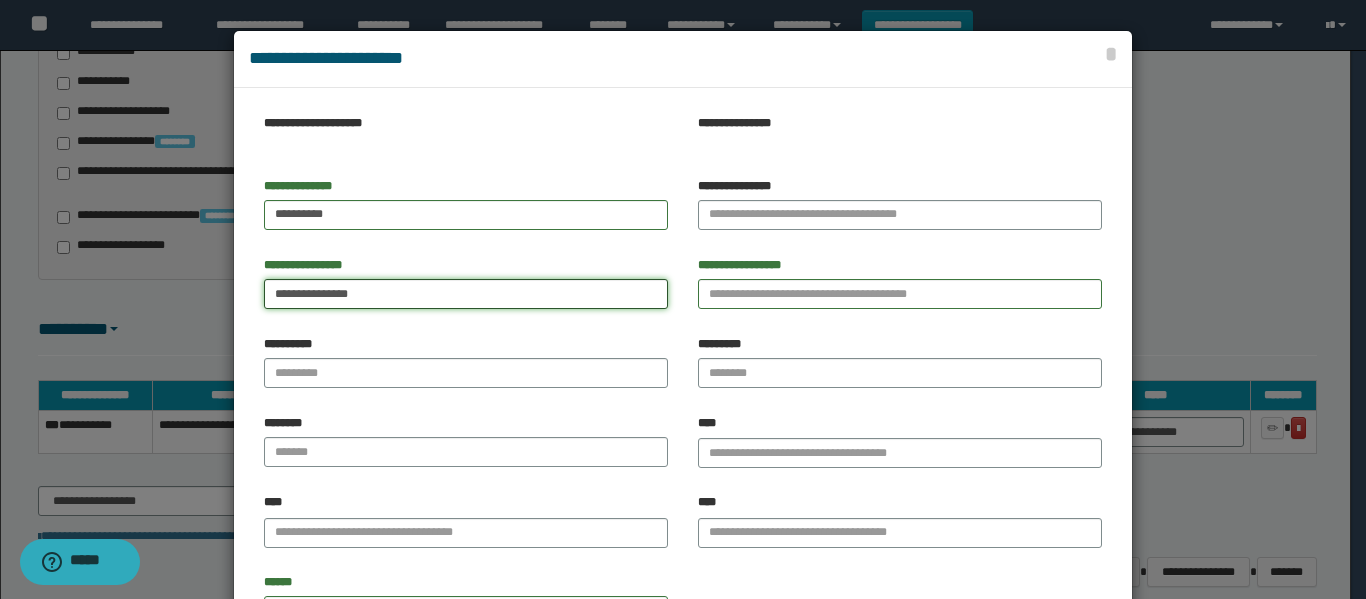 drag, startPoint x: 310, startPoint y: 293, endPoint x: 450, endPoint y: 292, distance: 140.00357 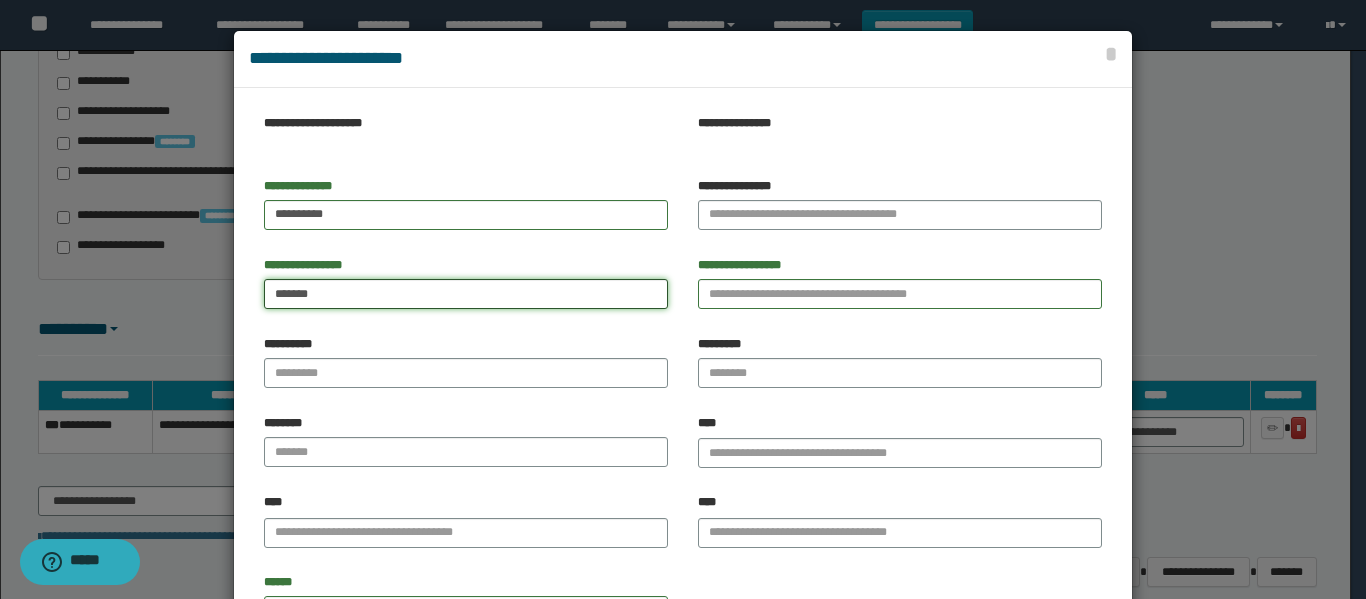 type on "******" 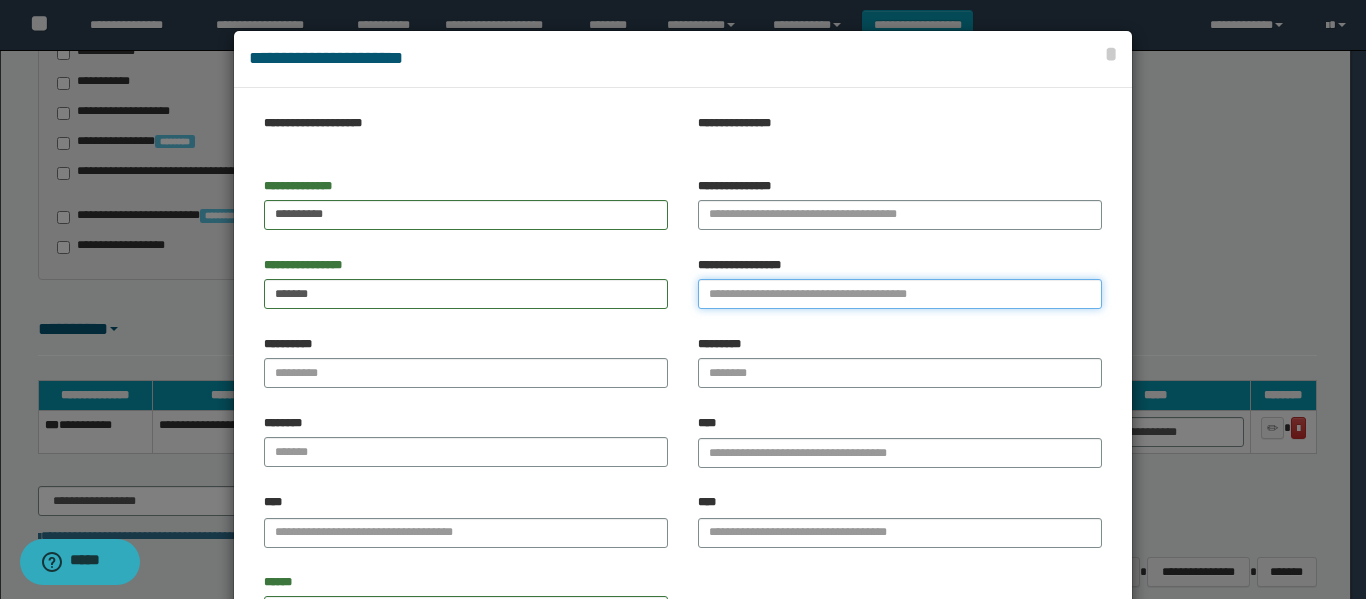drag, startPoint x: 741, startPoint y: 288, endPoint x: 611, endPoint y: 314, distance: 132.57451 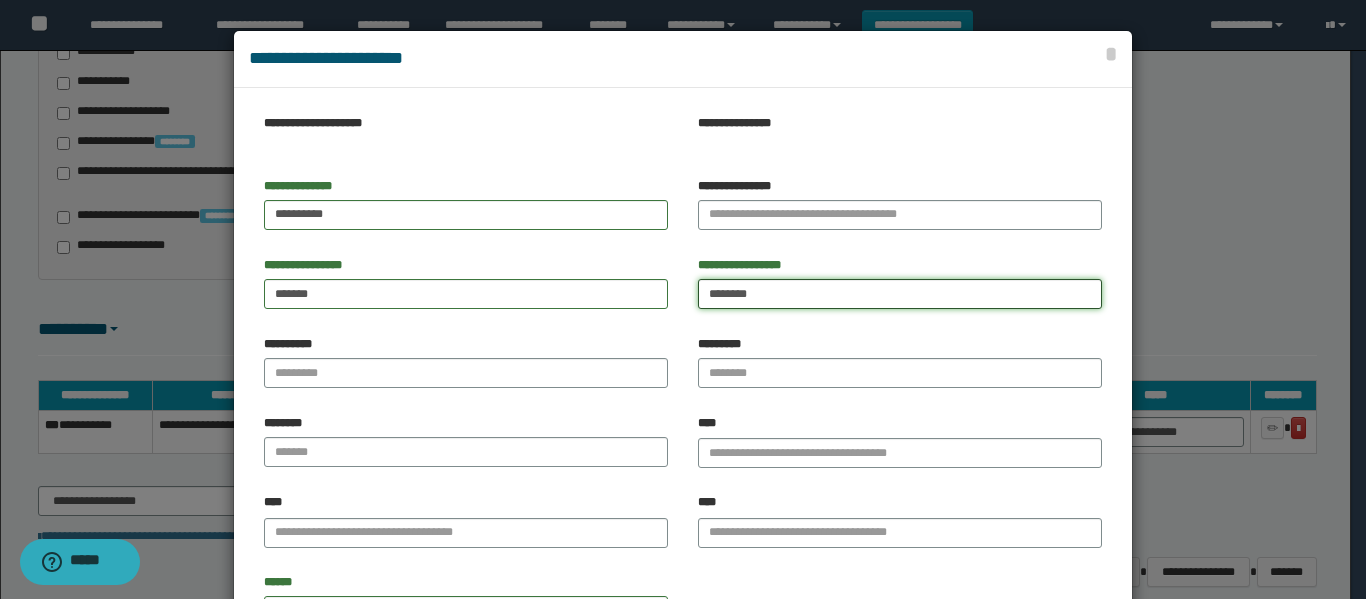 type on "********" 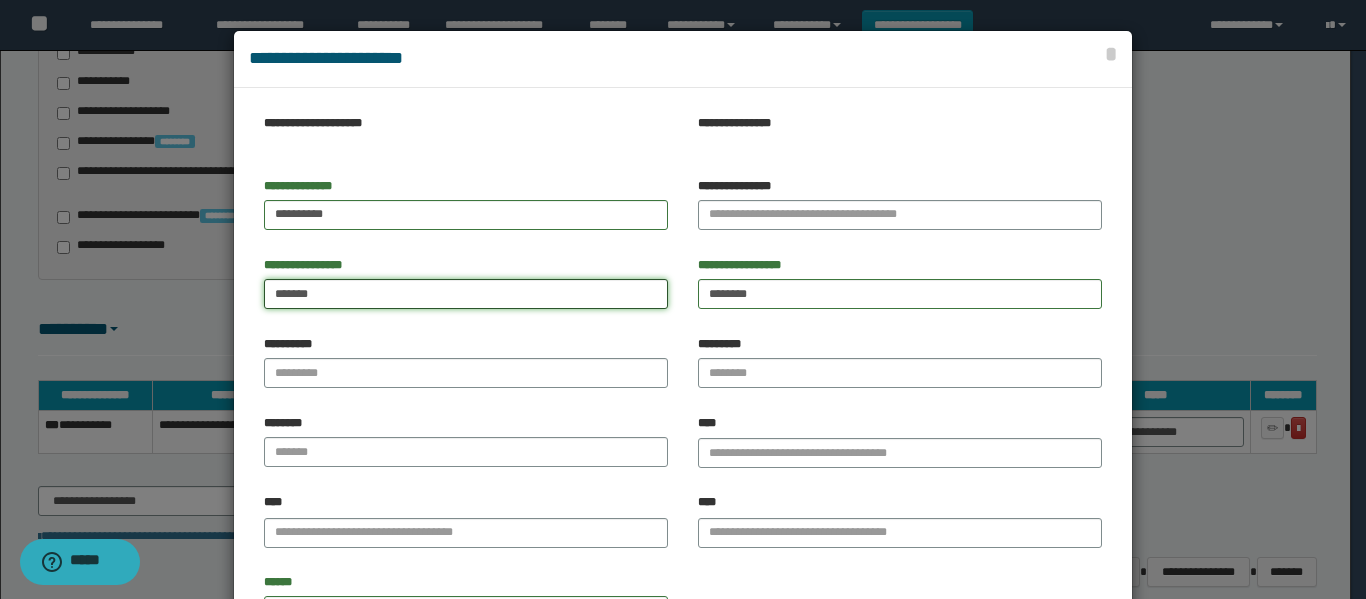 click on "******" at bounding box center (466, 294) 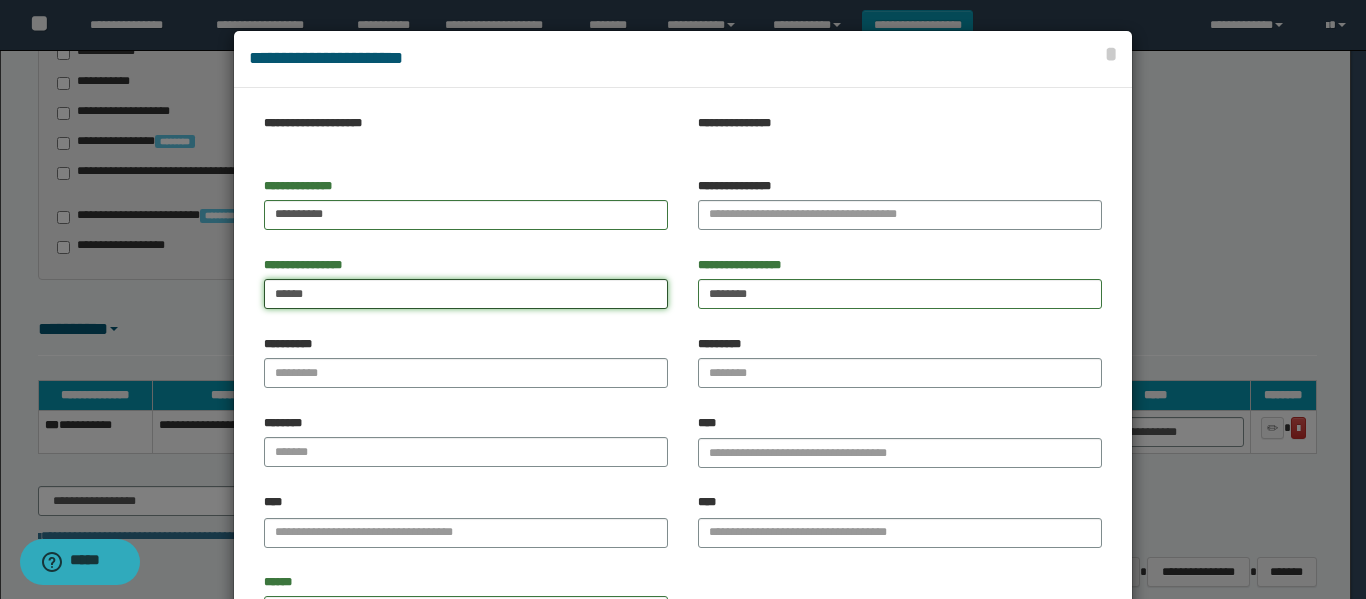 type on "******" 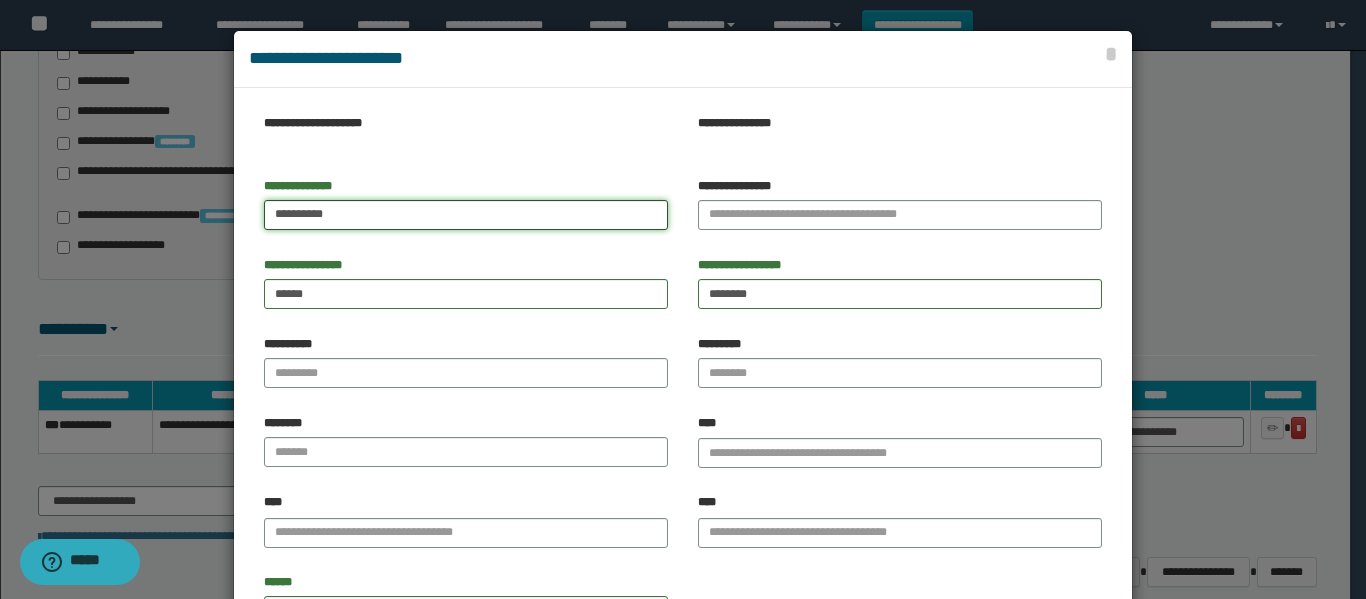 click on "*********" at bounding box center [466, 215] 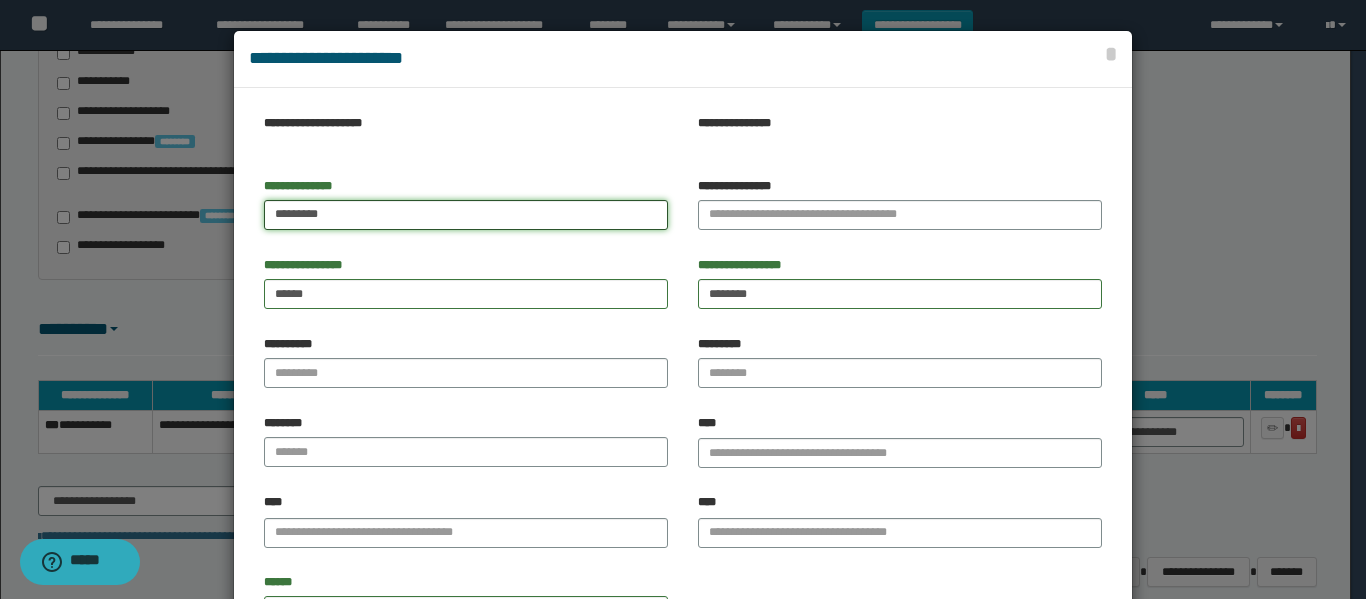 type on "*********" 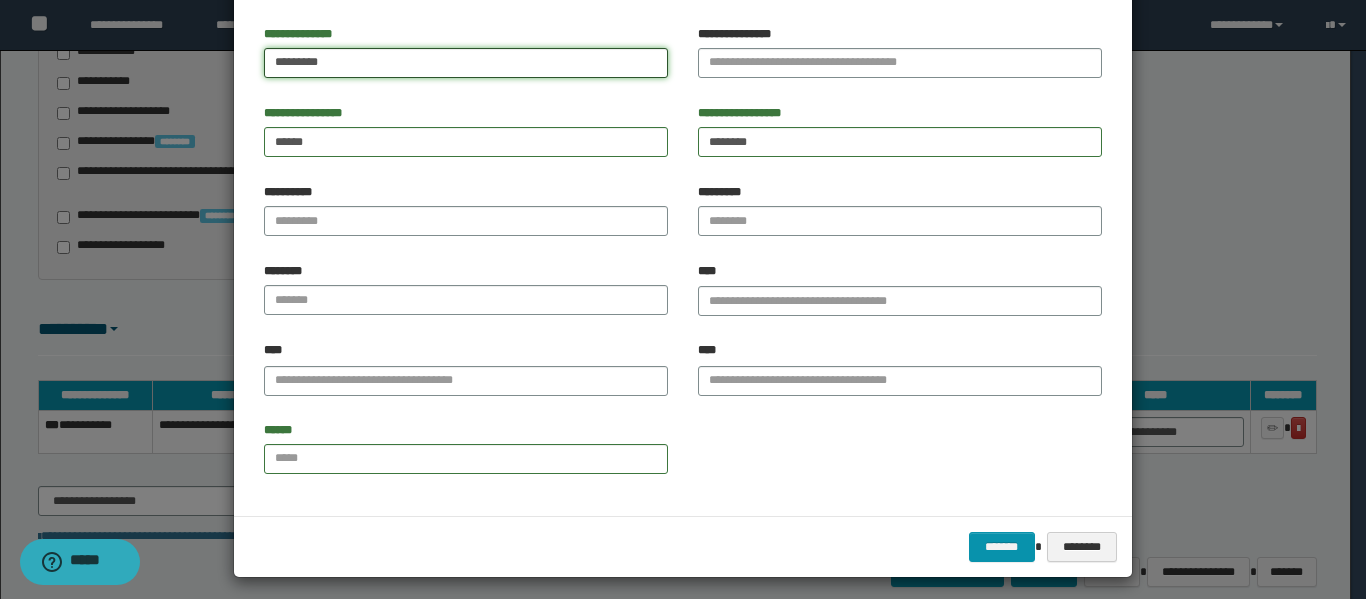 scroll, scrollTop: 161, scrollLeft: 0, axis: vertical 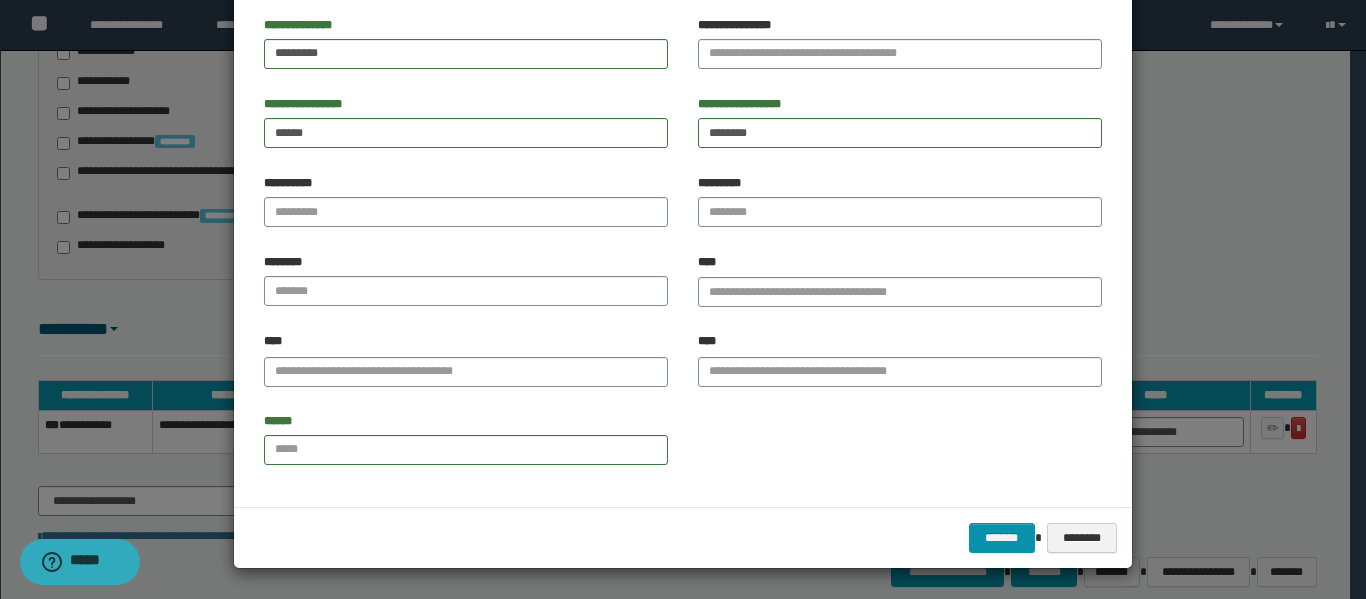 drag, startPoint x: 522, startPoint y: 474, endPoint x: 531, endPoint y: 463, distance: 14.21267 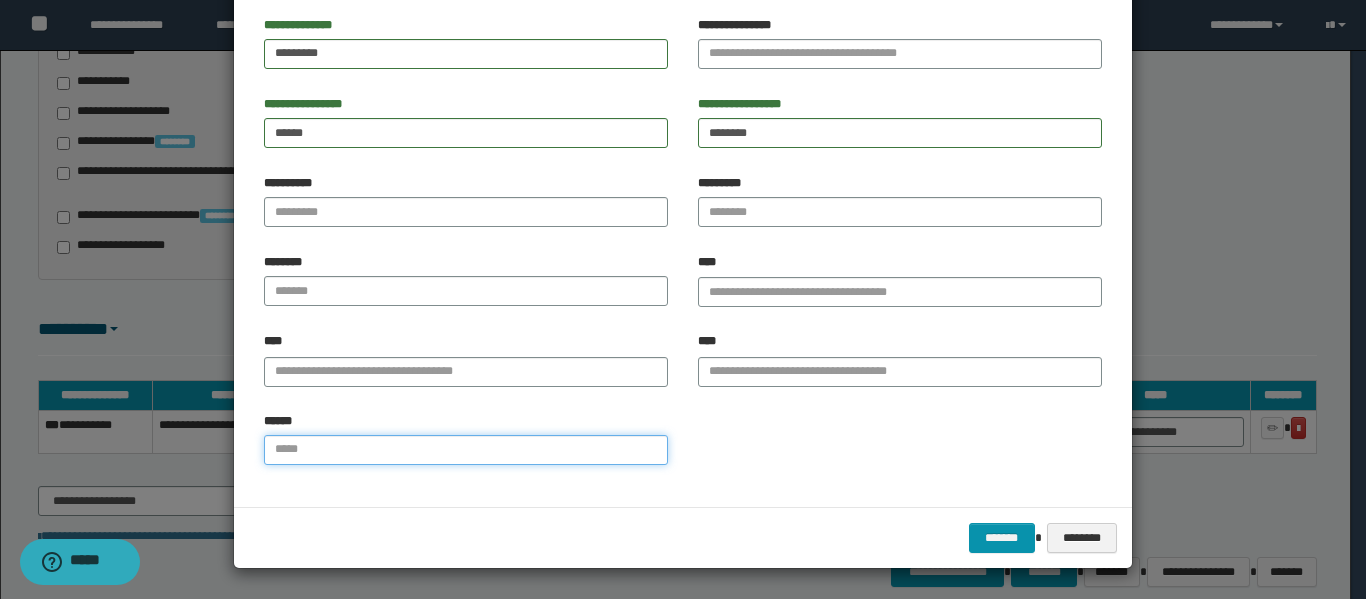 drag, startPoint x: 531, startPoint y: 463, endPoint x: 563, endPoint y: 463, distance: 32 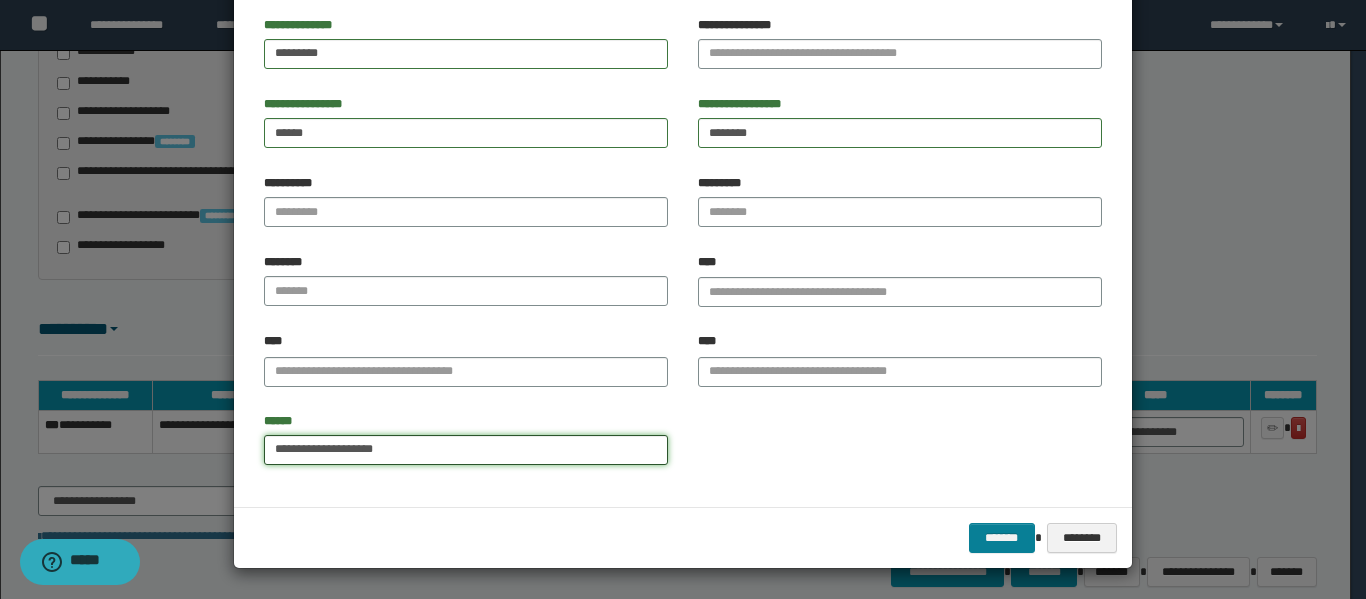 type on "**********" 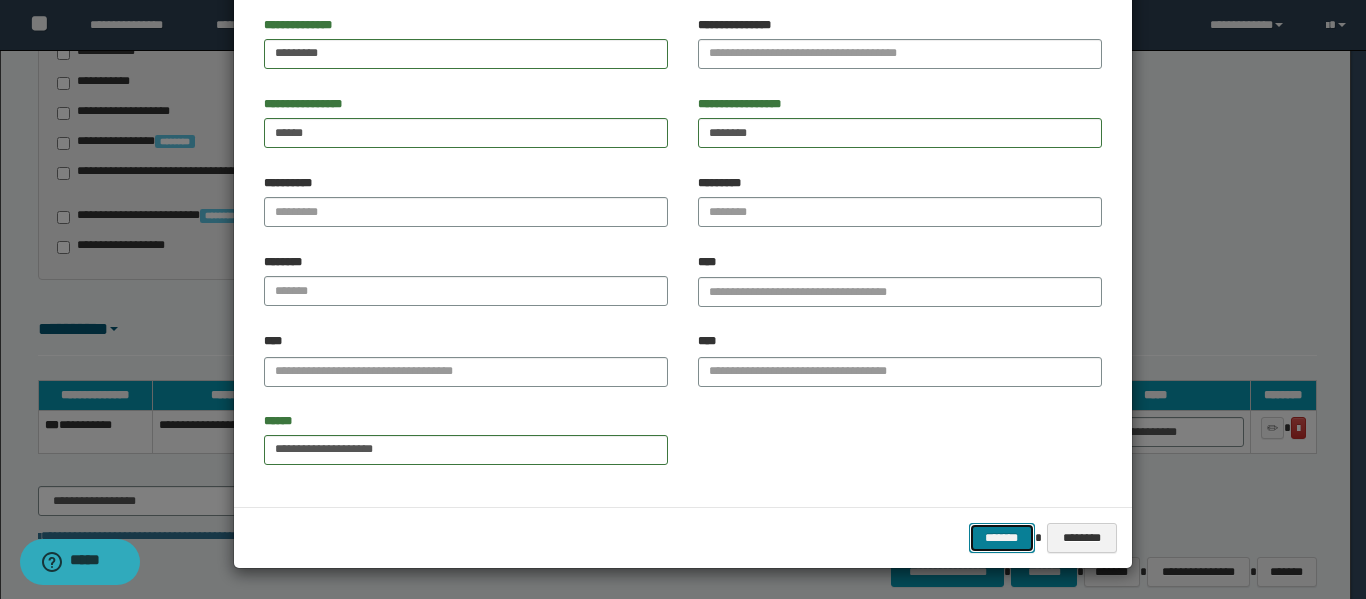 click on "*******" at bounding box center (1002, 538) 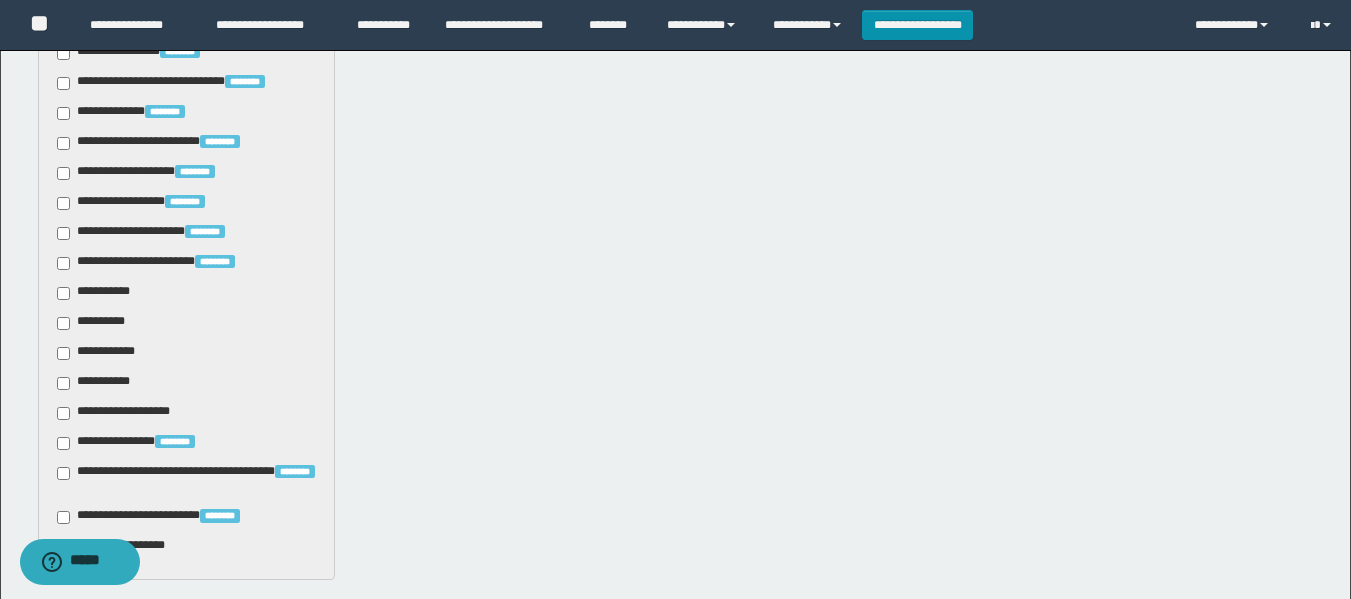 click on "**********" at bounding box center (101, 353) 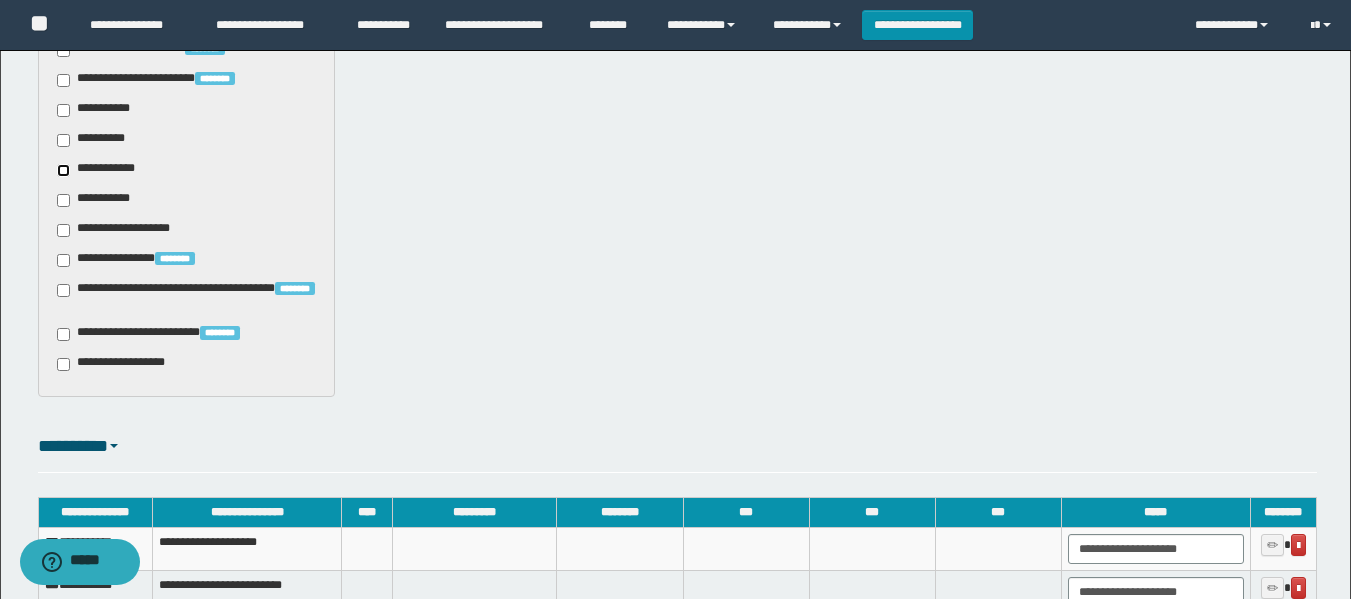 scroll, scrollTop: 1440, scrollLeft: 0, axis: vertical 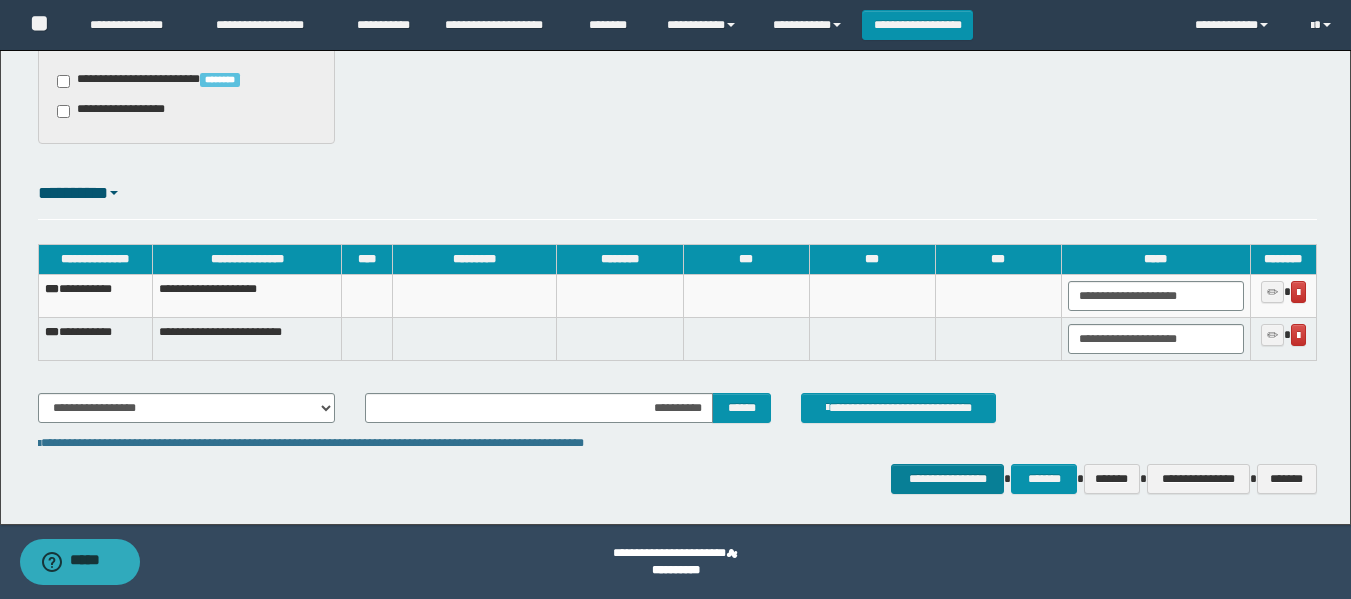 drag, startPoint x: 971, startPoint y: 454, endPoint x: 968, endPoint y: 465, distance: 11.401754 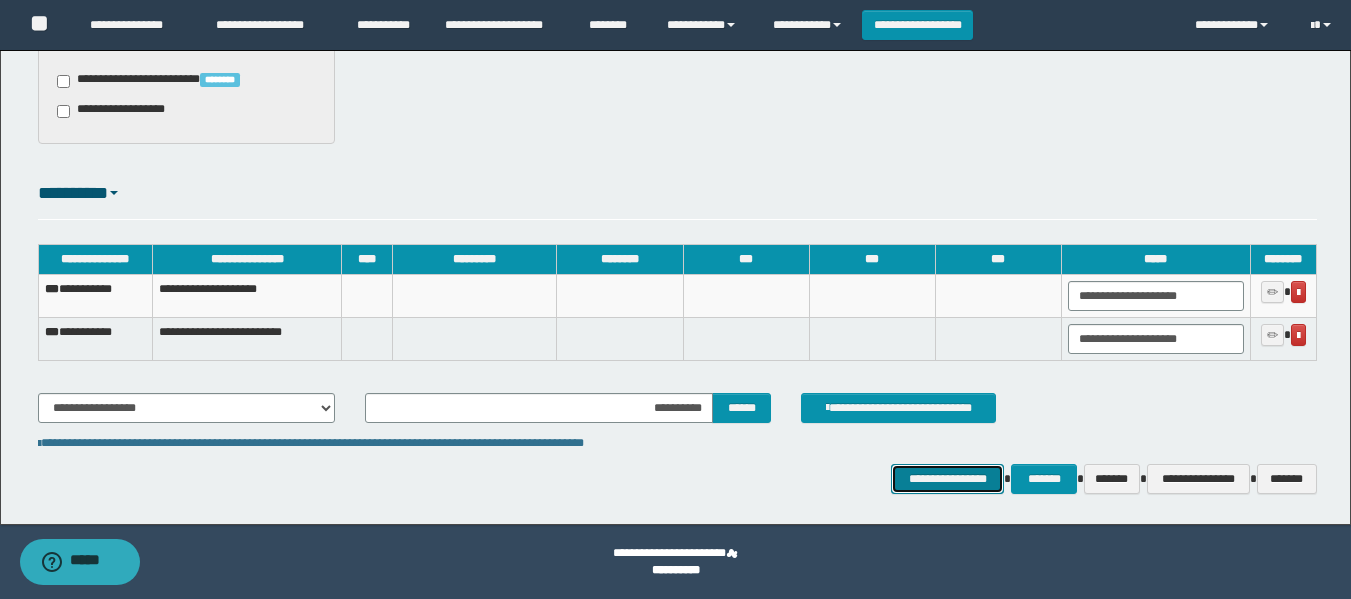 click on "**********" at bounding box center (947, 479) 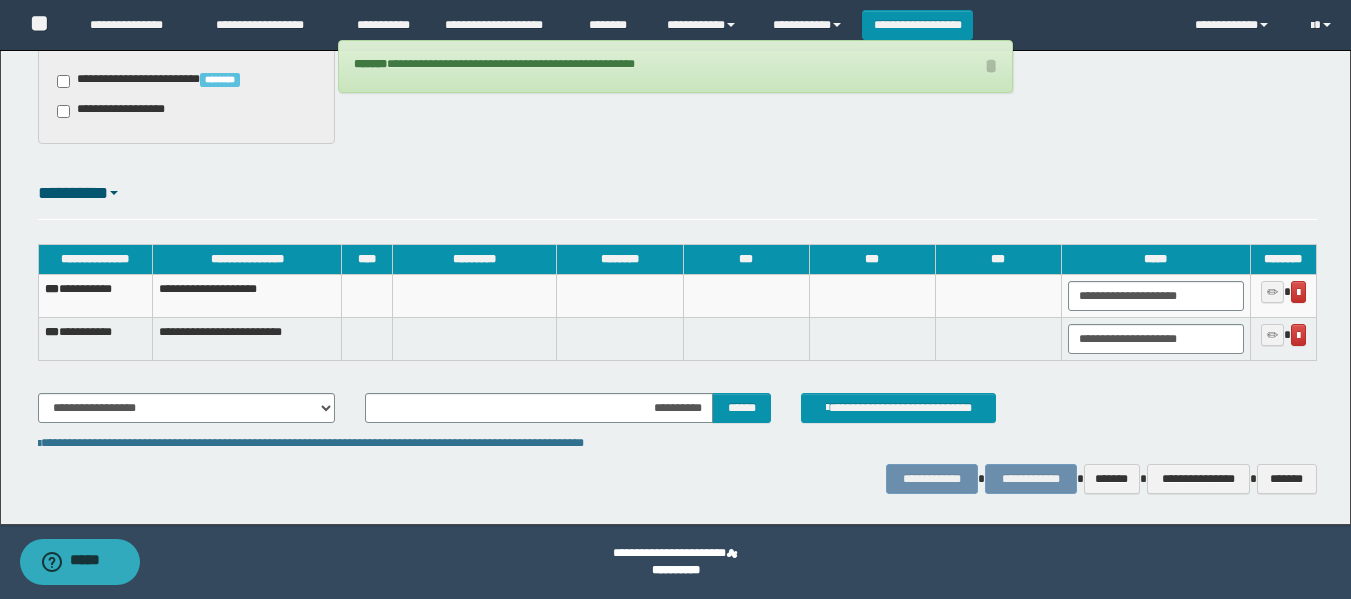 click on "**********" at bounding box center [95, 339] 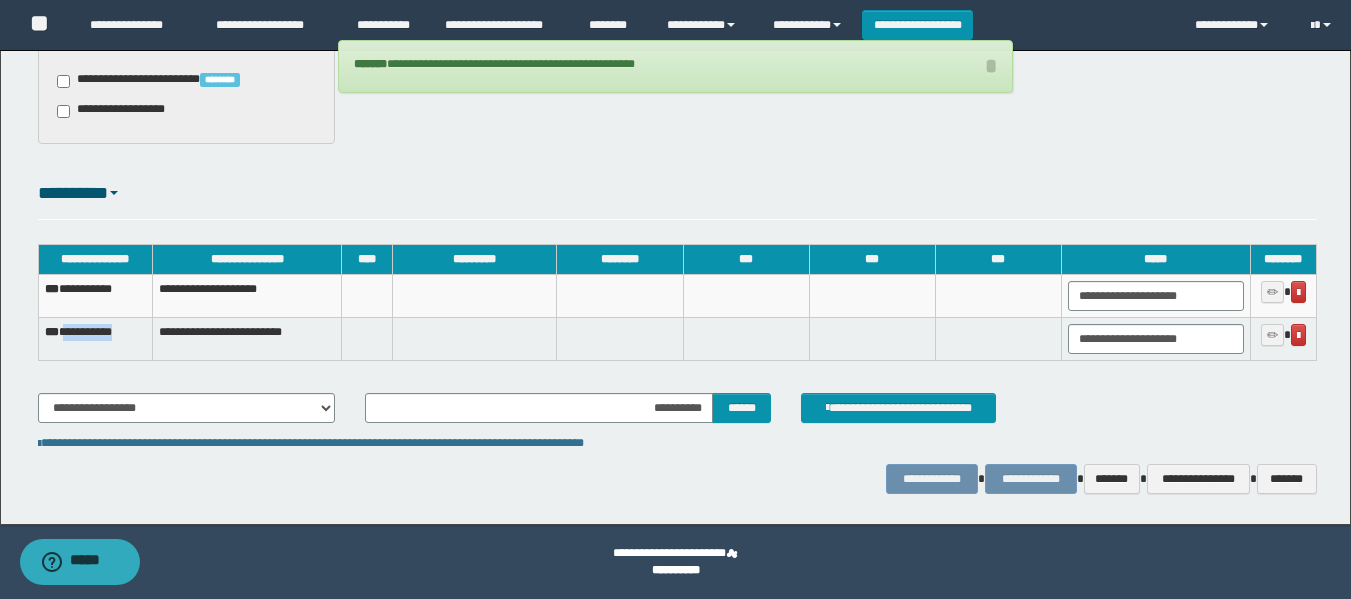 click on "**********" at bounding box center [95, 339] 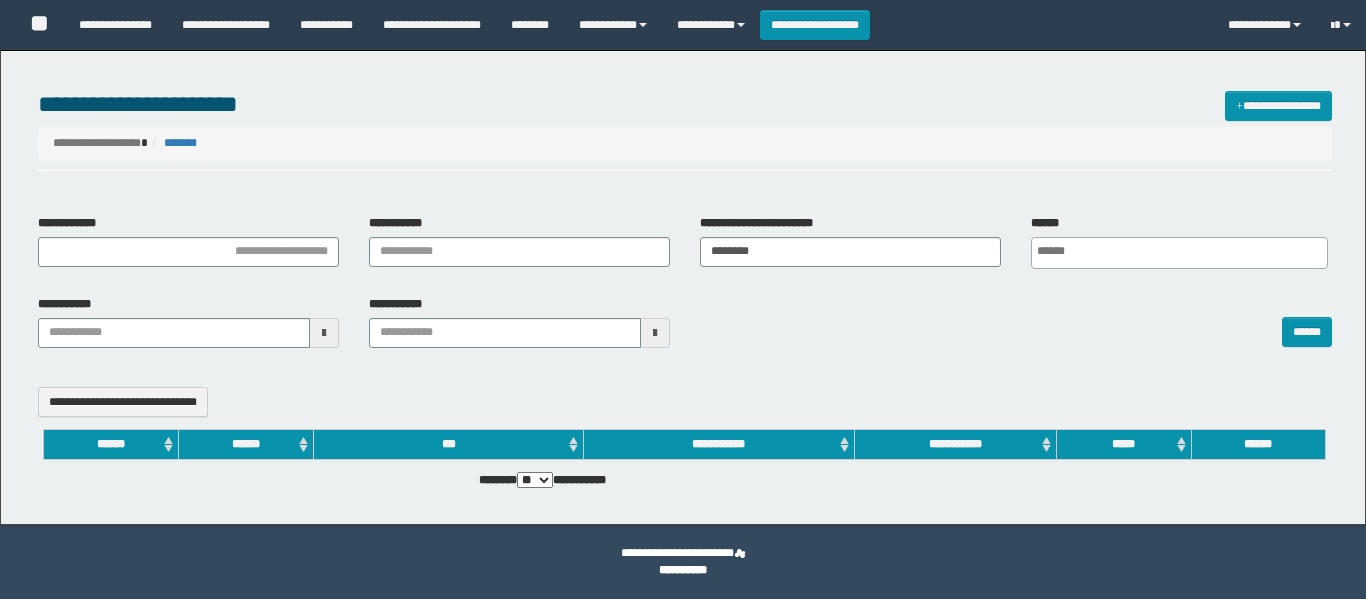 select 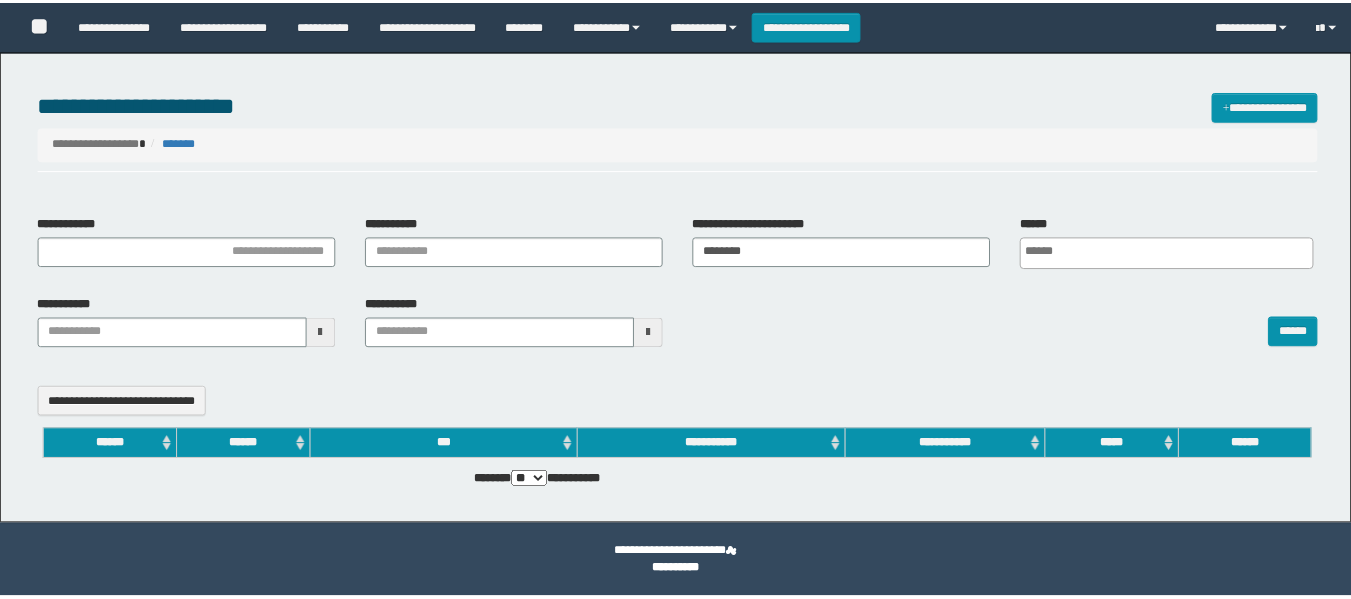 scroll, scrollTop: 0, scrollLeft: 0, axis: both 